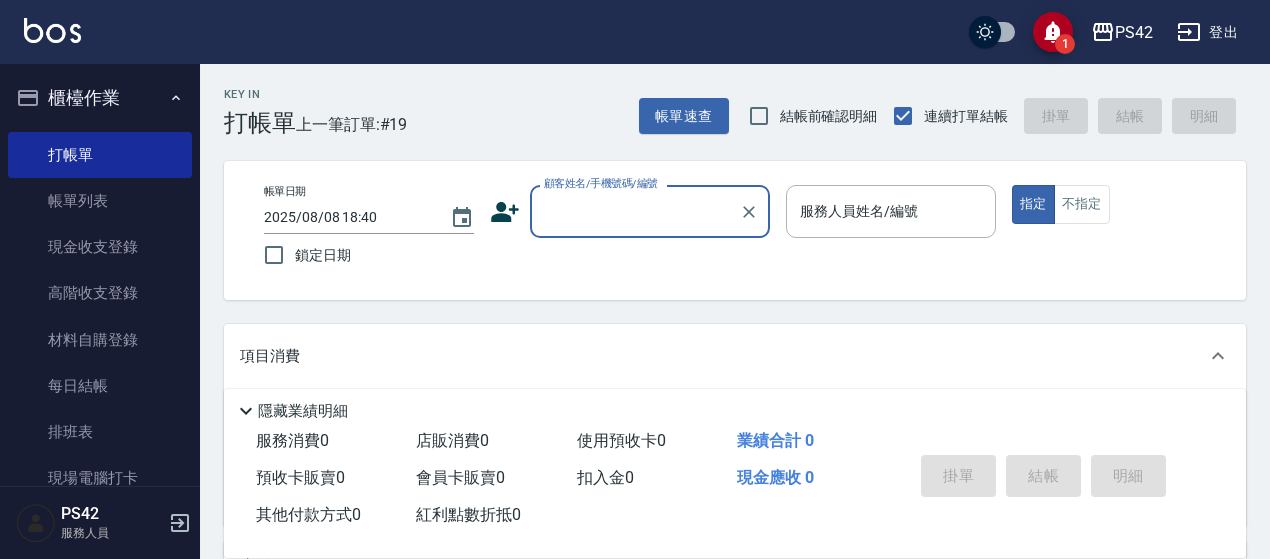 scroll, scrollTop: 0, scrollLeft: 0, axis: both 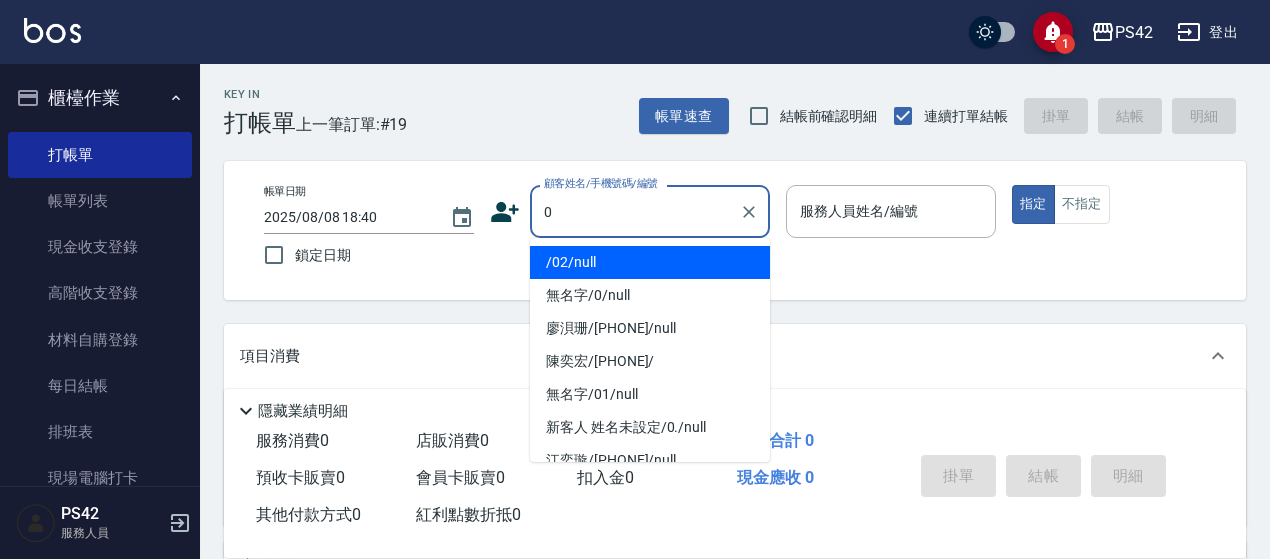type on "/02/null" 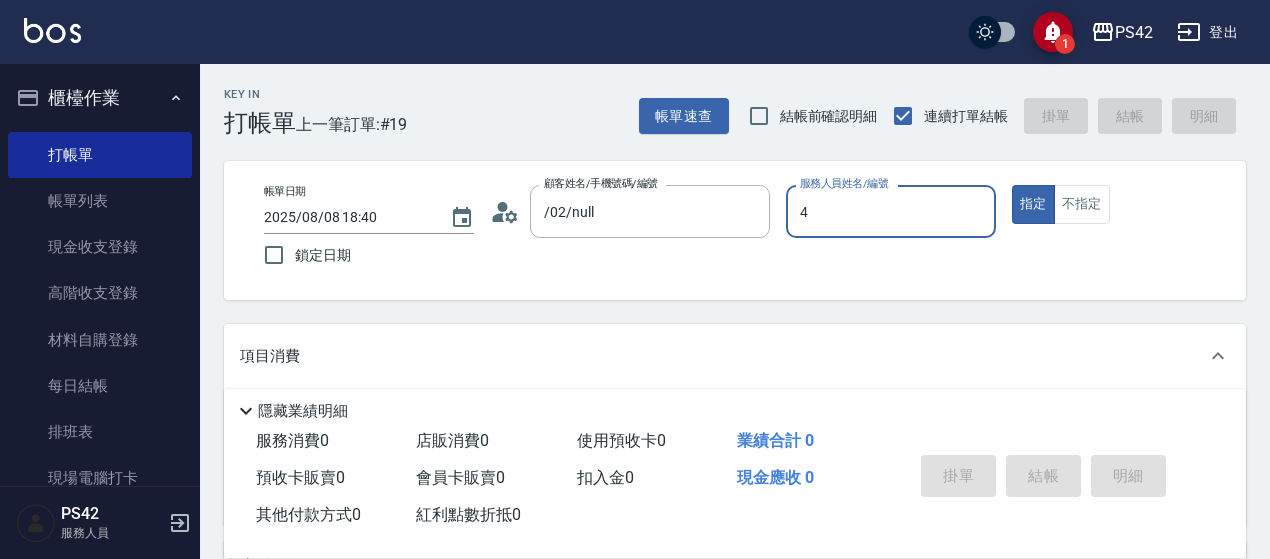 type on "程汶珊-4" 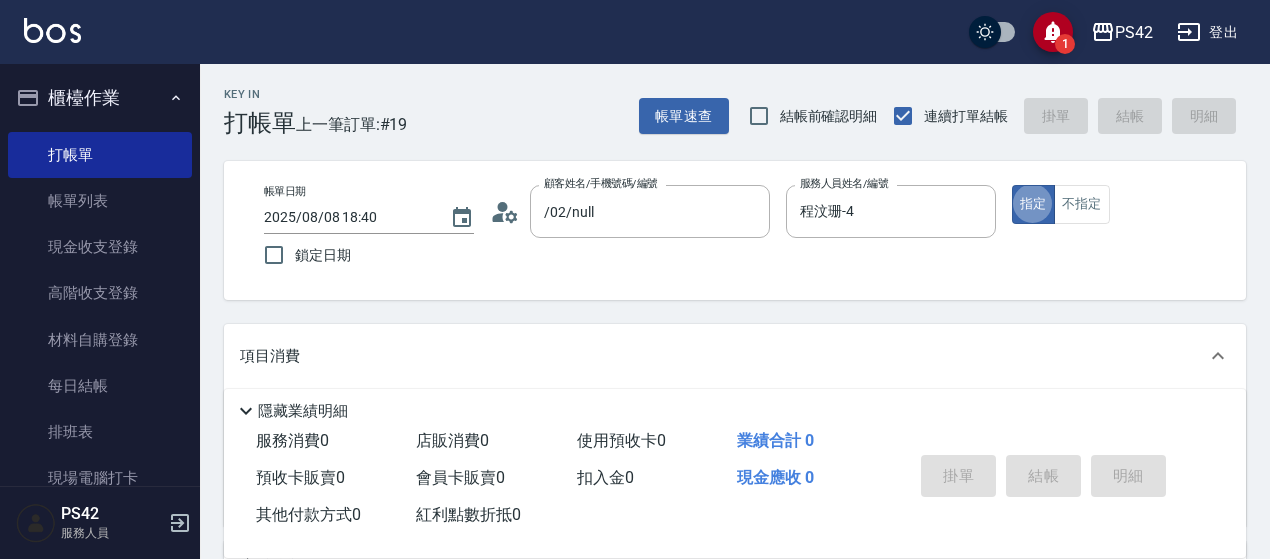 type on "true" 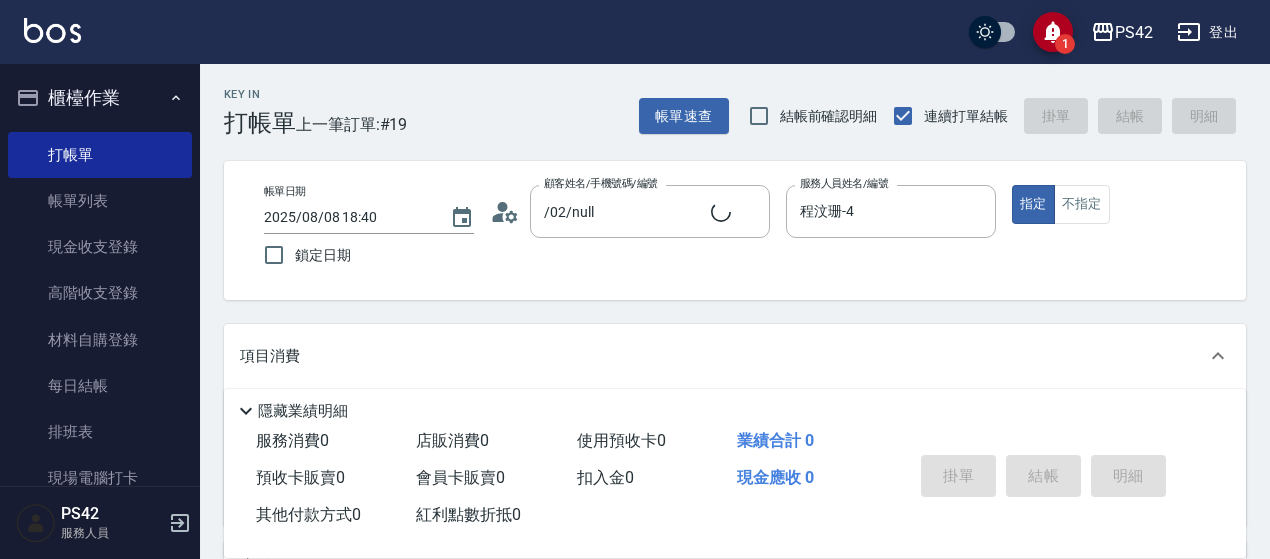 type on "無名字/0/null" 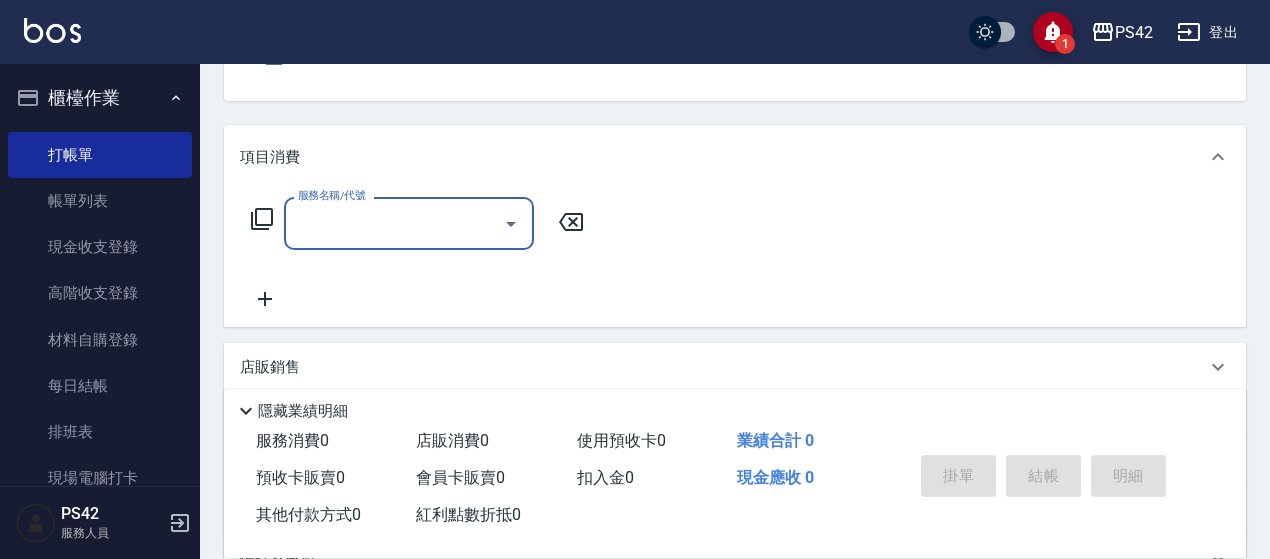 scroll, scrollTop: 200, scrollLeft: 0, axis: vertical 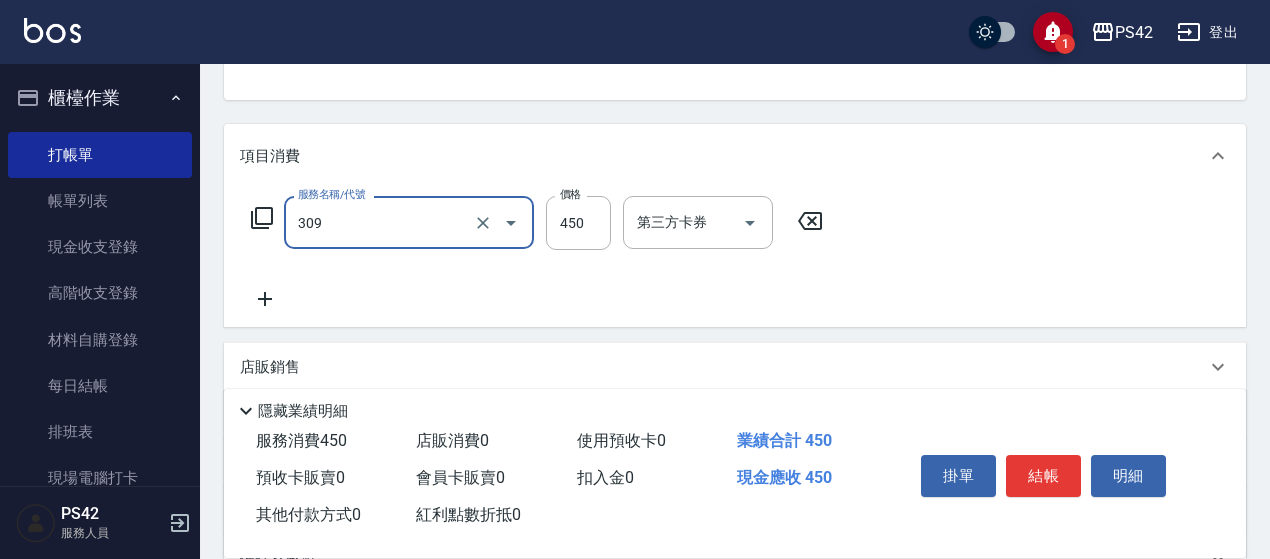 type on "洗+剪(309)" 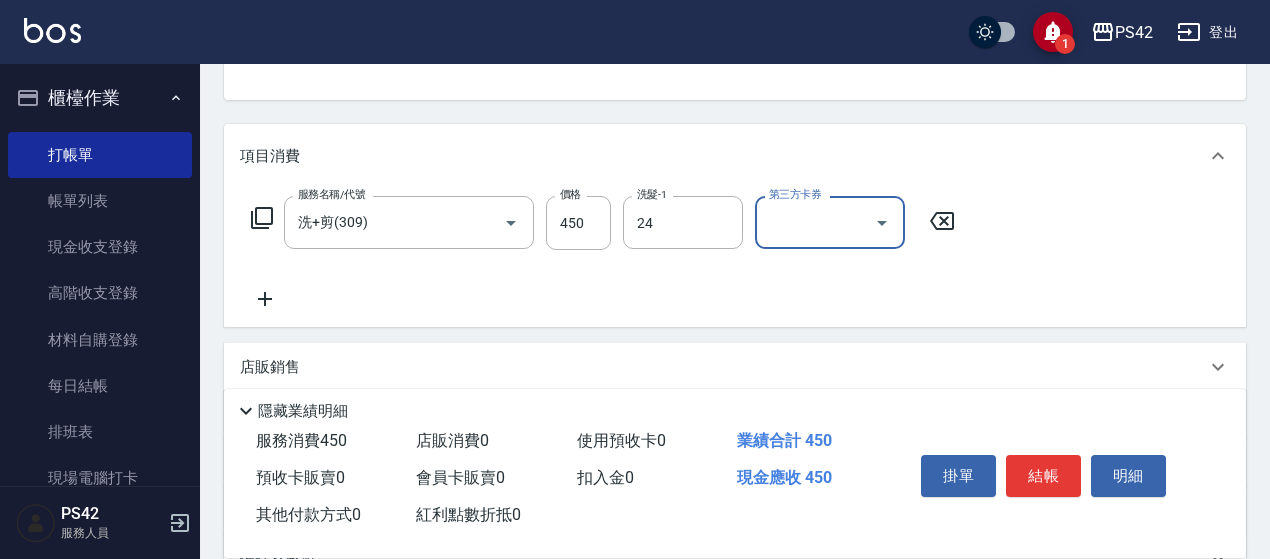 type on "莊薇蓁-24" 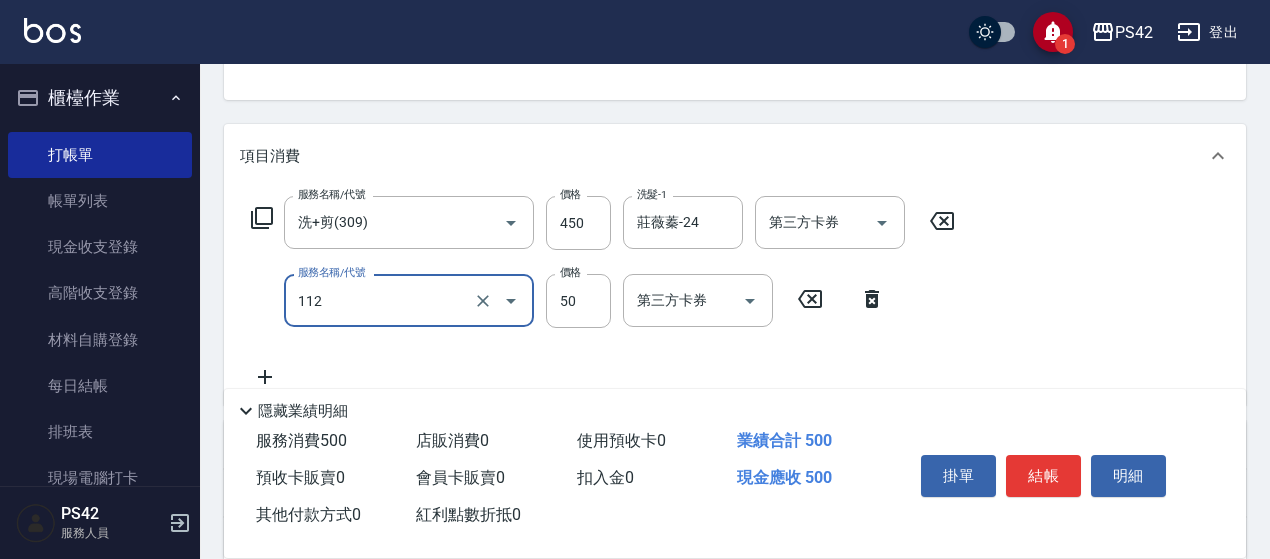 type on "精油50(112)" 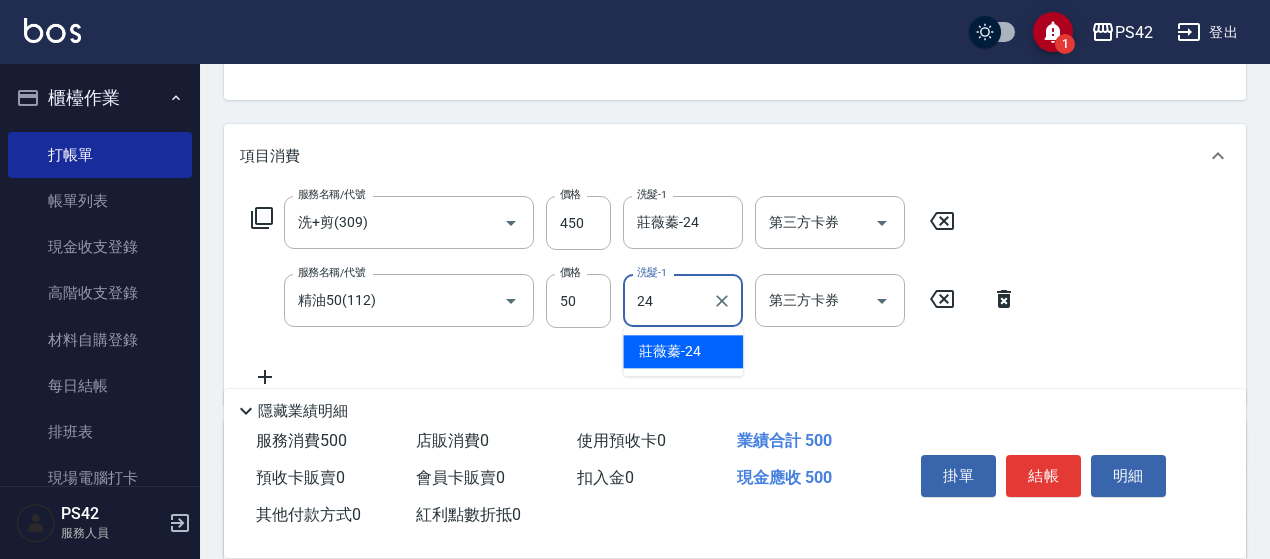 type on "莊薇蓁-24" 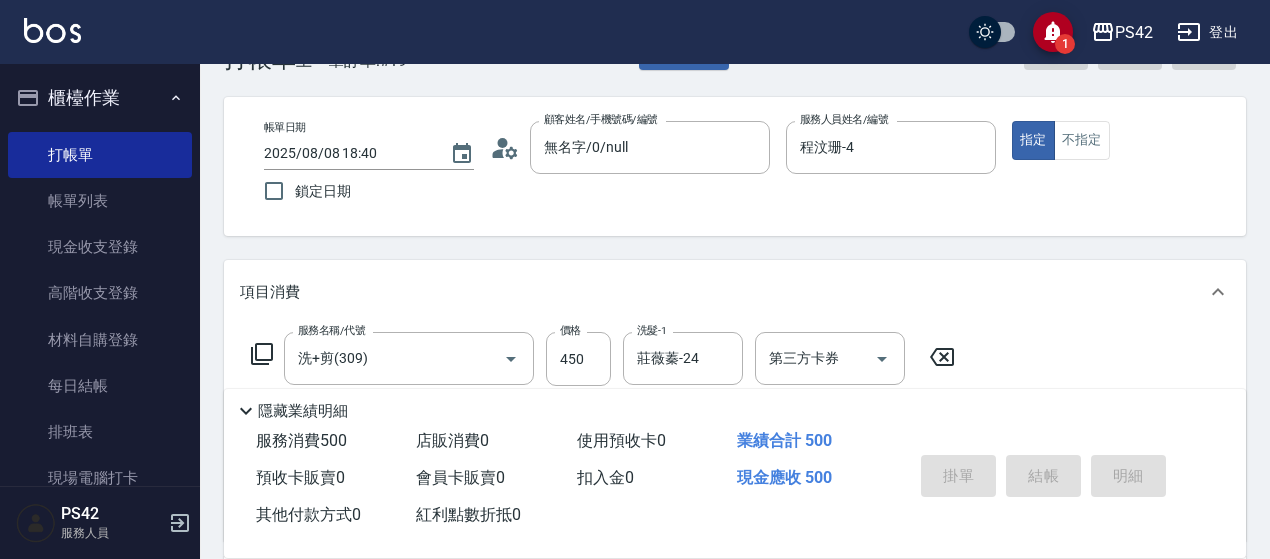scroll, scrollTop: 0, scrollLeft: 0, axis: both 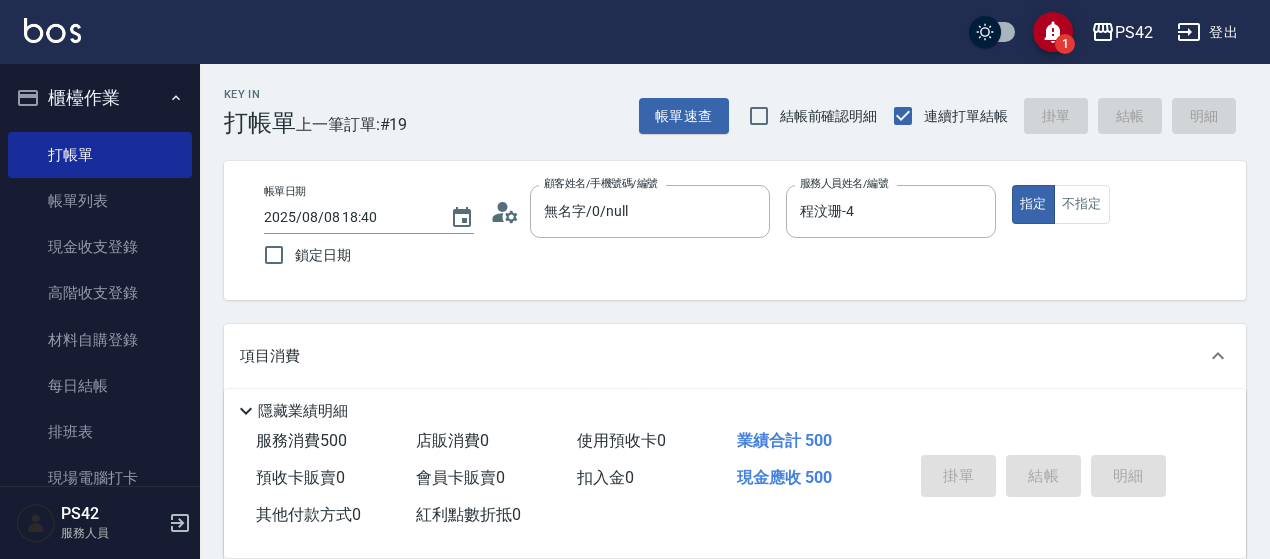 type on "2025/08/08 19:18" 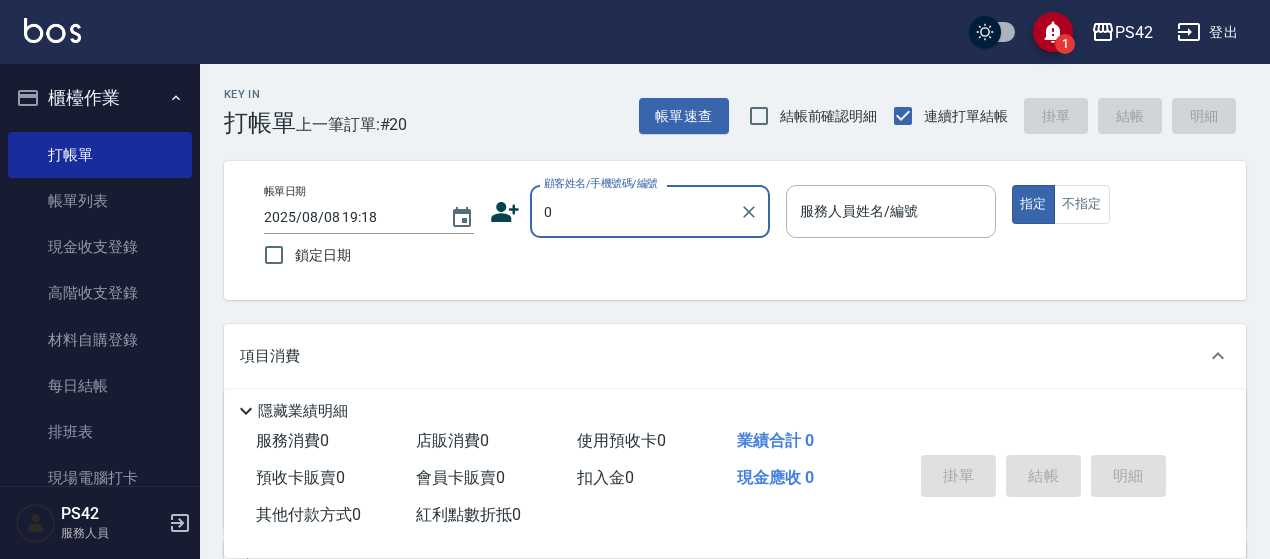 type on "/02/null" 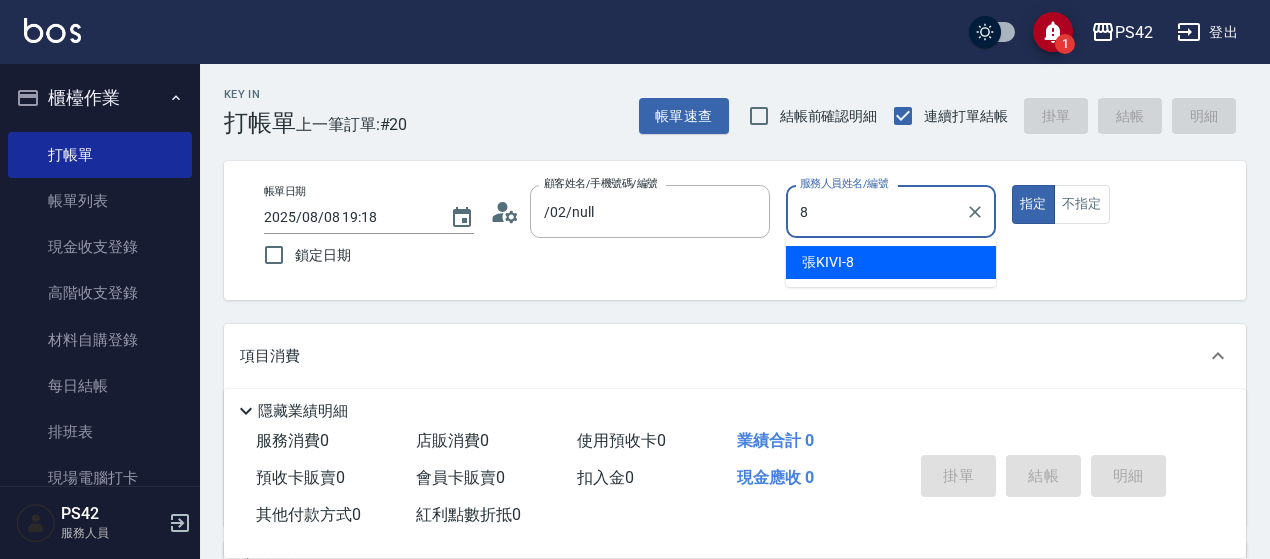 type on "張KIVI-8" 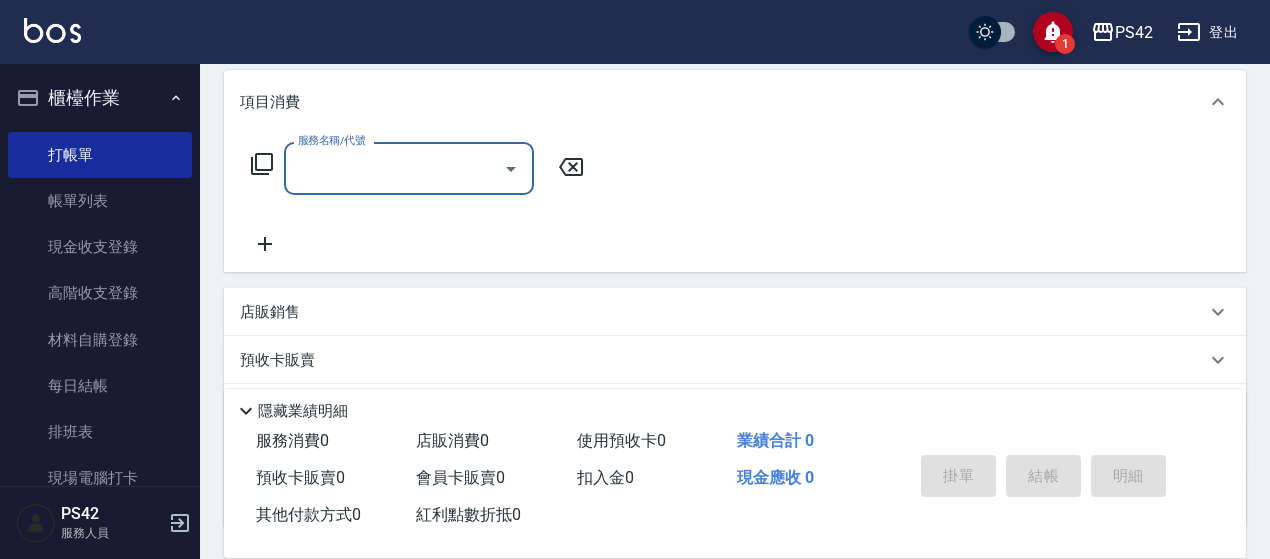 scroll, scrollTop: 300, scrollLeft: 0, axis: vertical 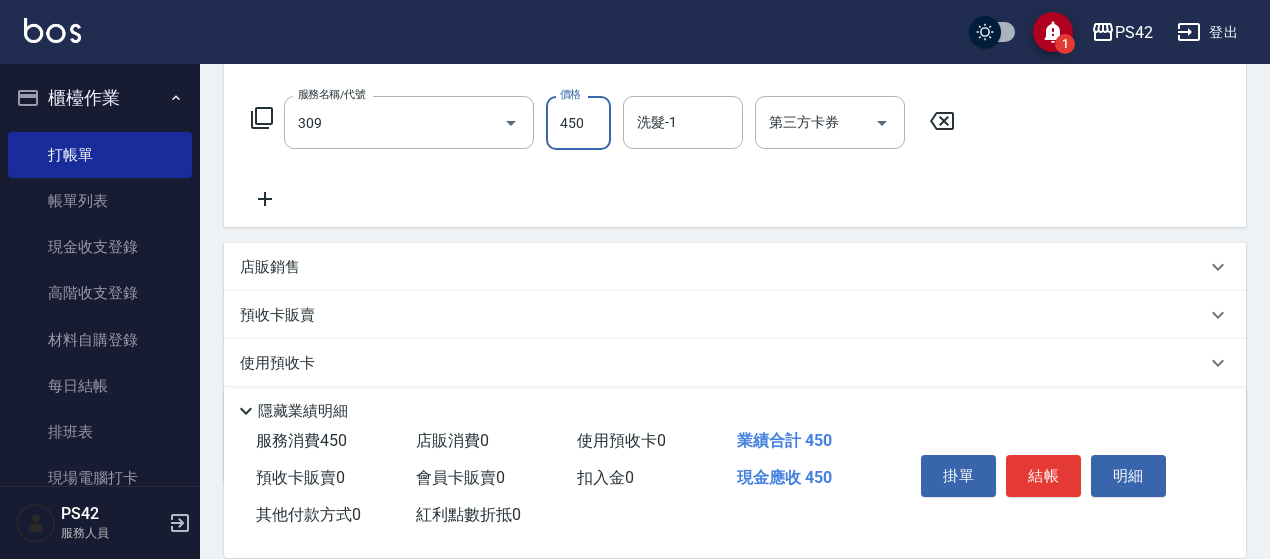 type on "洗+剪(309)" 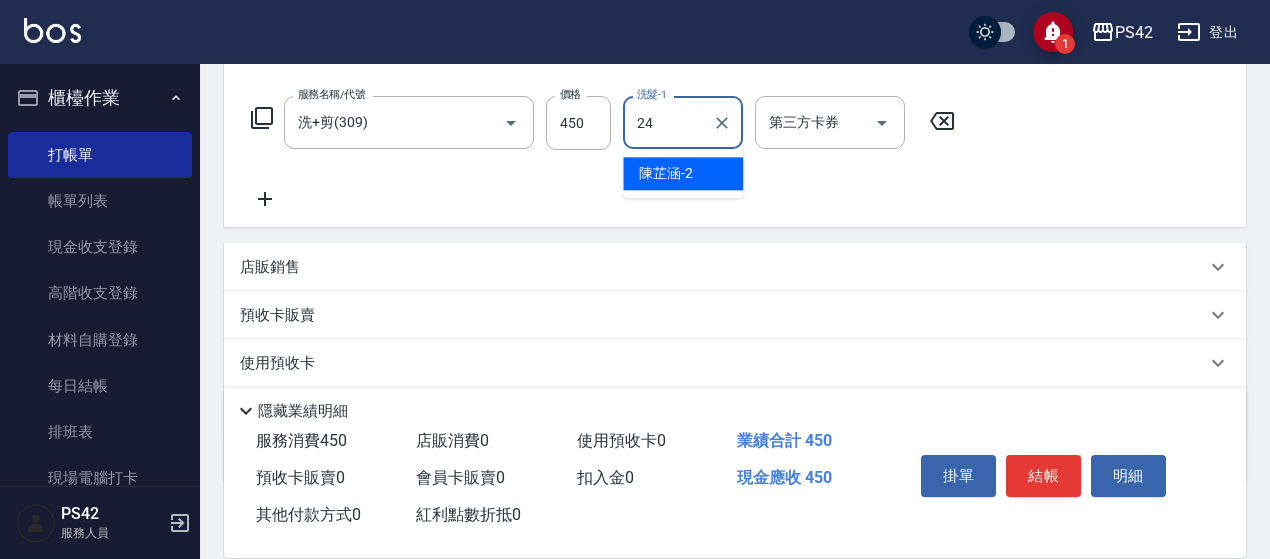 type on "莊薇蓁-24" 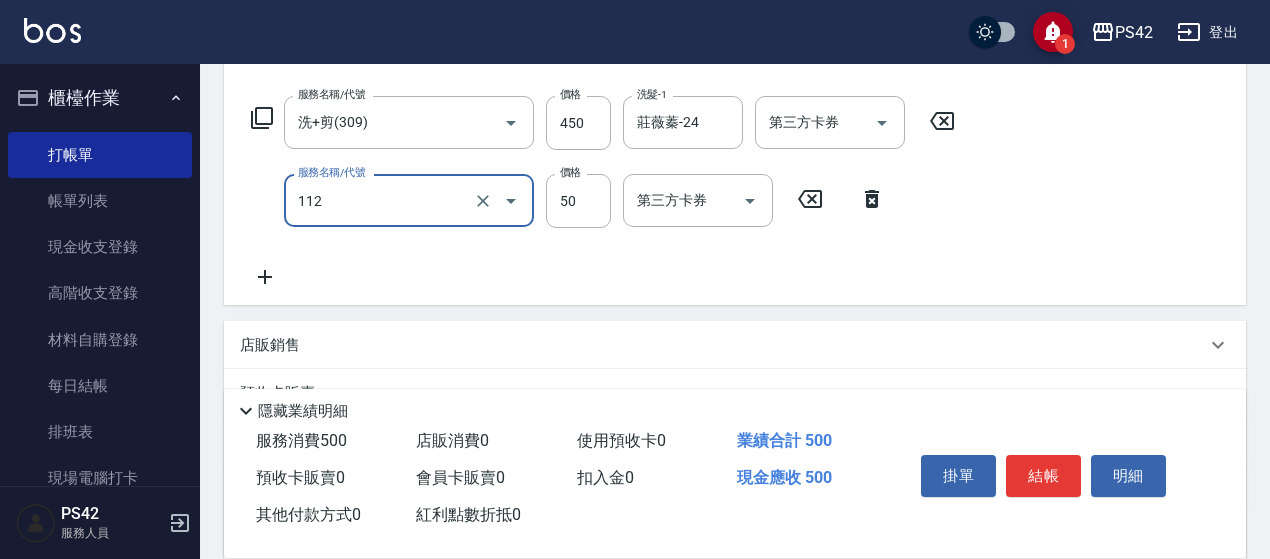 type on "精油50(112)" 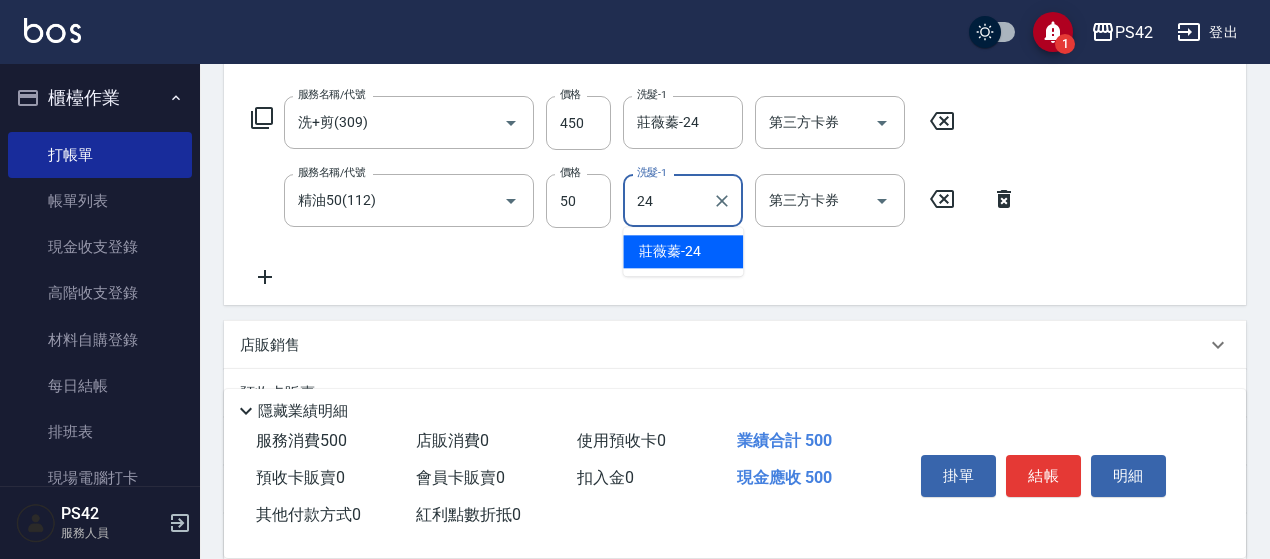 type on "莊薇蓁-24" 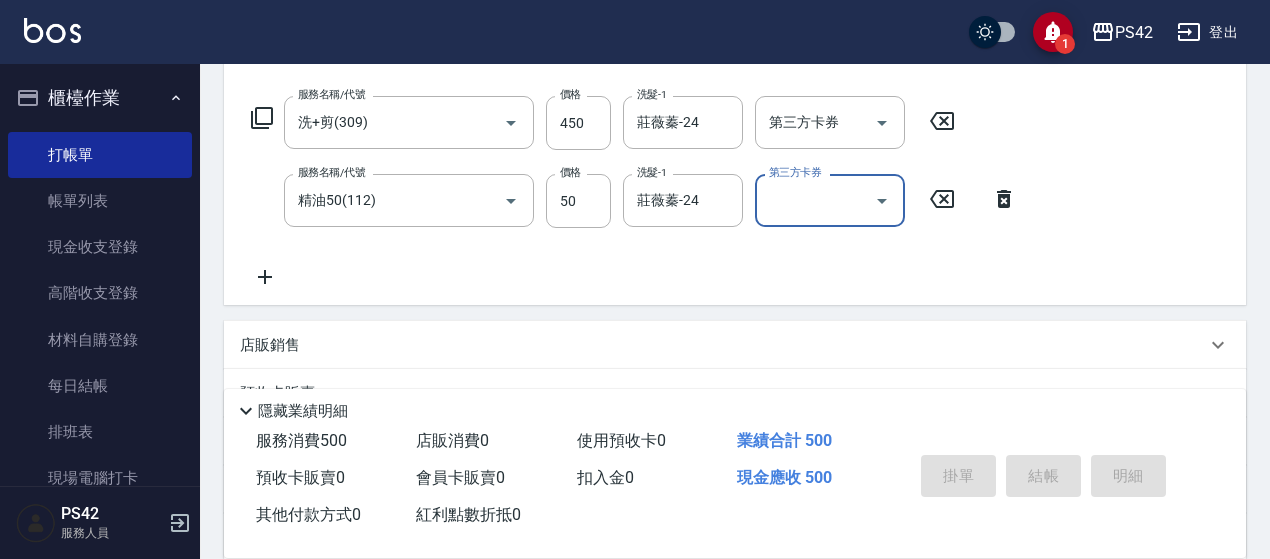 type 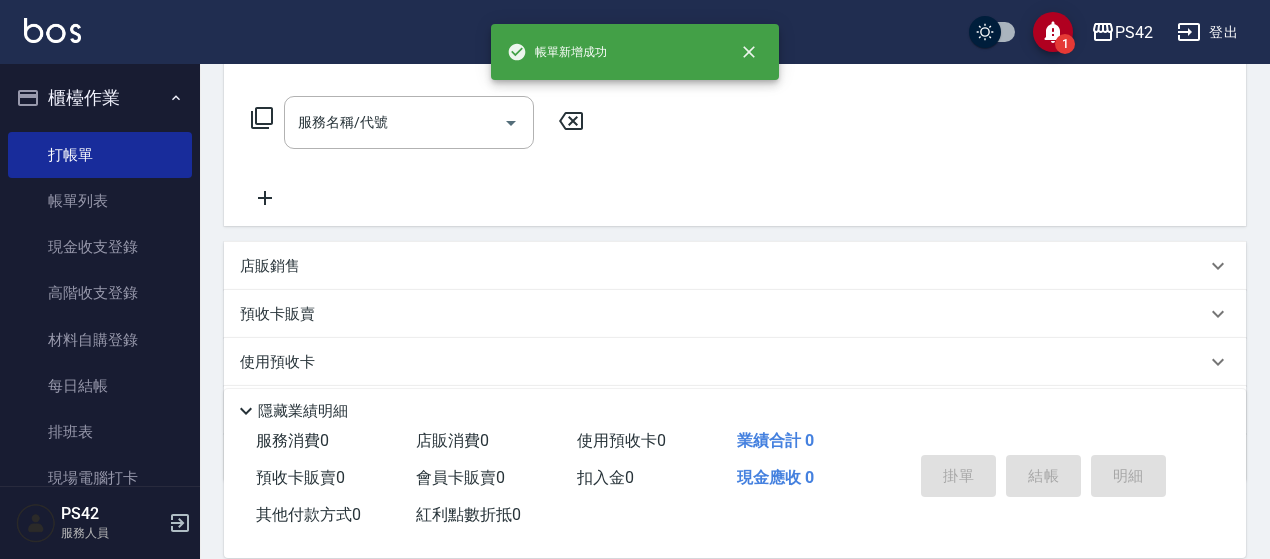 scroll, scrollTop: 0, scrollLeft: 0, axis: both 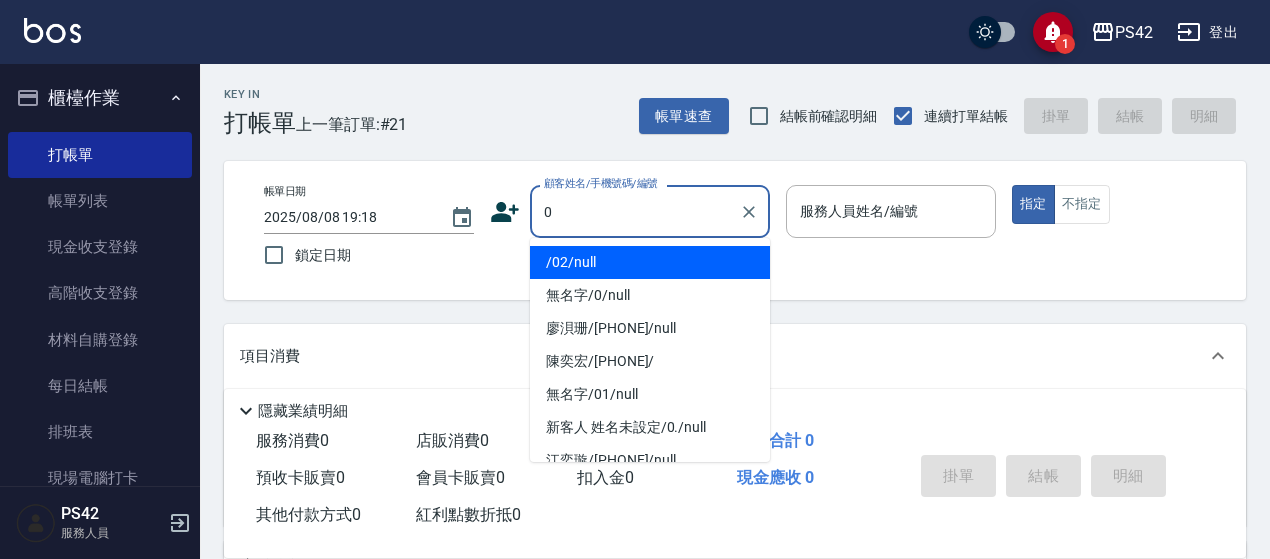 type on "/02/null" 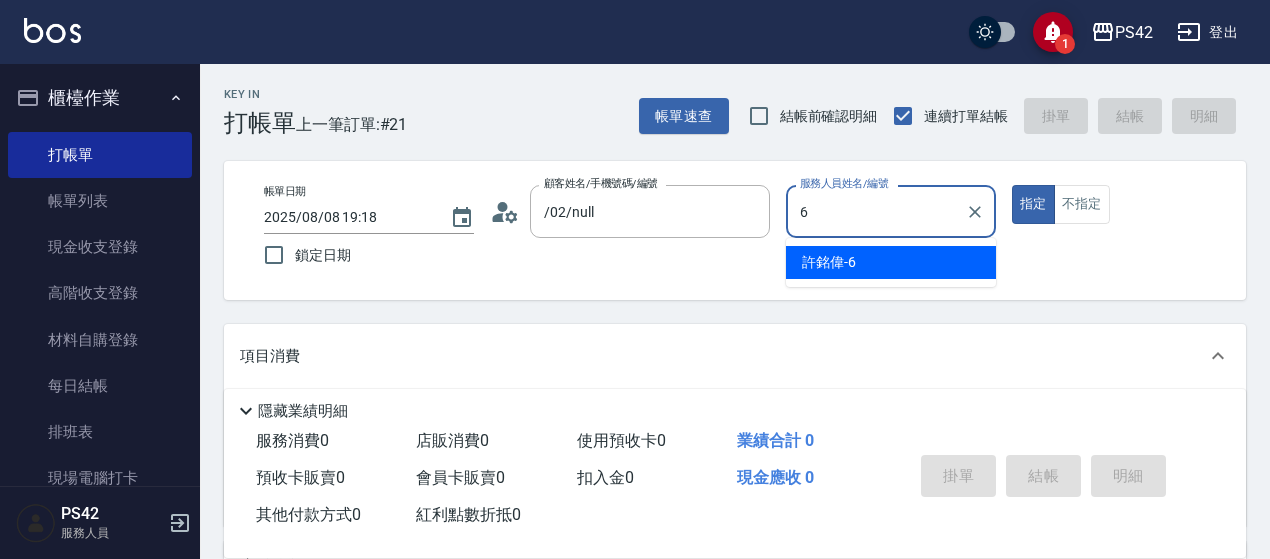 type on "許銘偉-6" 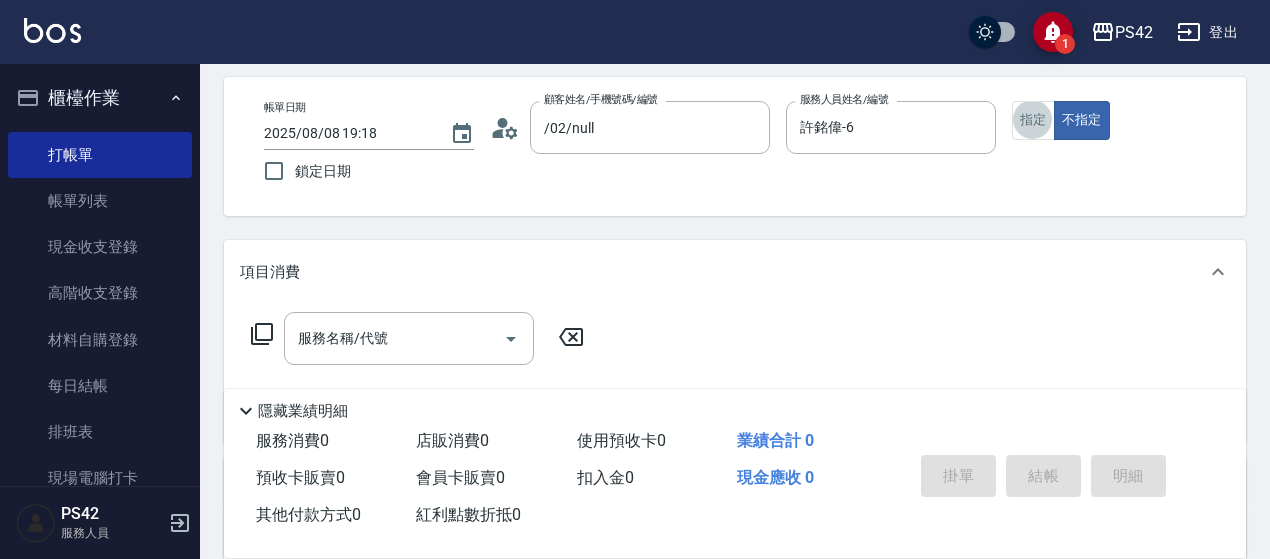 scroll, scrollTop: 200, scrollLeft: 0, axis: vertical 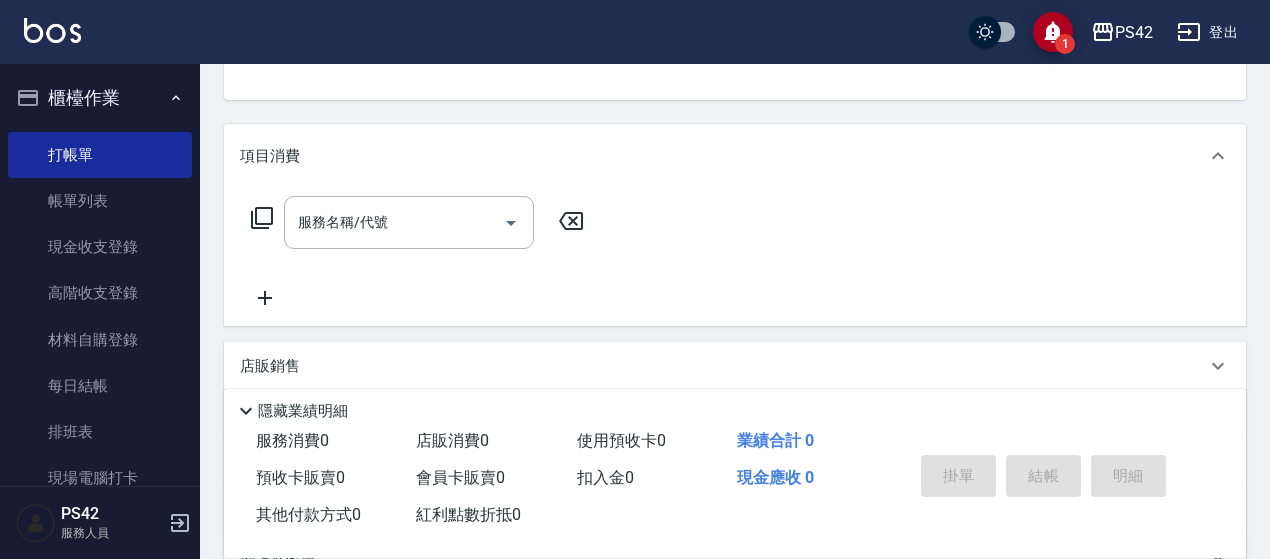 click on "服務名稱/代號" at bounding box center (409, 222) 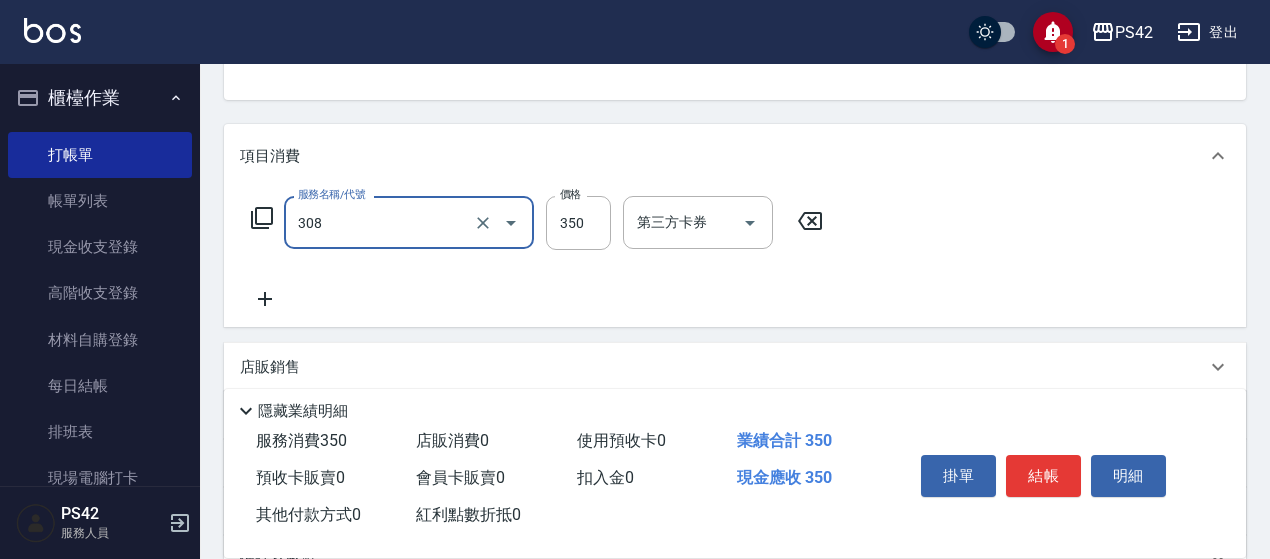 type on "洗+剪(308)" 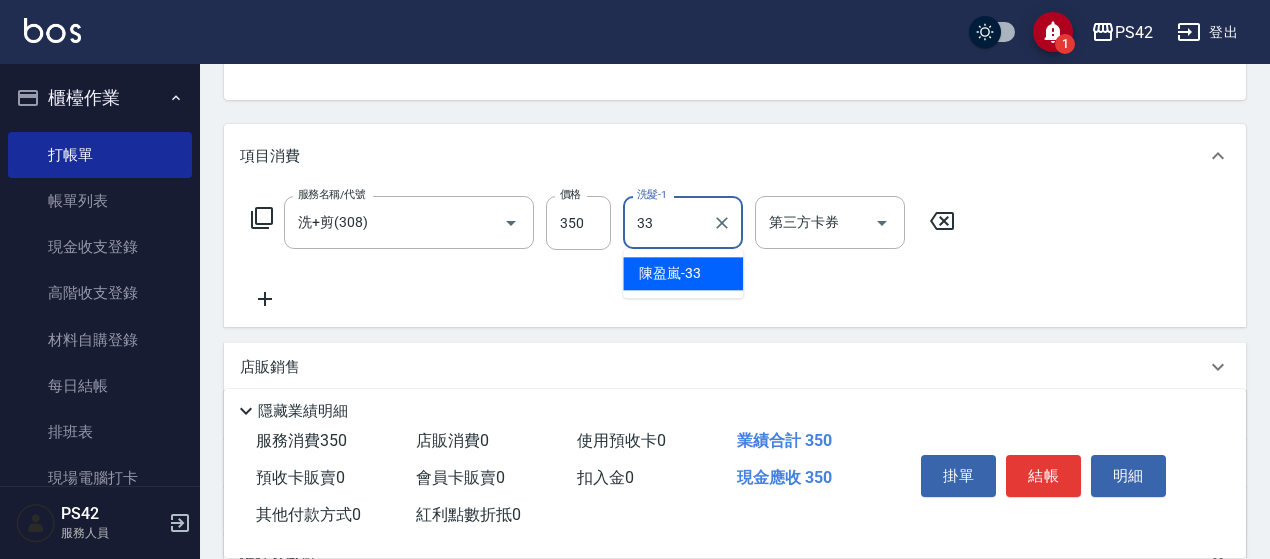 type on "陳盈嵐-33" 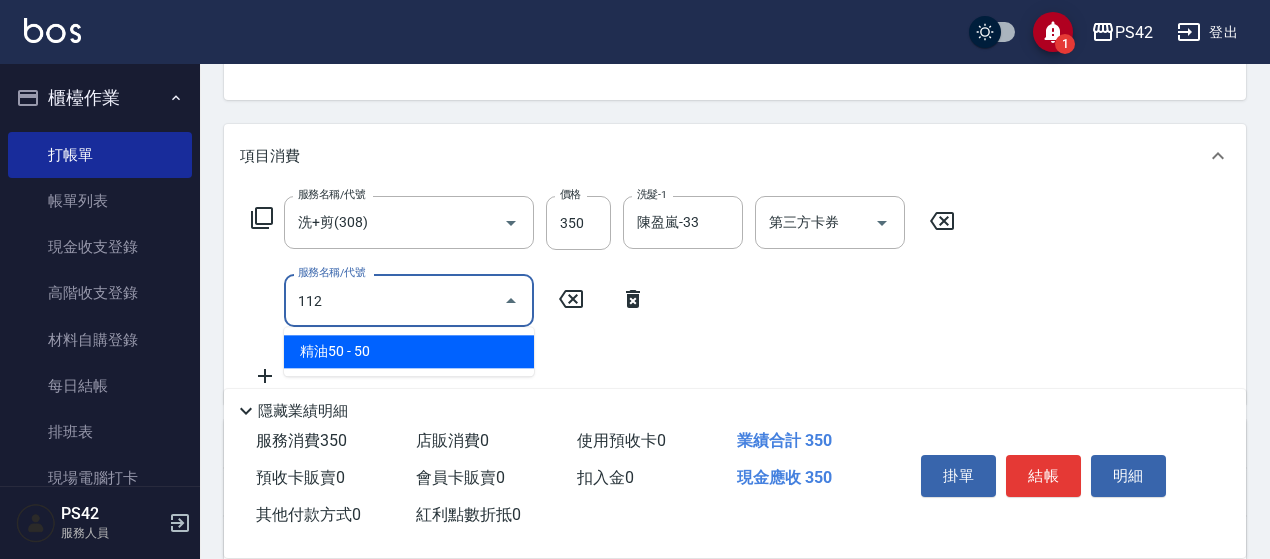 type on "精油50(112)" 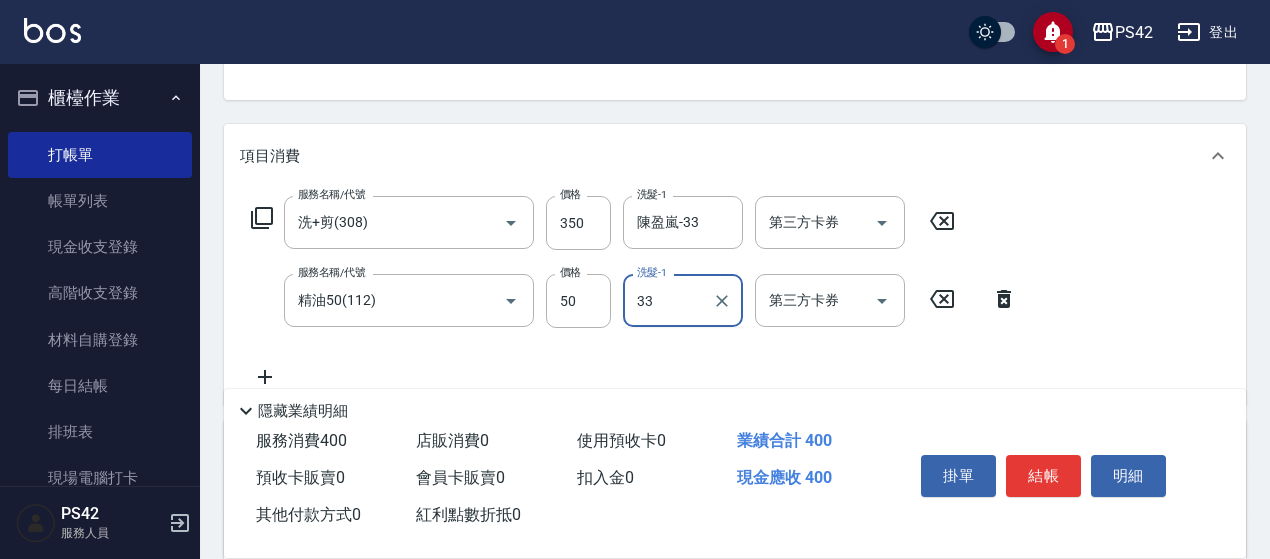 type on "陳盈嵐-33" 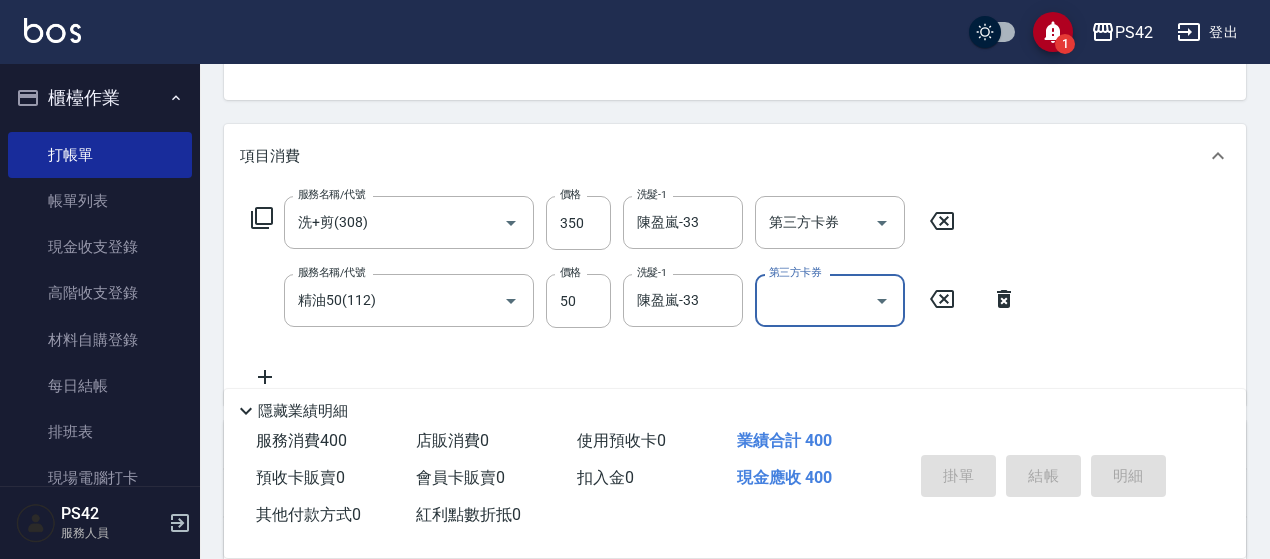 type on "2025/08/08 19:21" 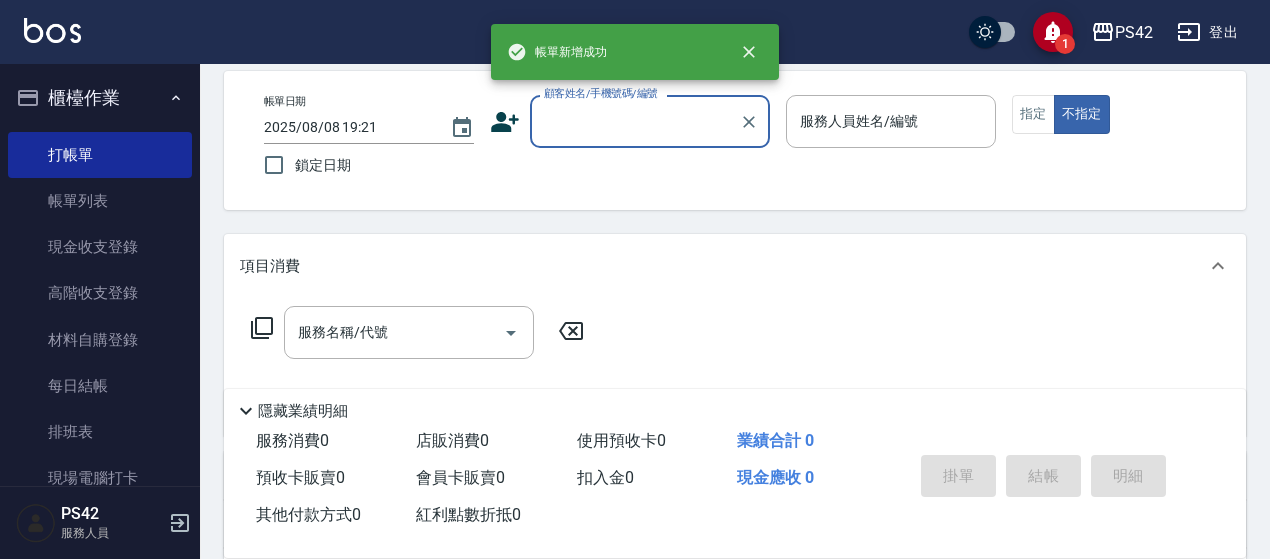 scroll, scrollTop: 0, scrollLeft: 0, axis: both 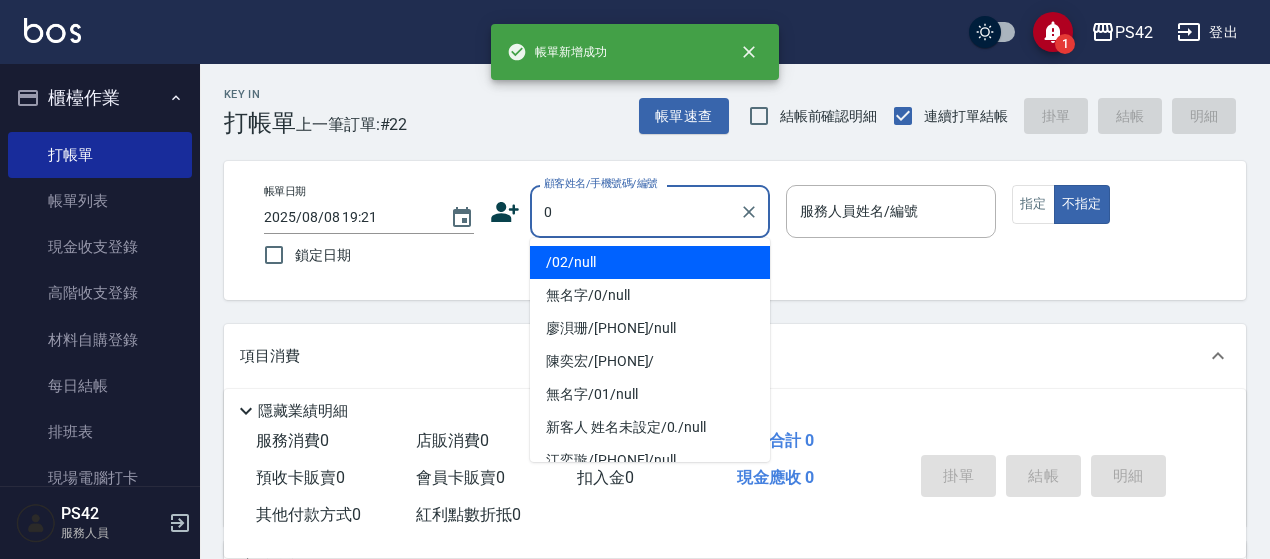 type on "/02/null" 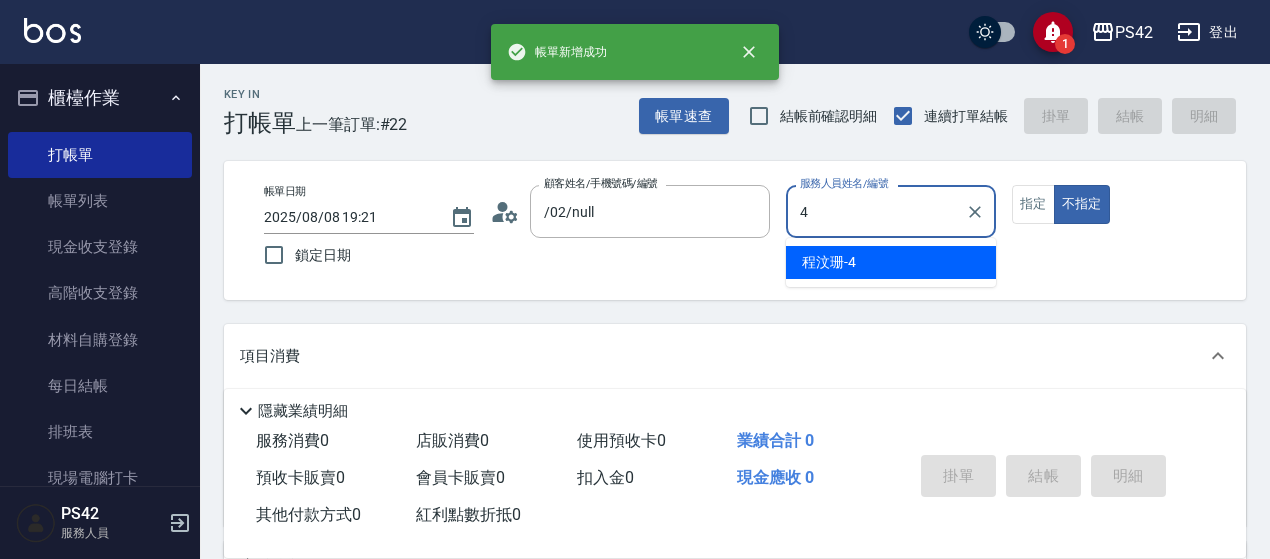 type on "程汶珊-4" 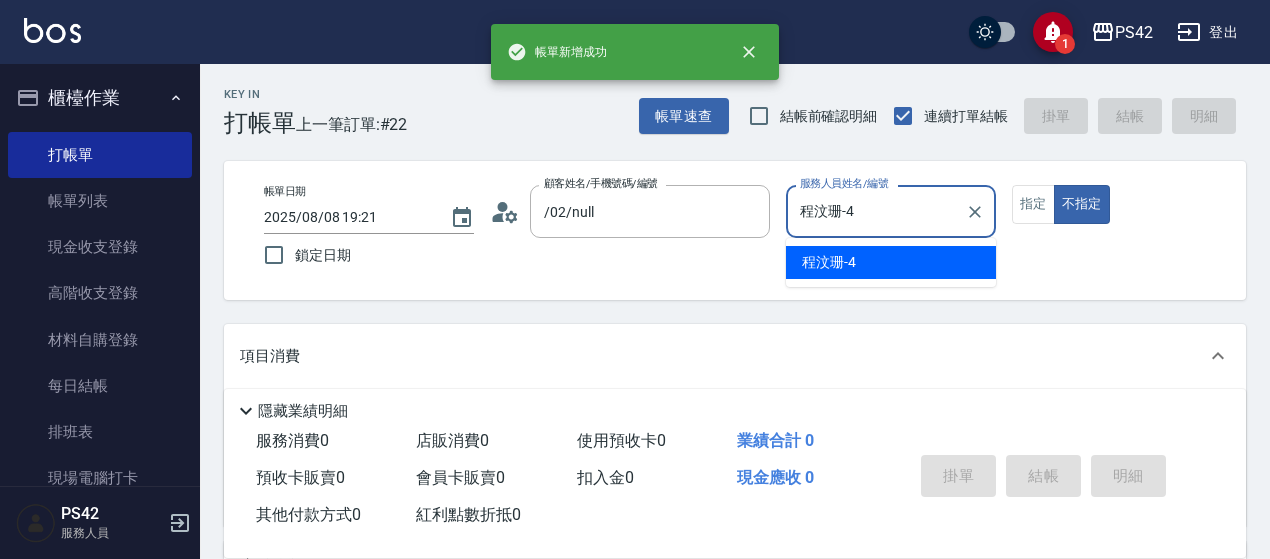 type on "false" 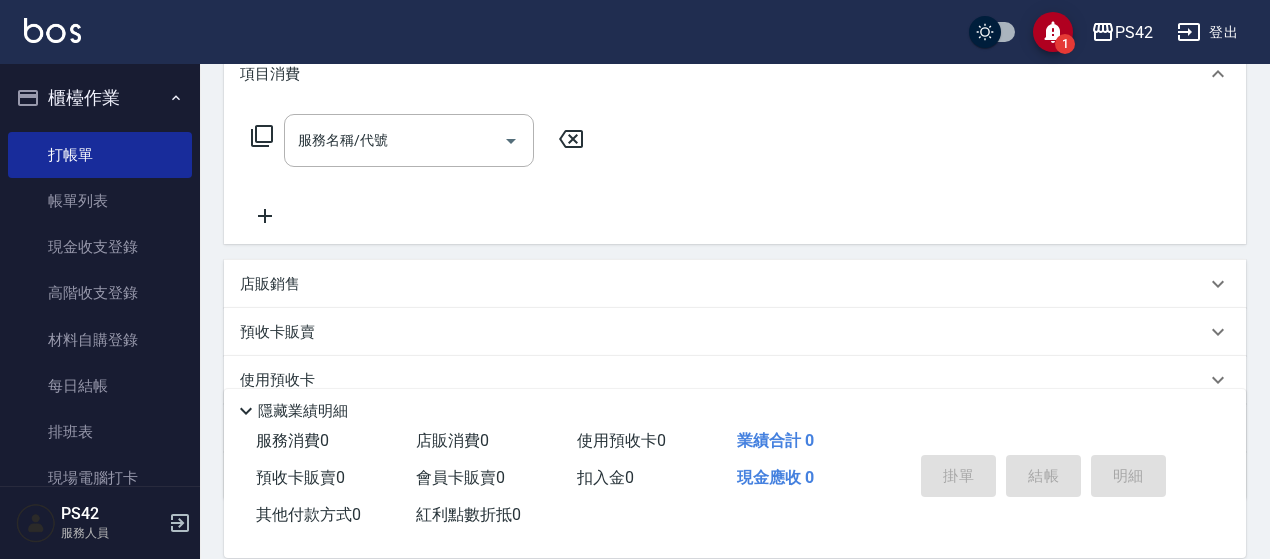 scroll, scrollTop: 300, scrollLeft: 0, axis: vertical 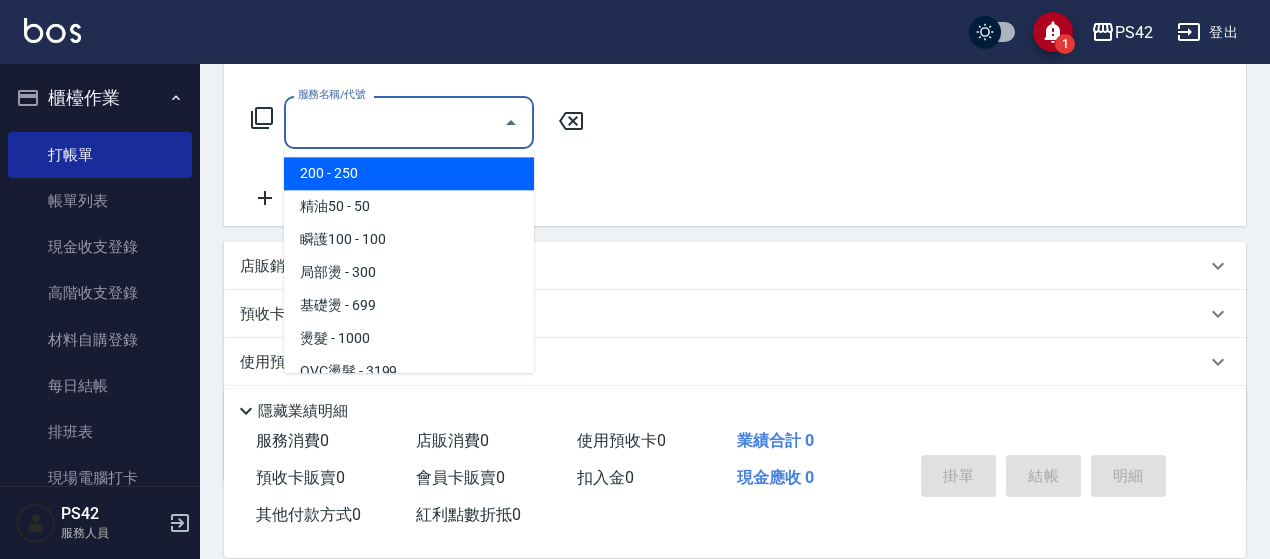 click on "服務名稱/代號" at bounding box center (394, 122) 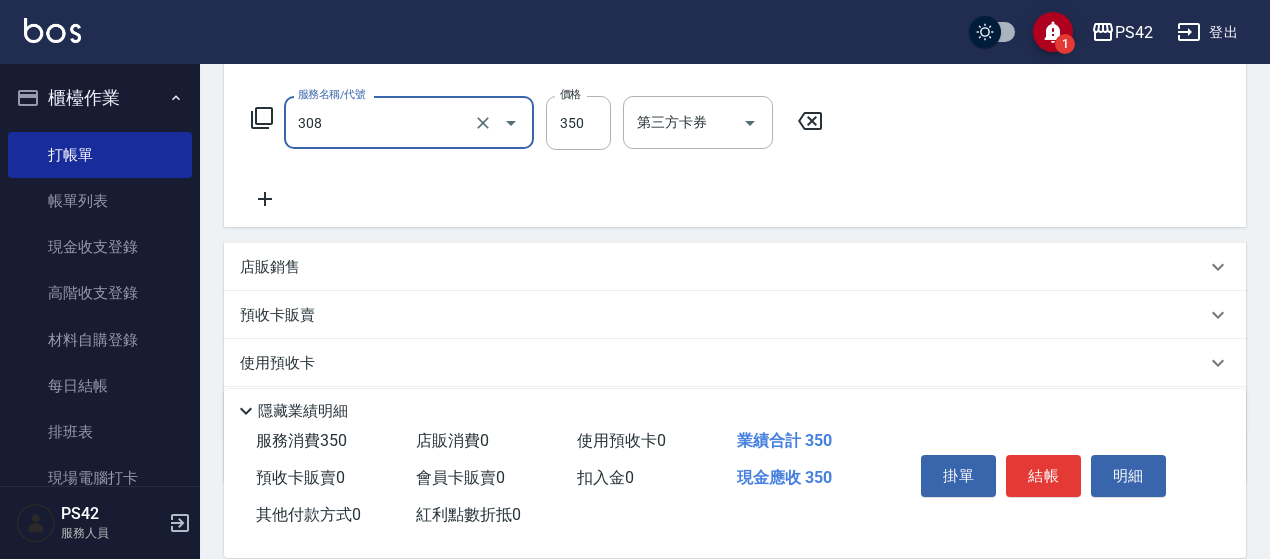 type on "洗+剪(308)" 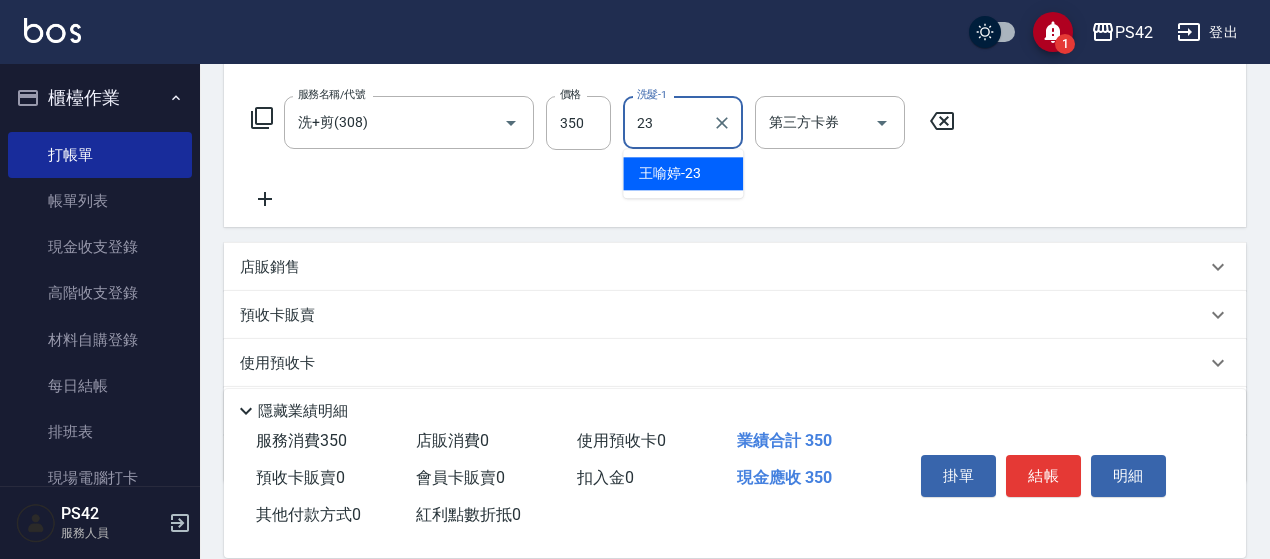 type on "王喻婷-23" 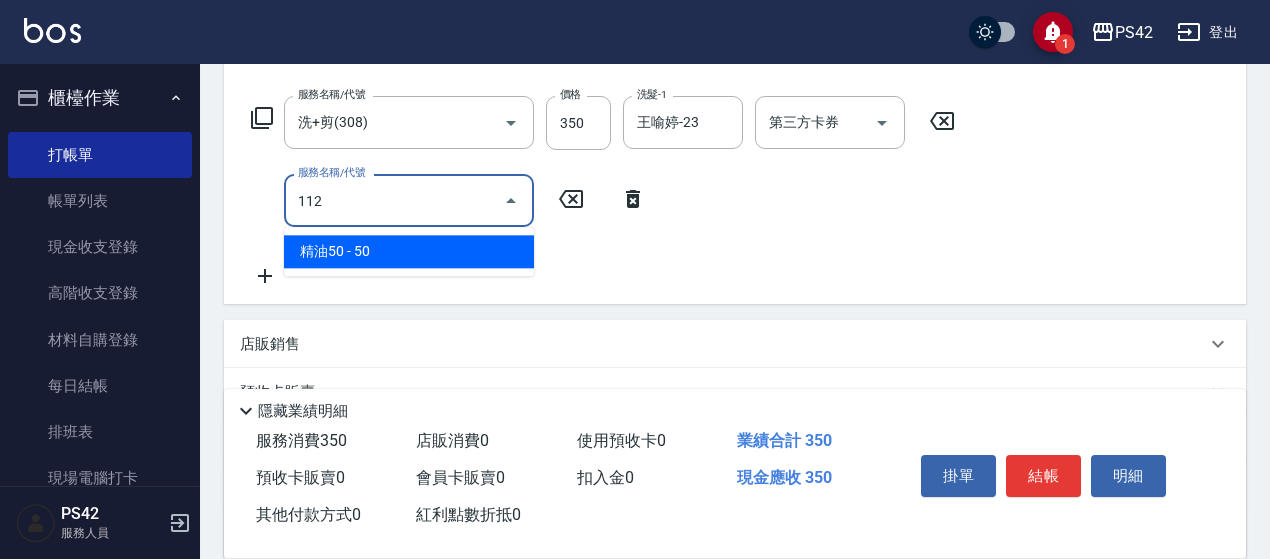 type on "精油50(112)" 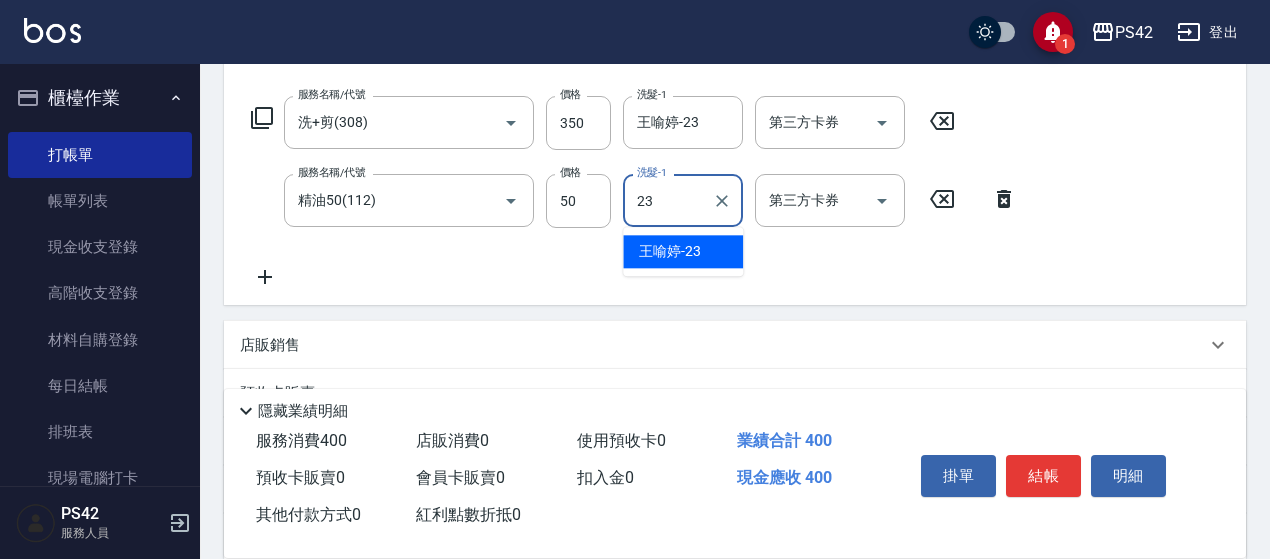 type on "王喻婷-23" 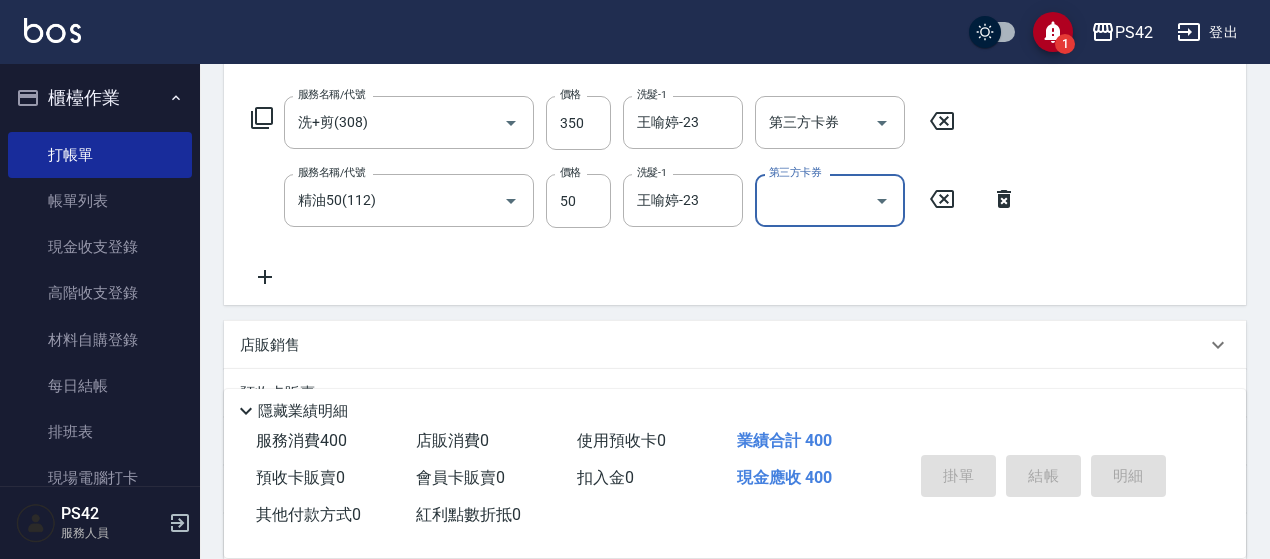 type 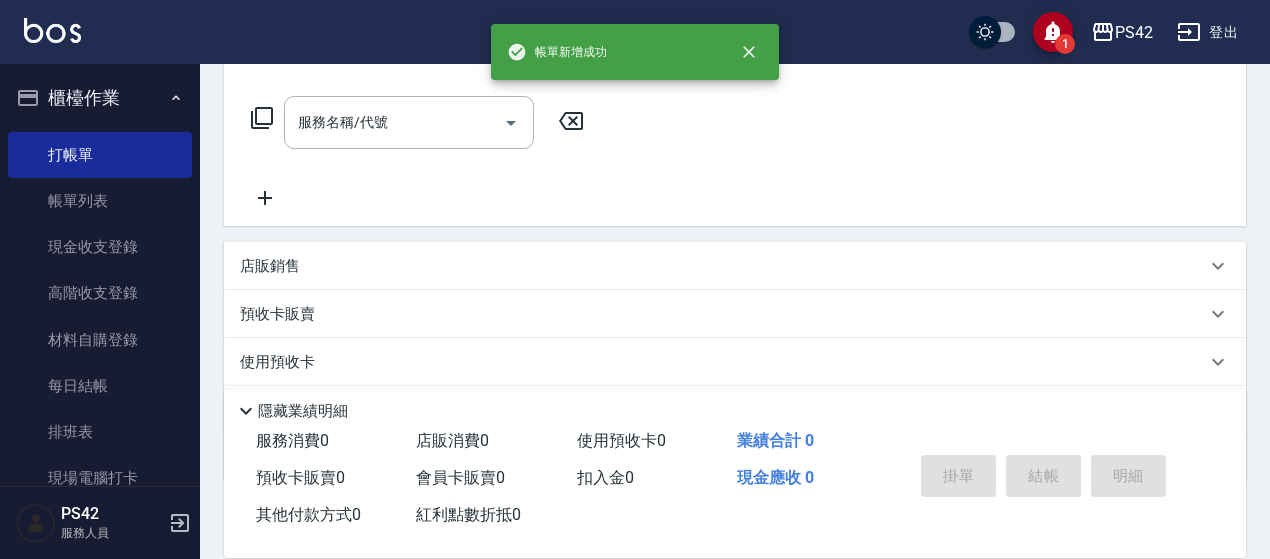 scroll, scrollTop: 0, scrollLeft: 0, axis: both 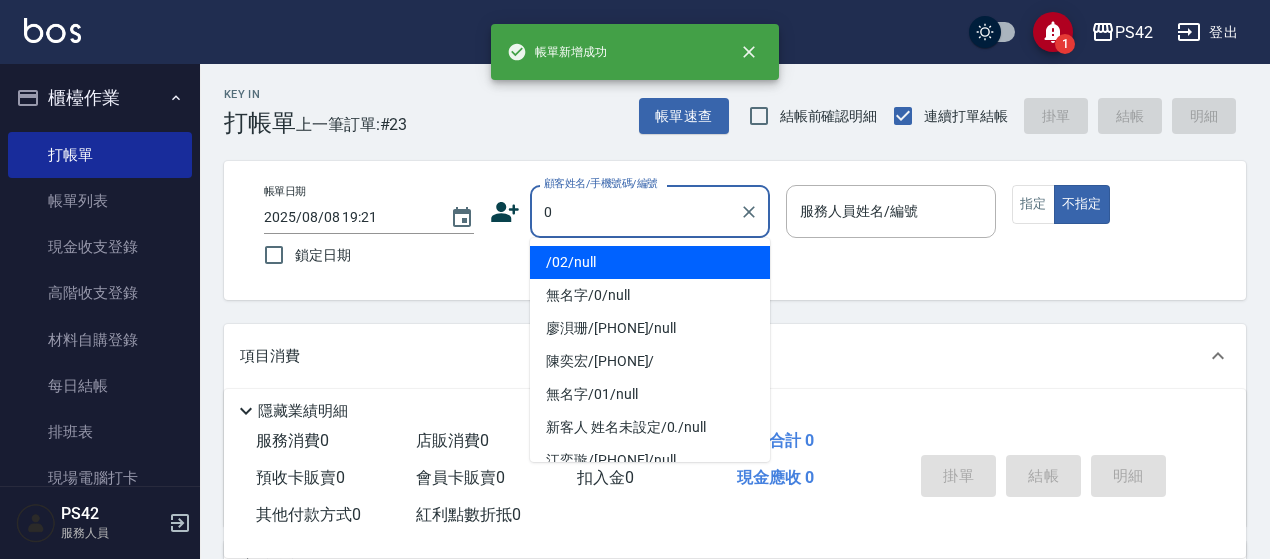 type on "/02/null" 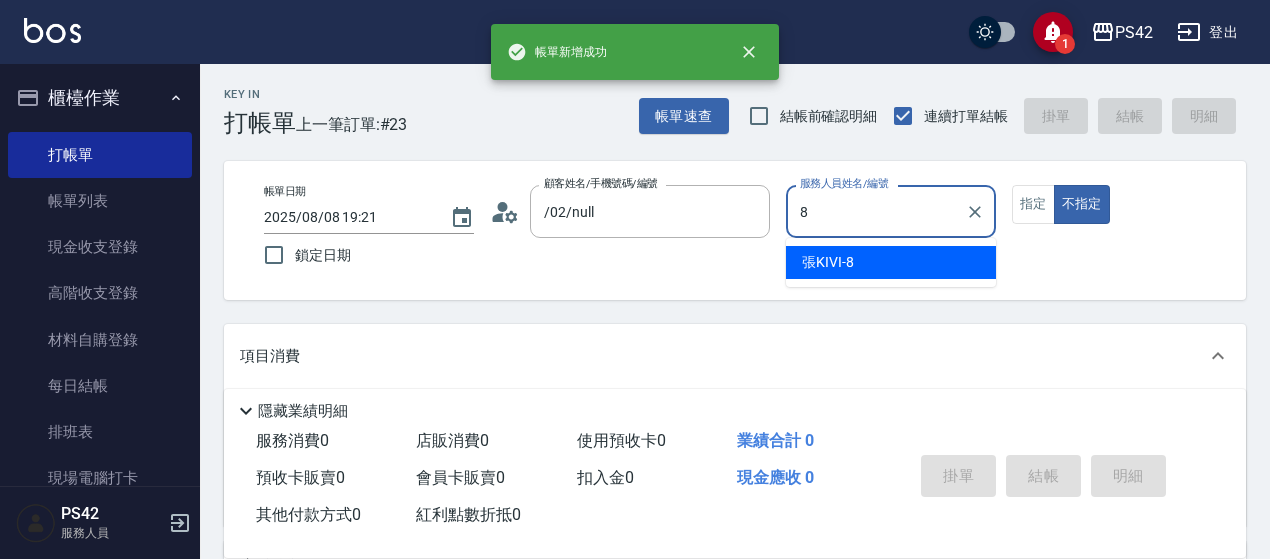 type on "張KIVI-8" 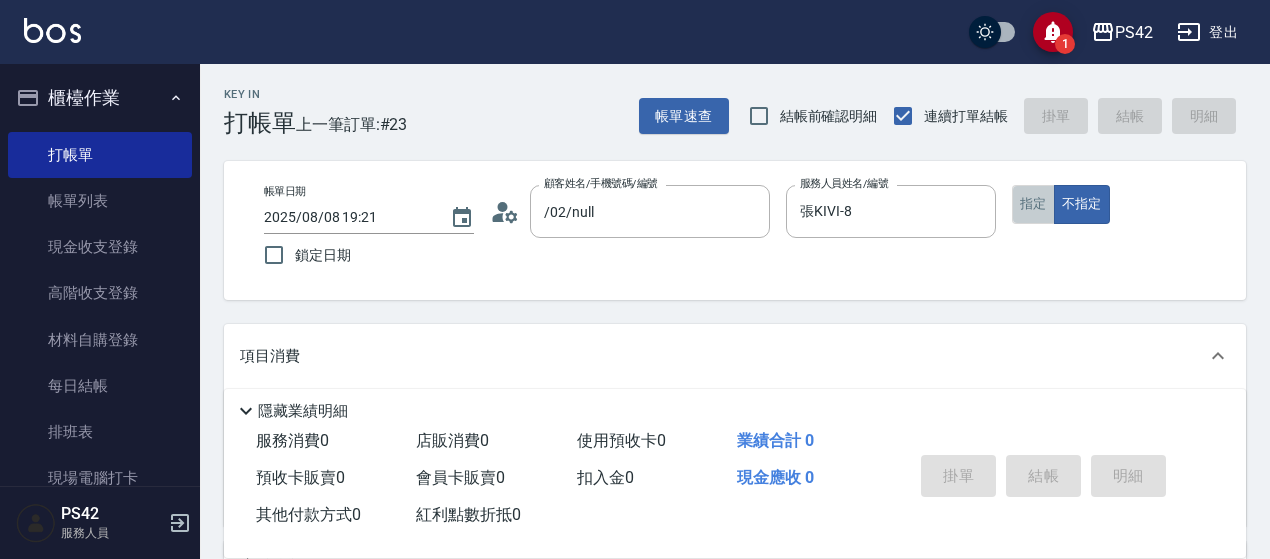 click on "指定" at bounding box center (1033, 204) 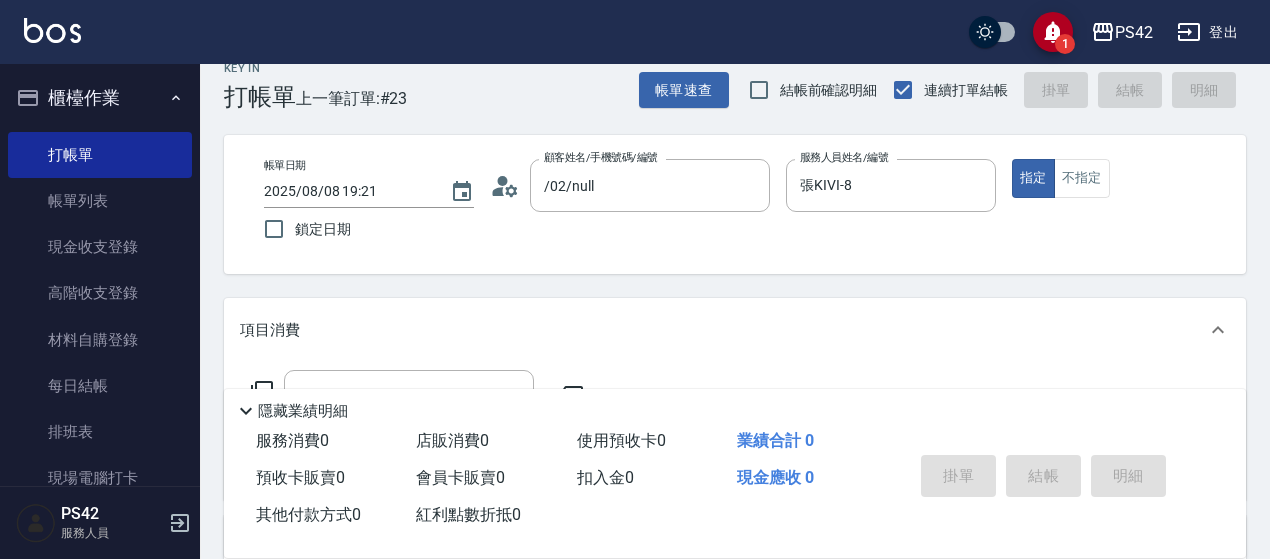 scroll, scrollTop: 100, scrollLeft: 0, axis: vertical 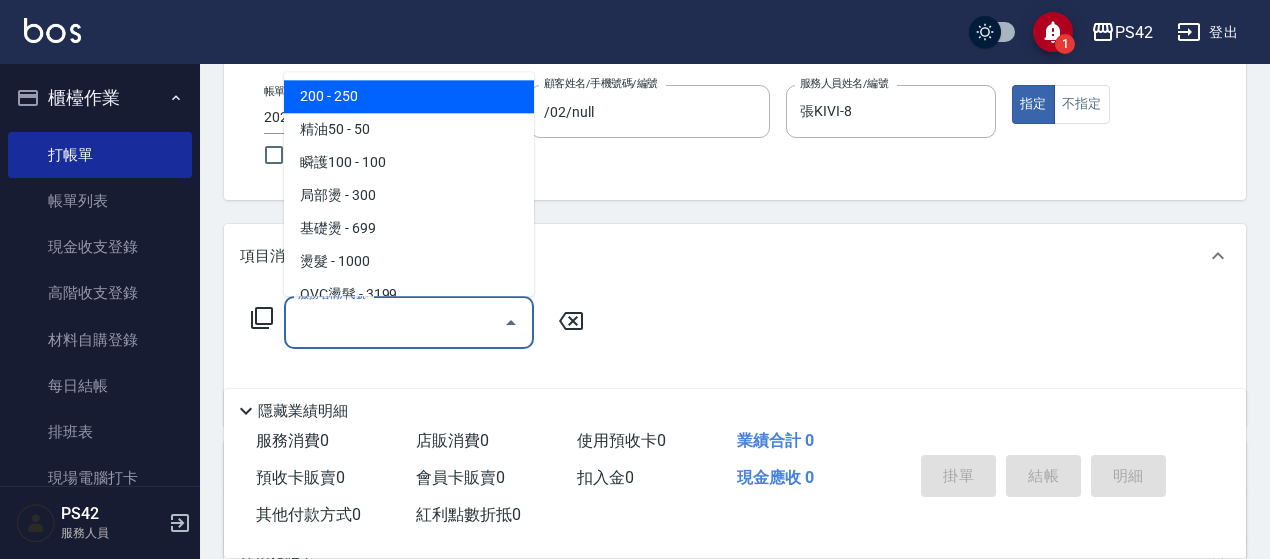 click on "服務名稱/代號" at bounding box center (394, 322) 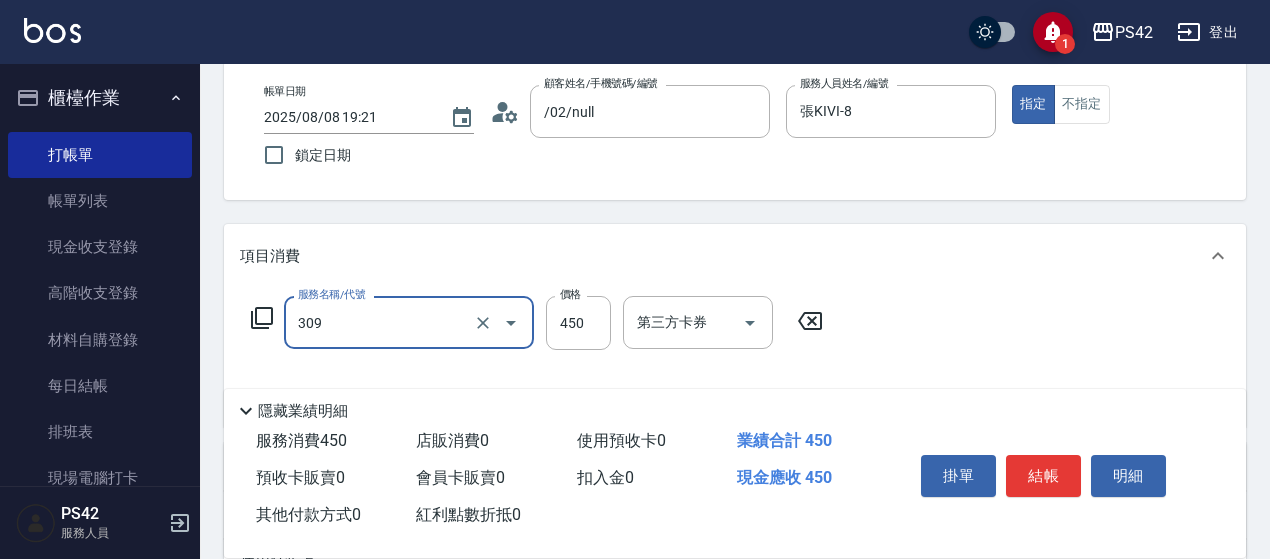 type on "洗+剪(309)" 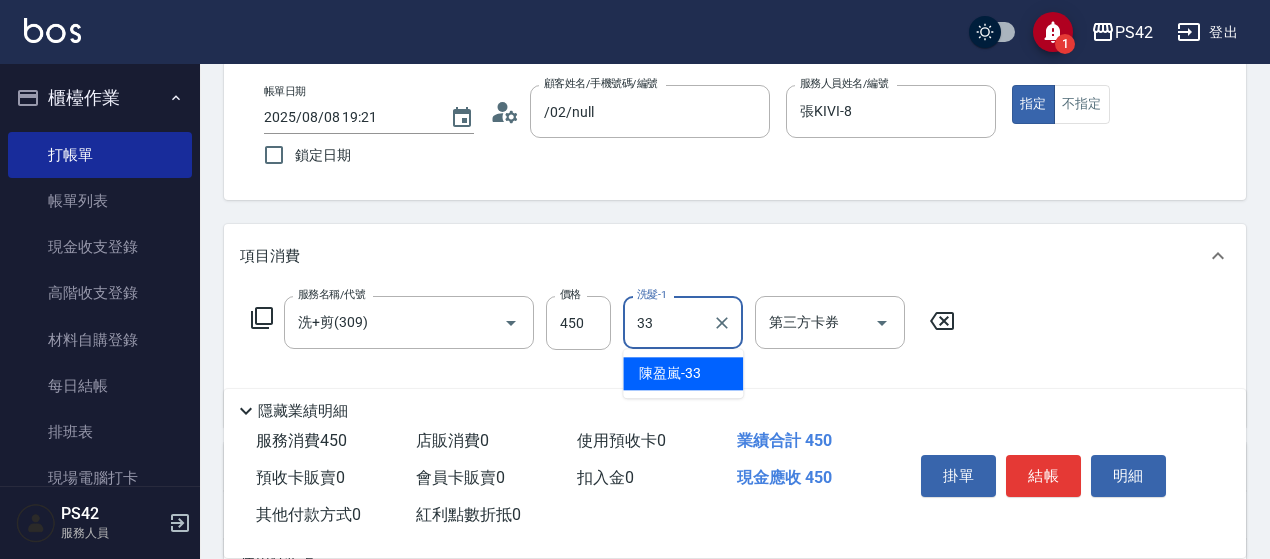 type on "陳盈嵐-33" 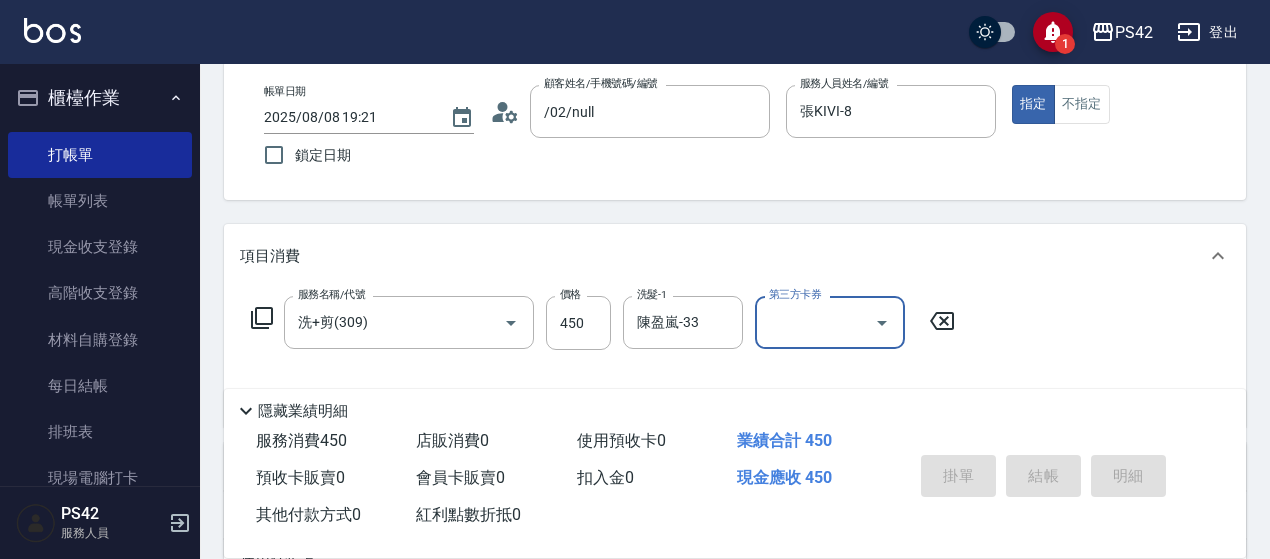 type 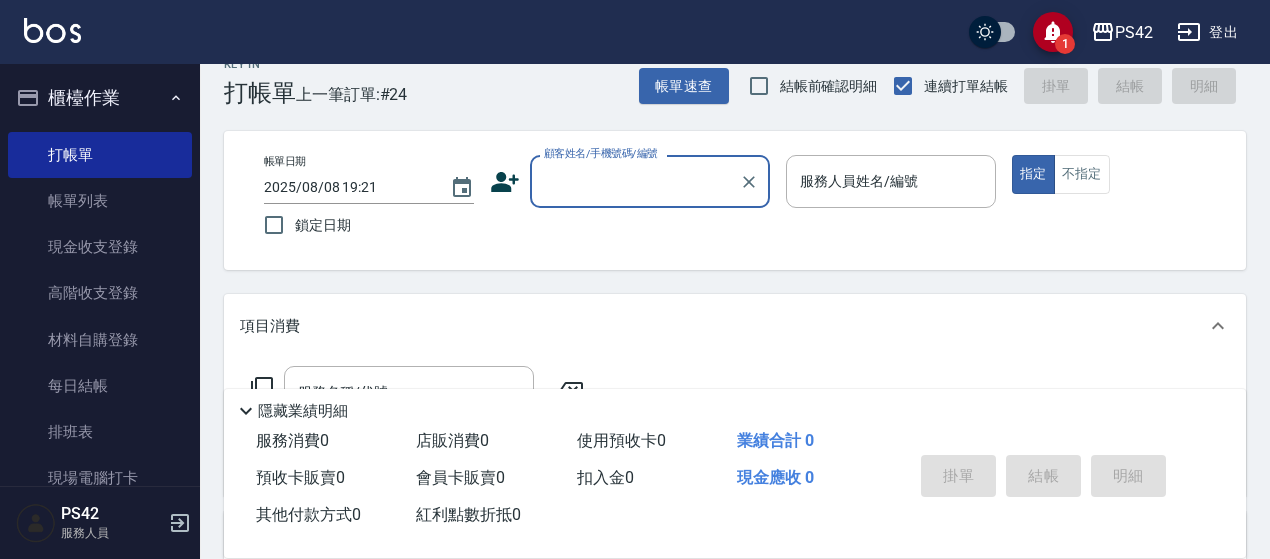 scroll, scrollTop: 0, scrollLeft: 0, axis: both 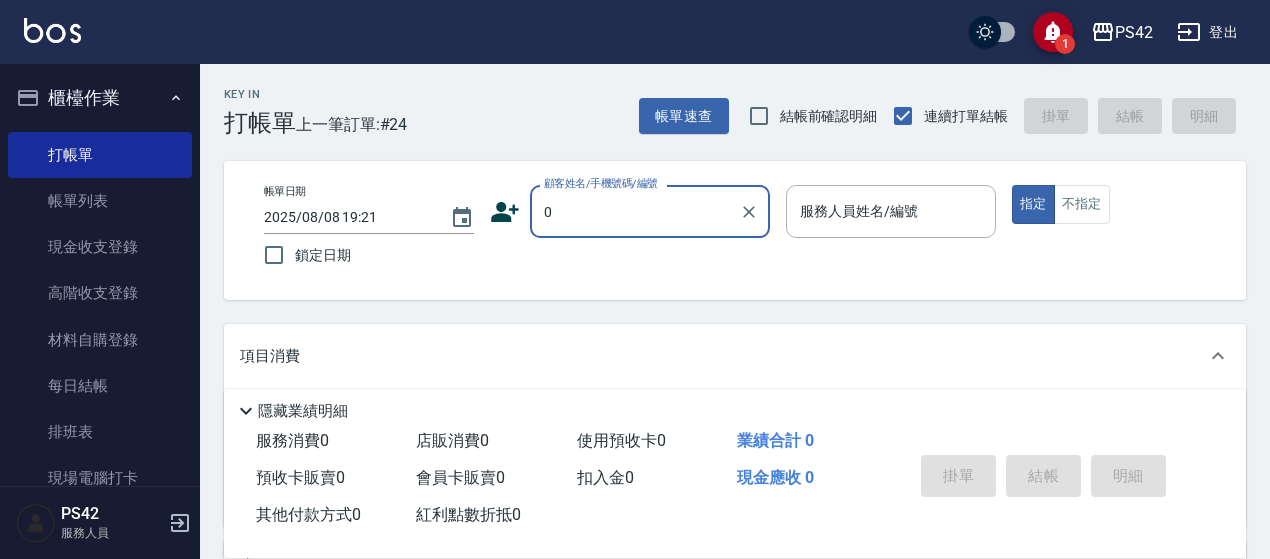 type on "/02/null" 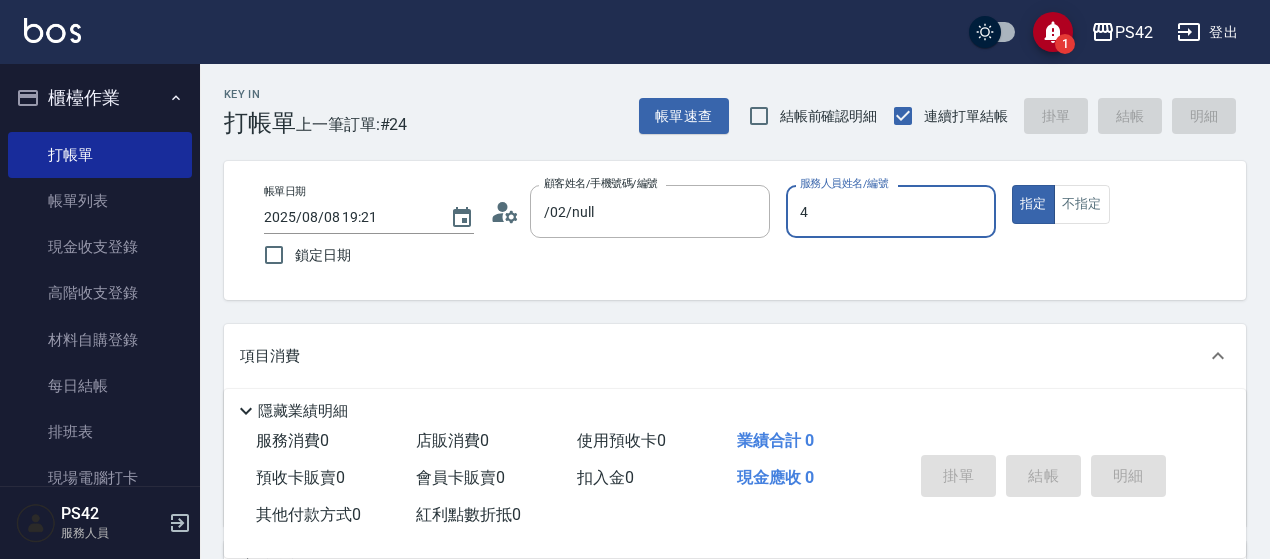 type on "程汶珊-4" 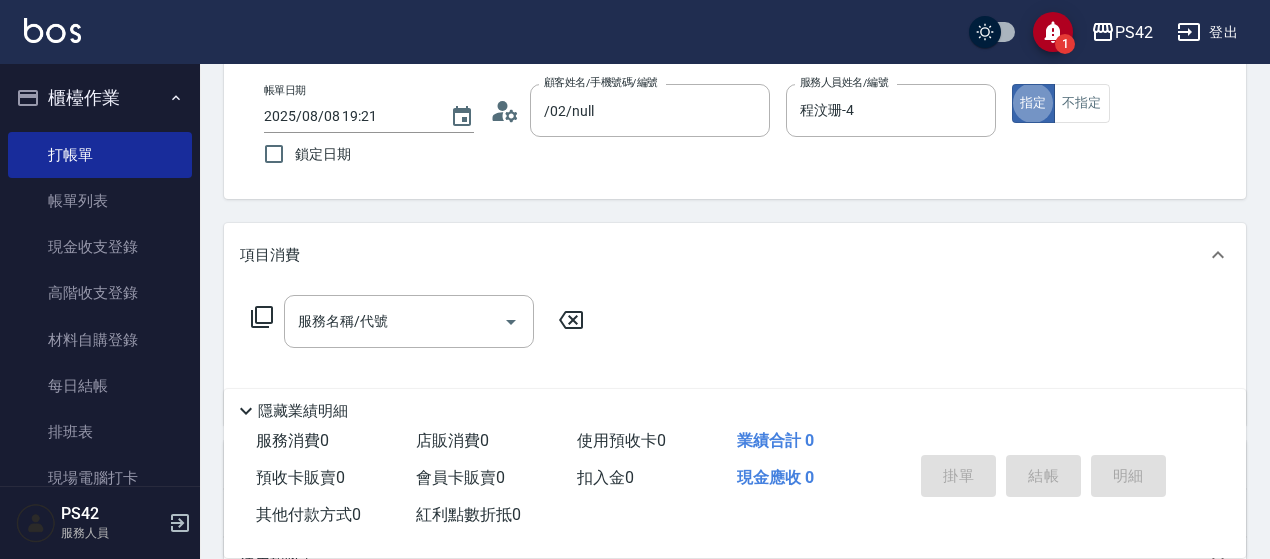 scroll, scrollTop: 200, scrollLeft: 0, axis: vertical 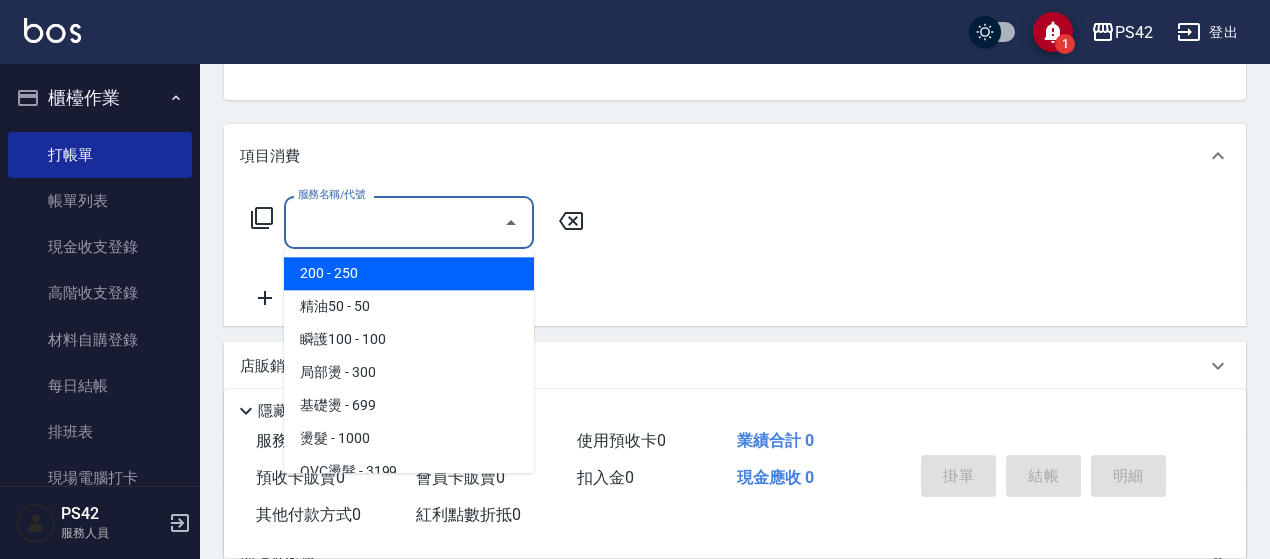 click on "服務名稱/代號 服務名稱/代號" at bounding box center [409, 222] 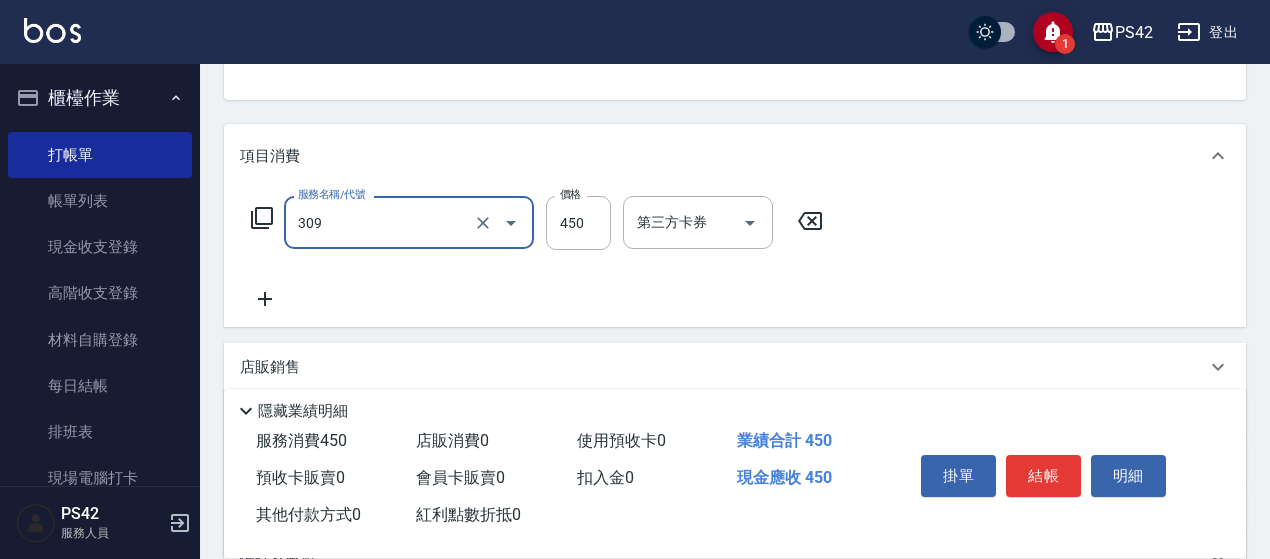 type on "洗+剪(309)" 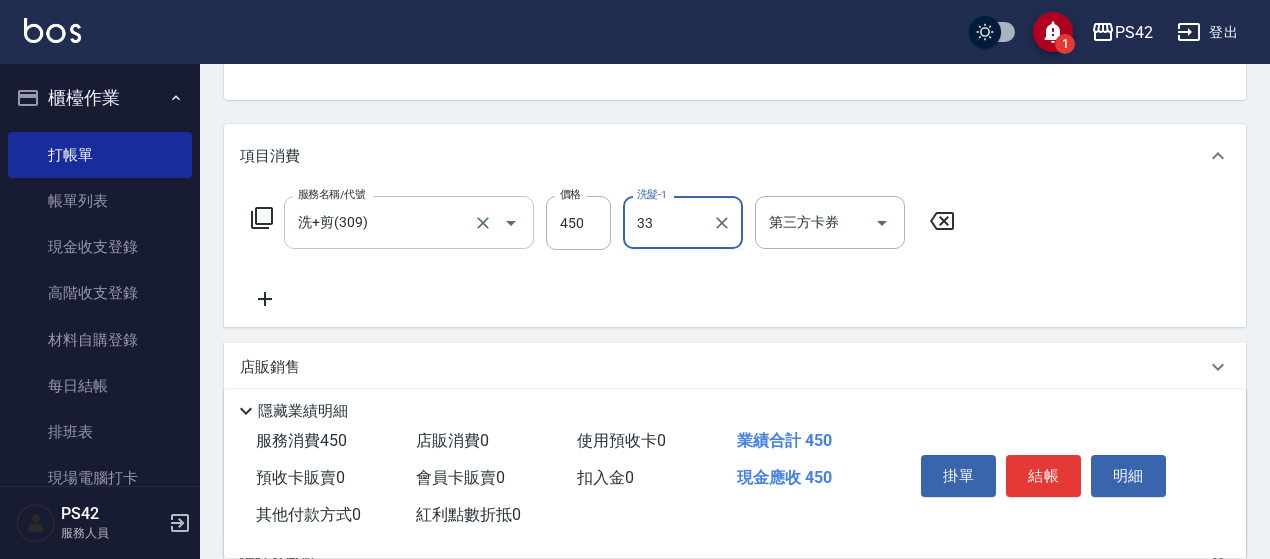 type on "陳盈嵐-33" 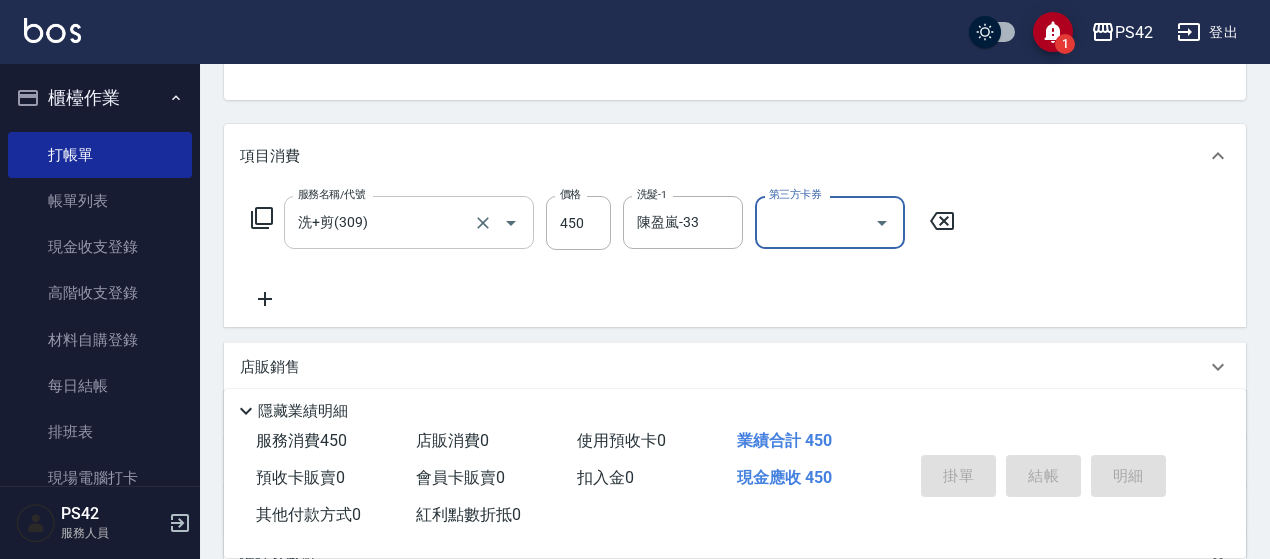type 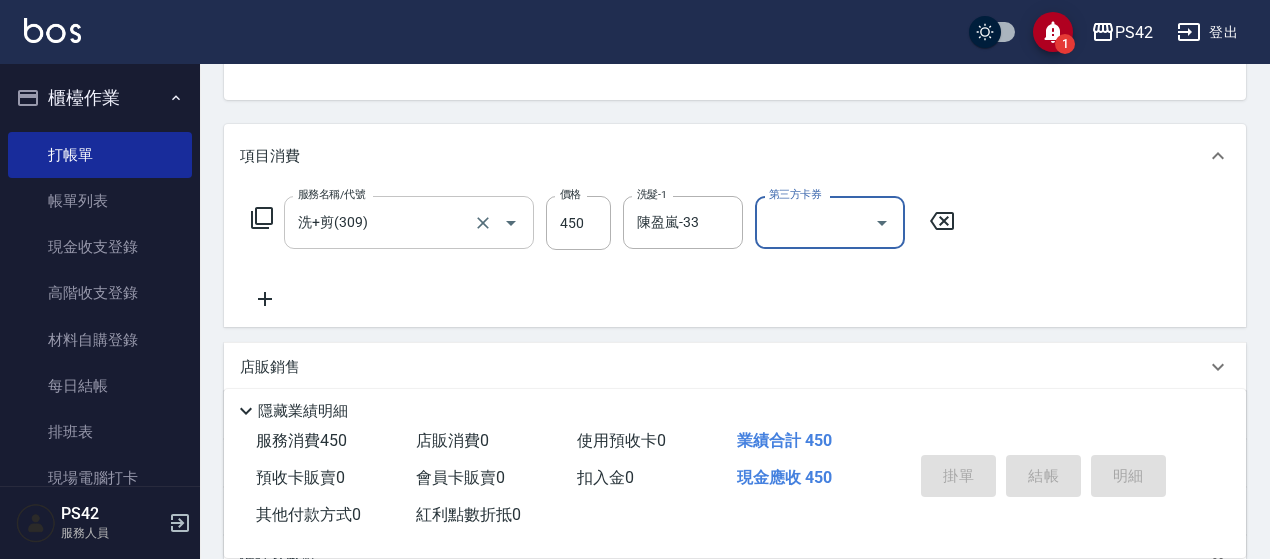 type 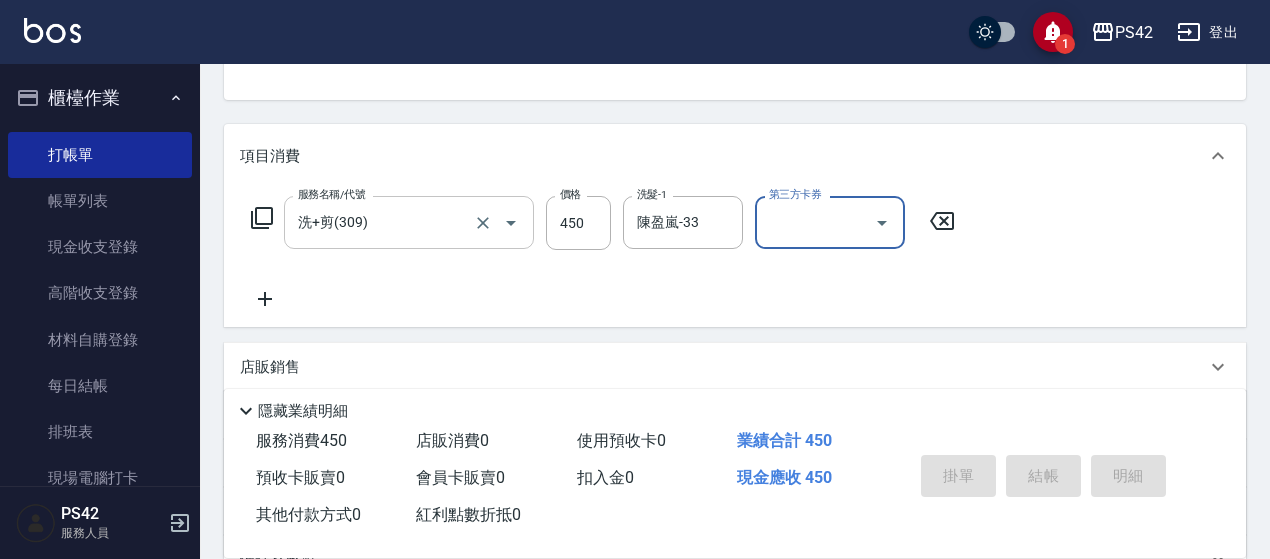type 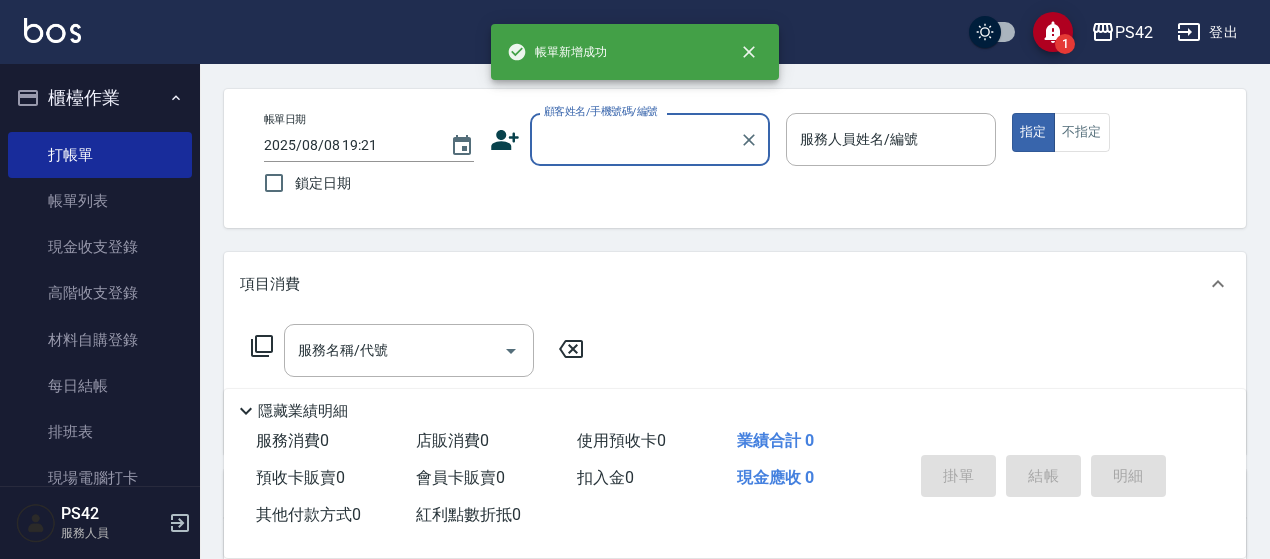 scroll, scrollTop: 0, scrollLeft: 0, axis: both 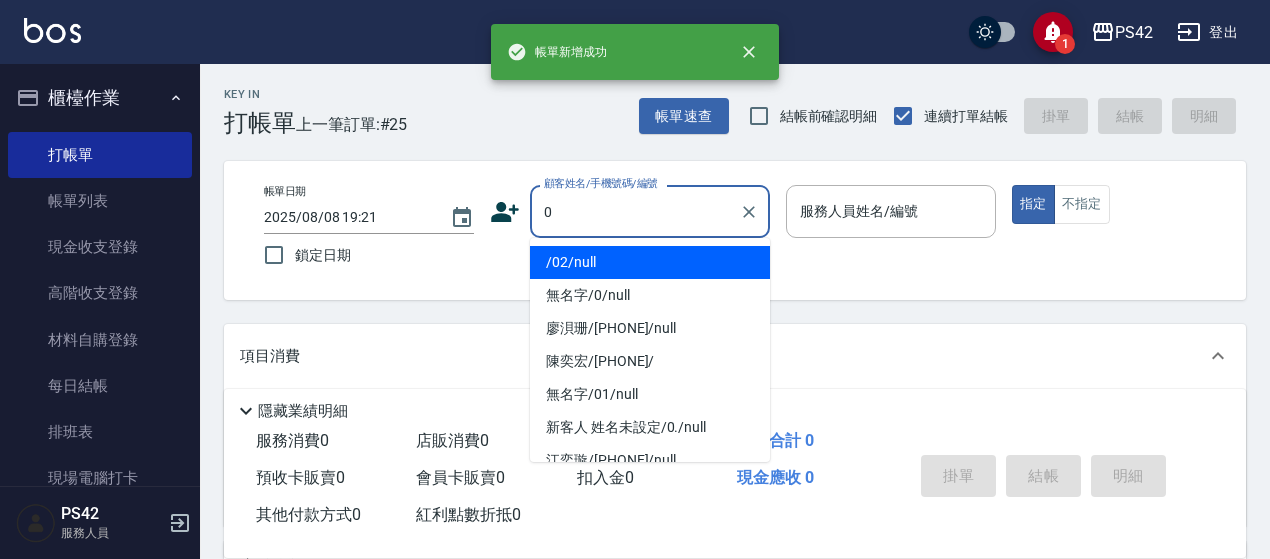 type on "/02/null" 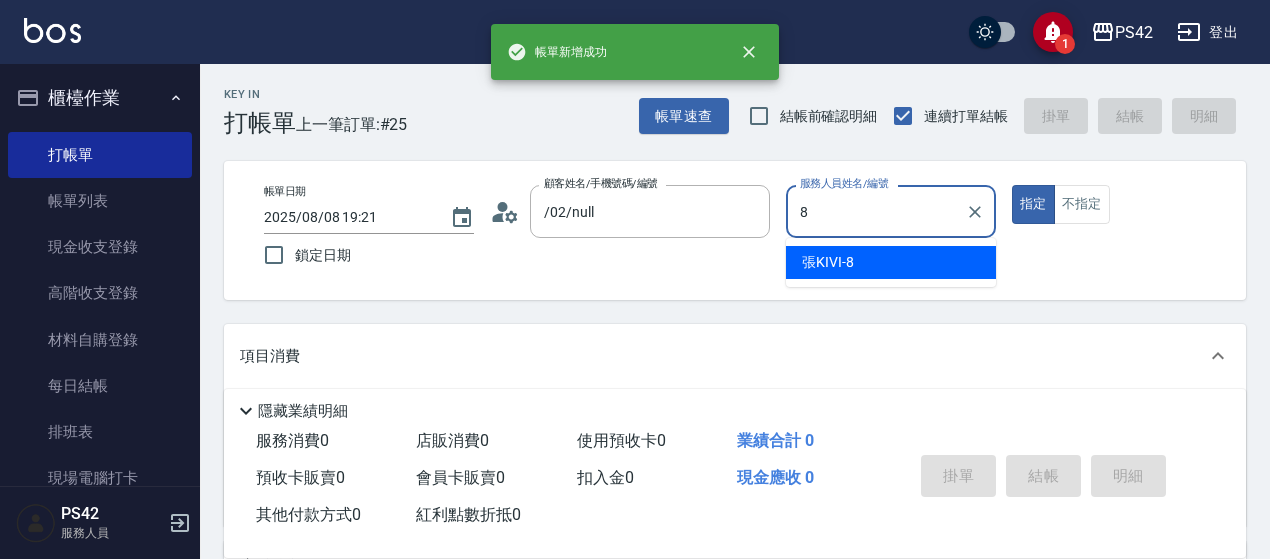 type on "張KIVI-8" 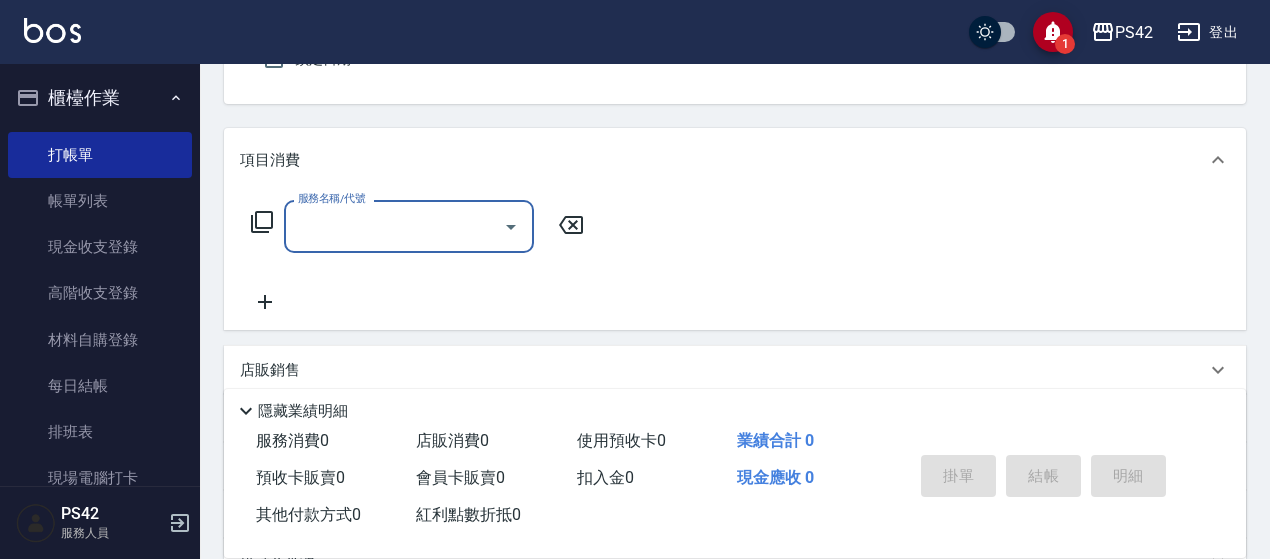 scroll, scrollTop: 200, scrollLeft: 0, axis: vertical 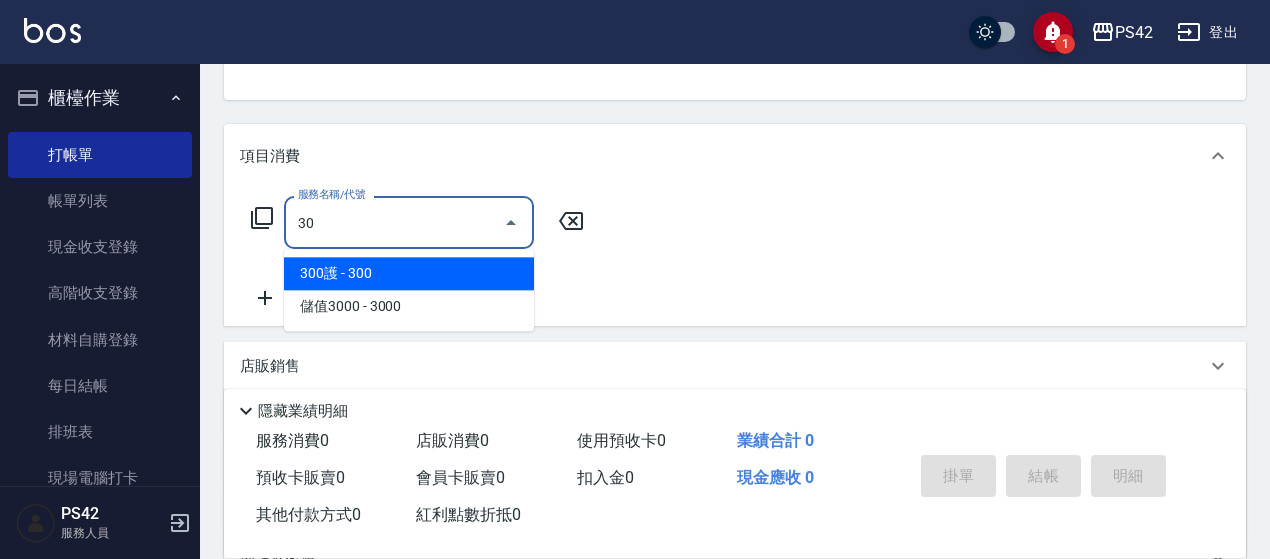 type on "3" 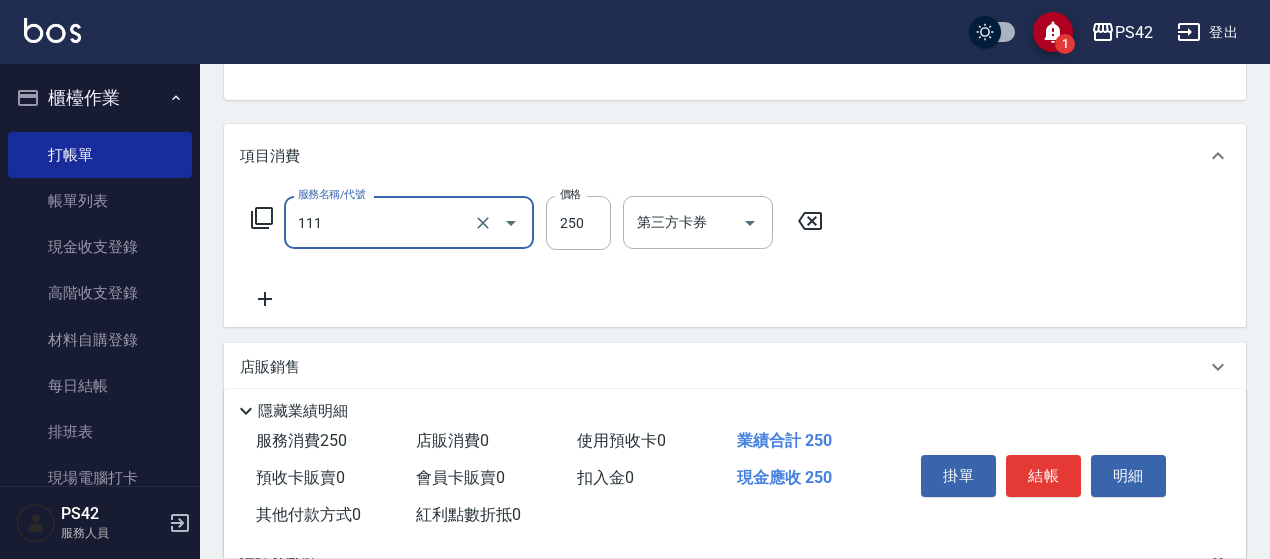 type on "200(111)" 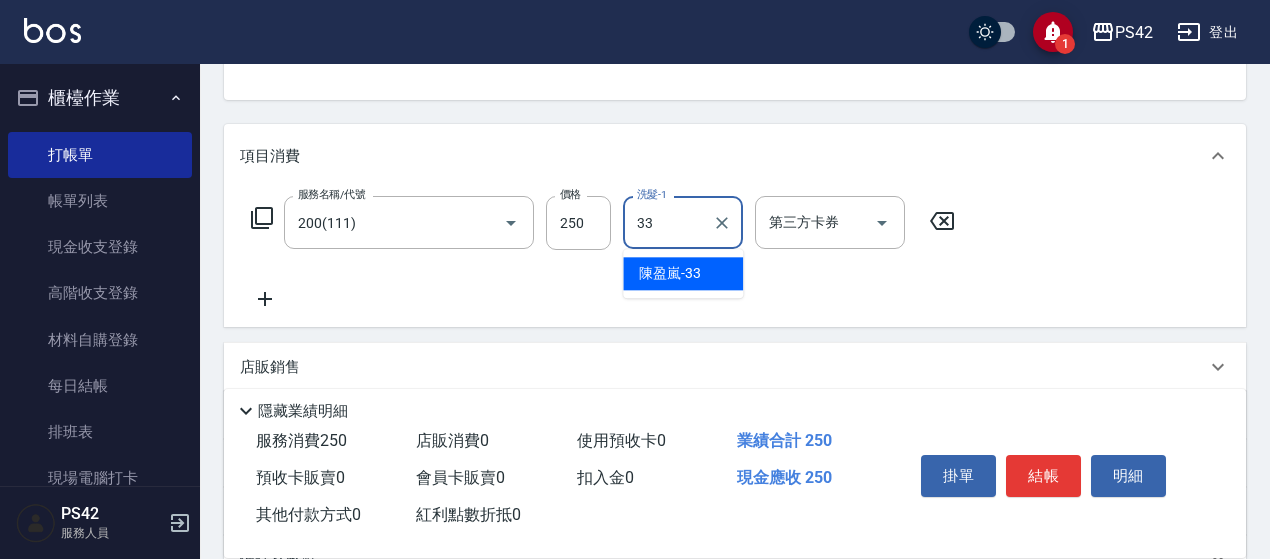 type on "陳盈嵐-33" 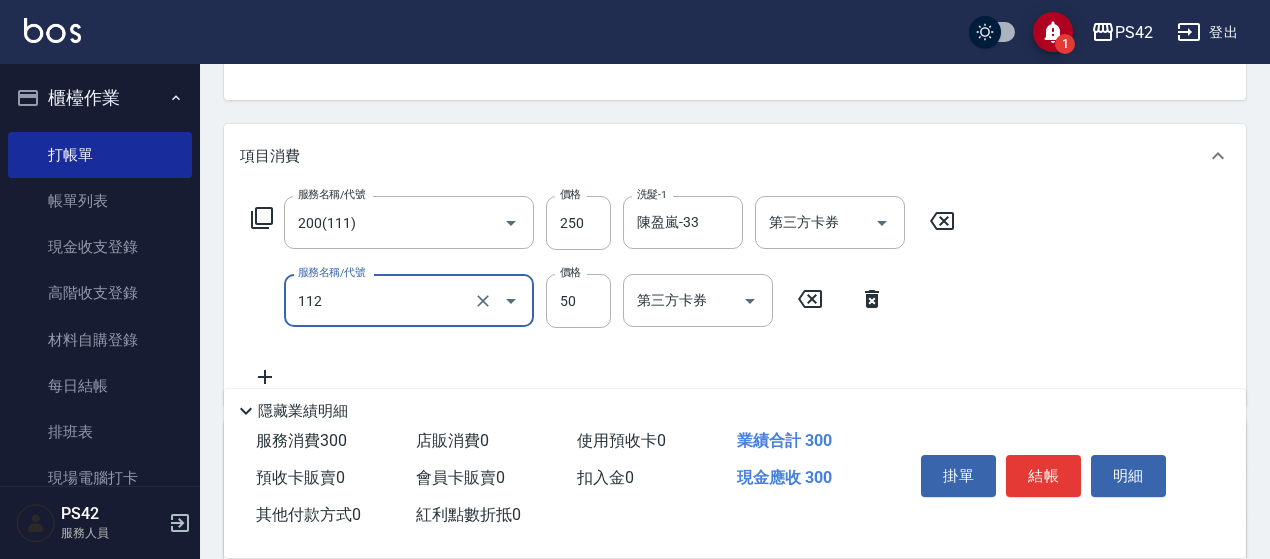 type on "精油50(112)" 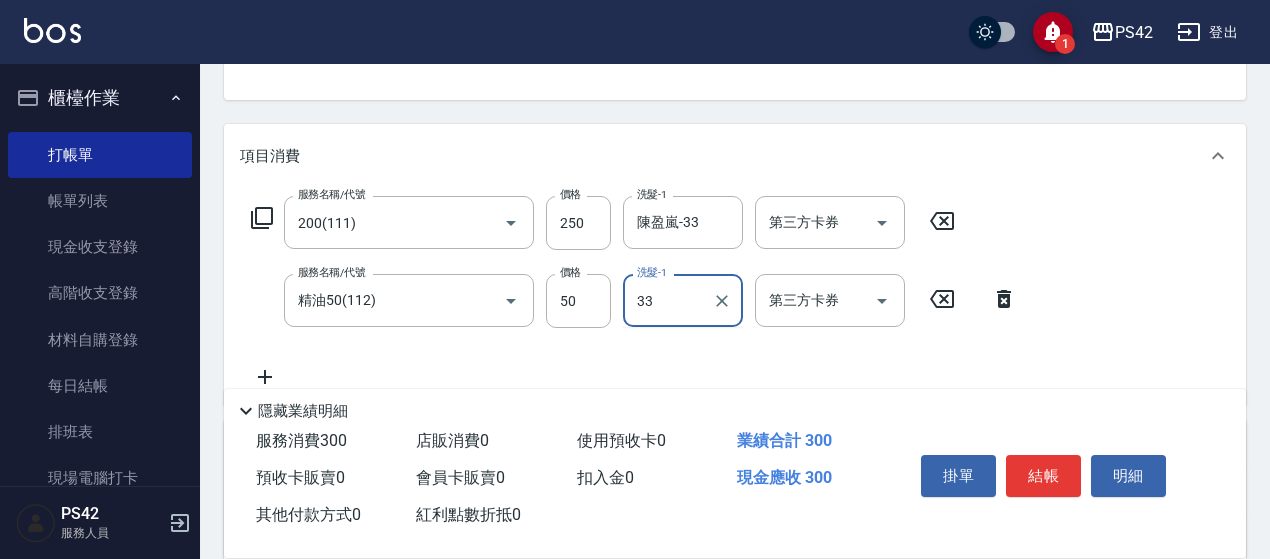 type on "陳盈嵐-33" 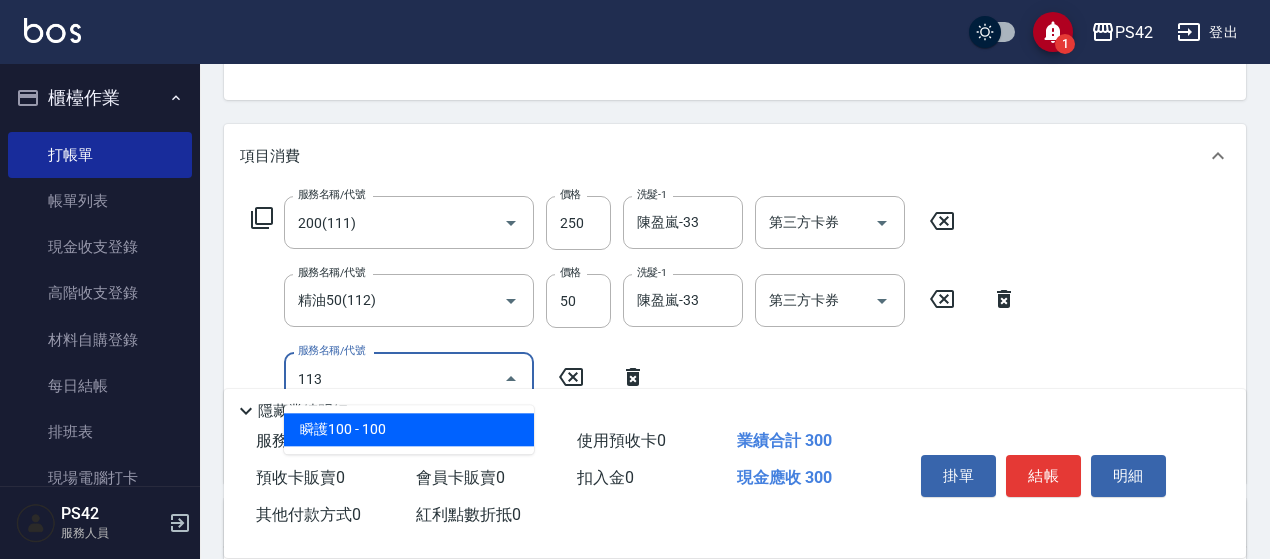 type on "瞬護100(113)" 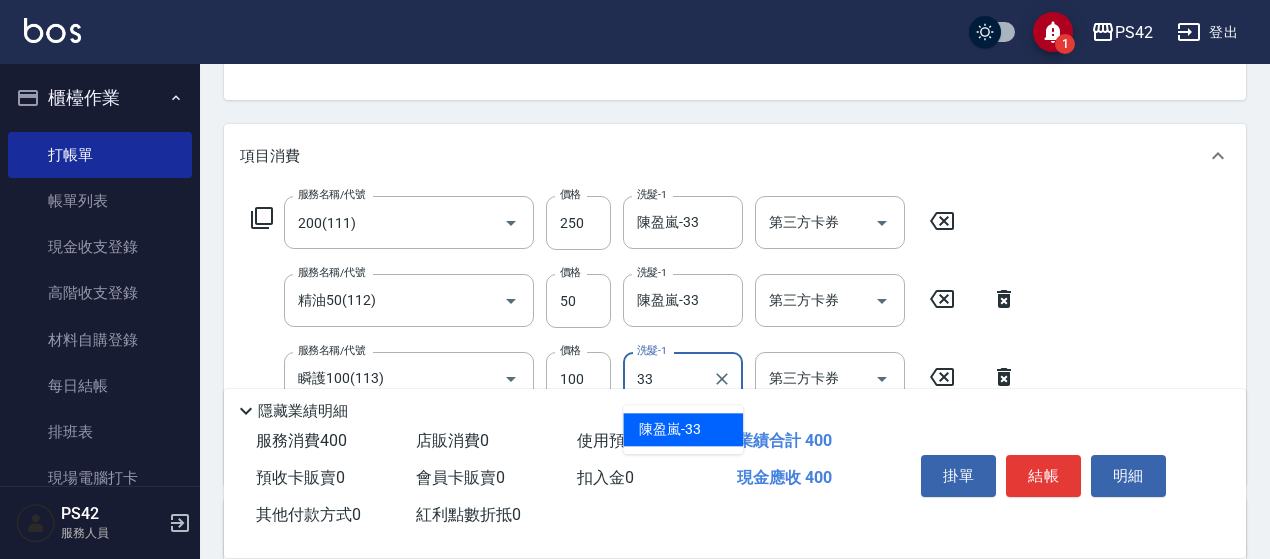 type on "陳盈嵐-33" 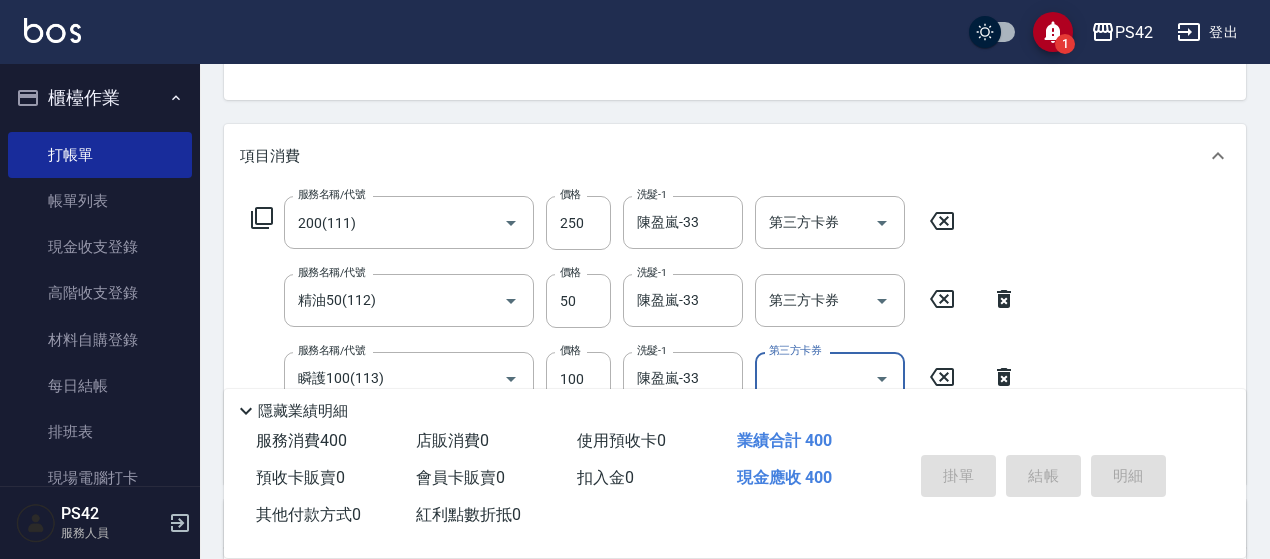 type on "2025/08/08 19:23" 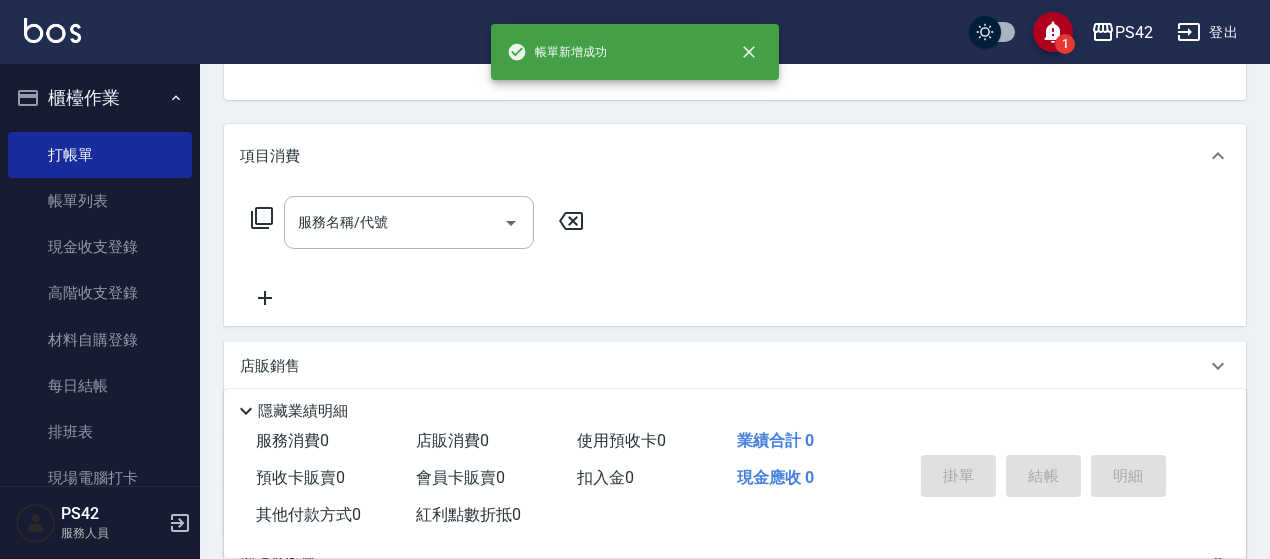 scroll, scrollTop: 194, scrollLeft: 0, axis: vertical 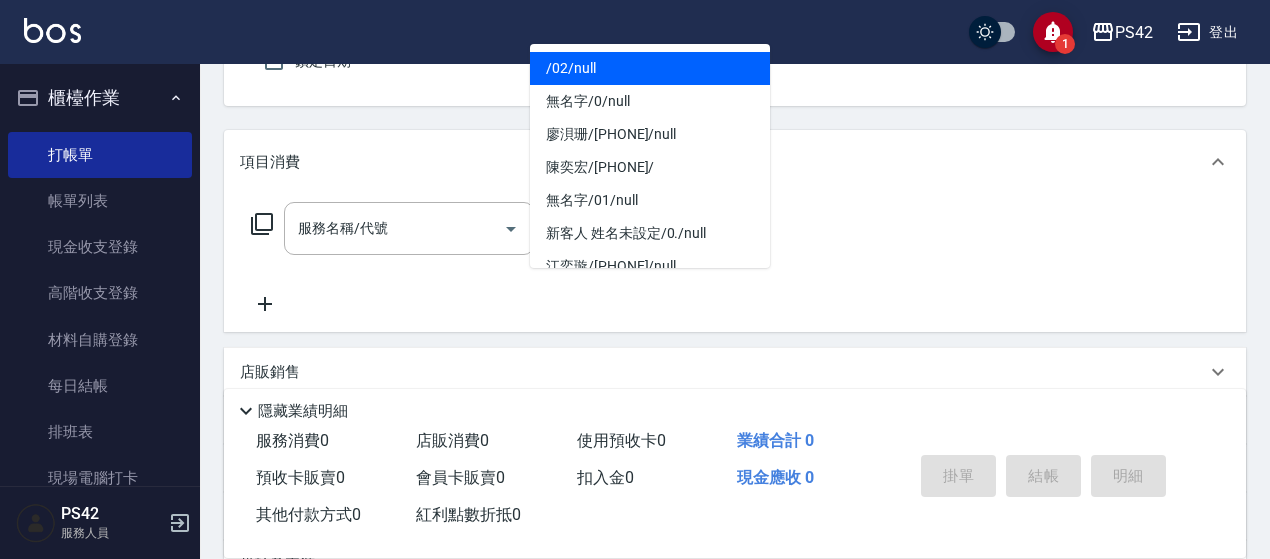 type on "/02/null" 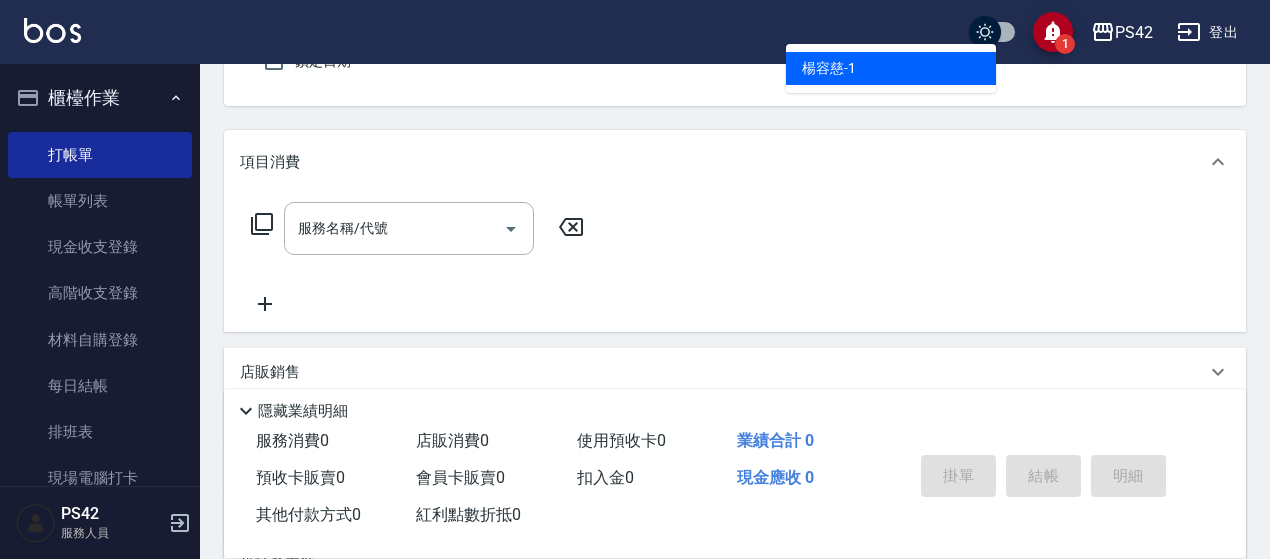 scroll, scrollTop: 185, scrollLeft: 0, axis: vertical 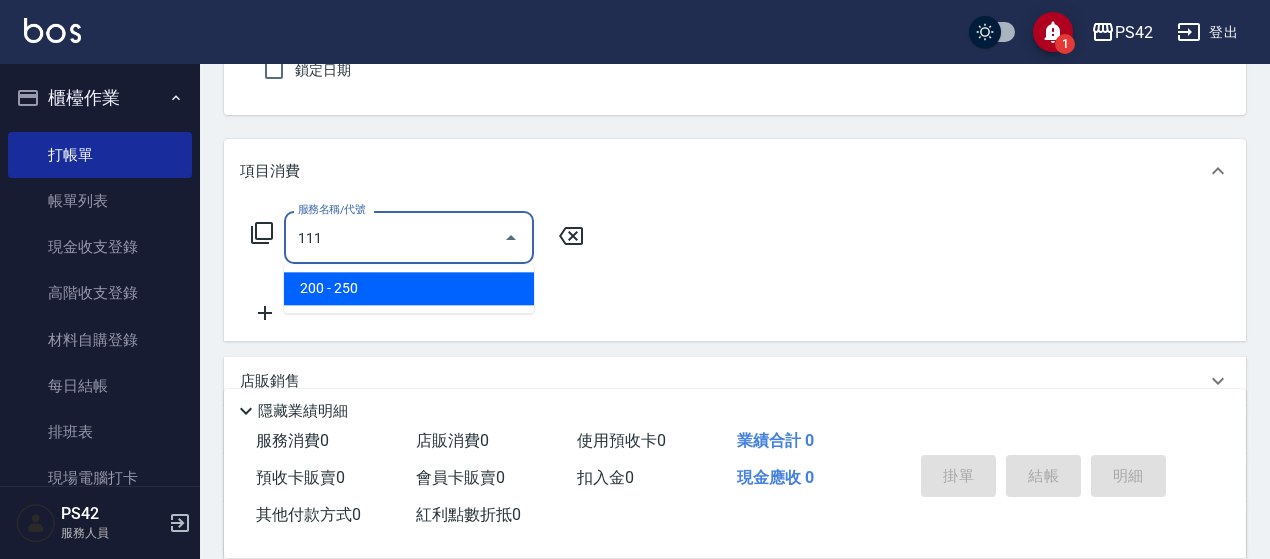 type on "200(111)" 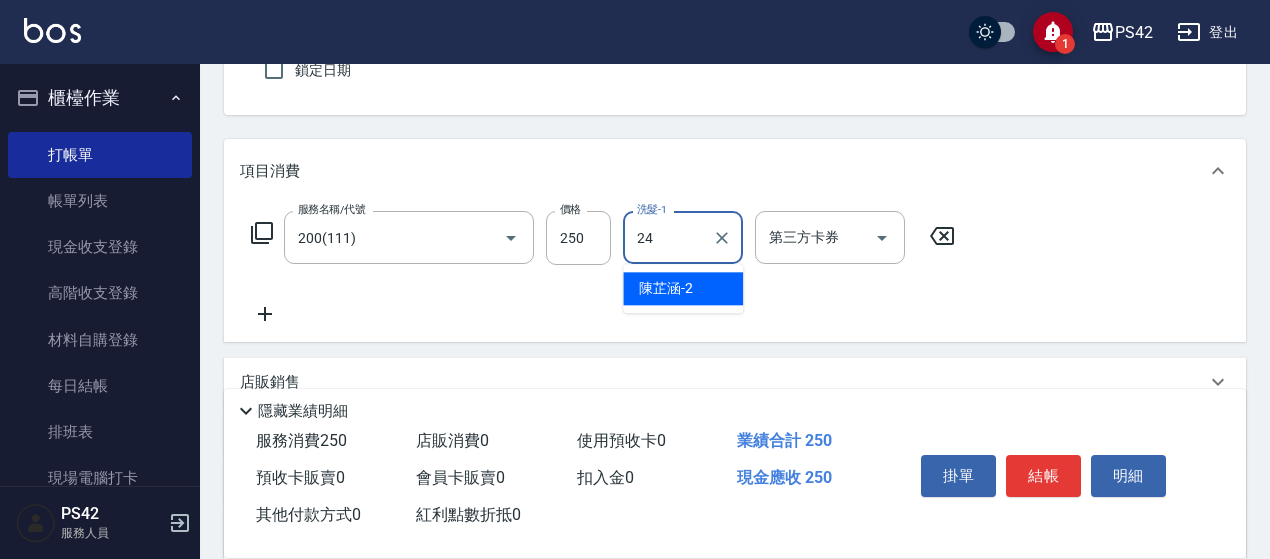 type on "莊薇蓁-24" 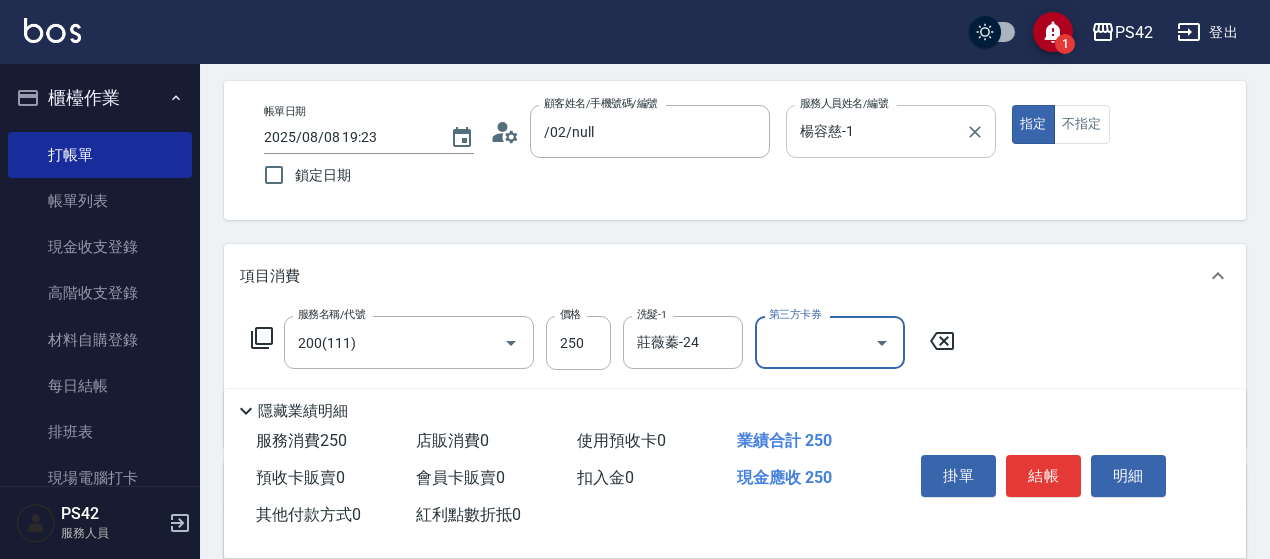 scroll, scrollTop: 0, scrollLeft: 0, axis: both 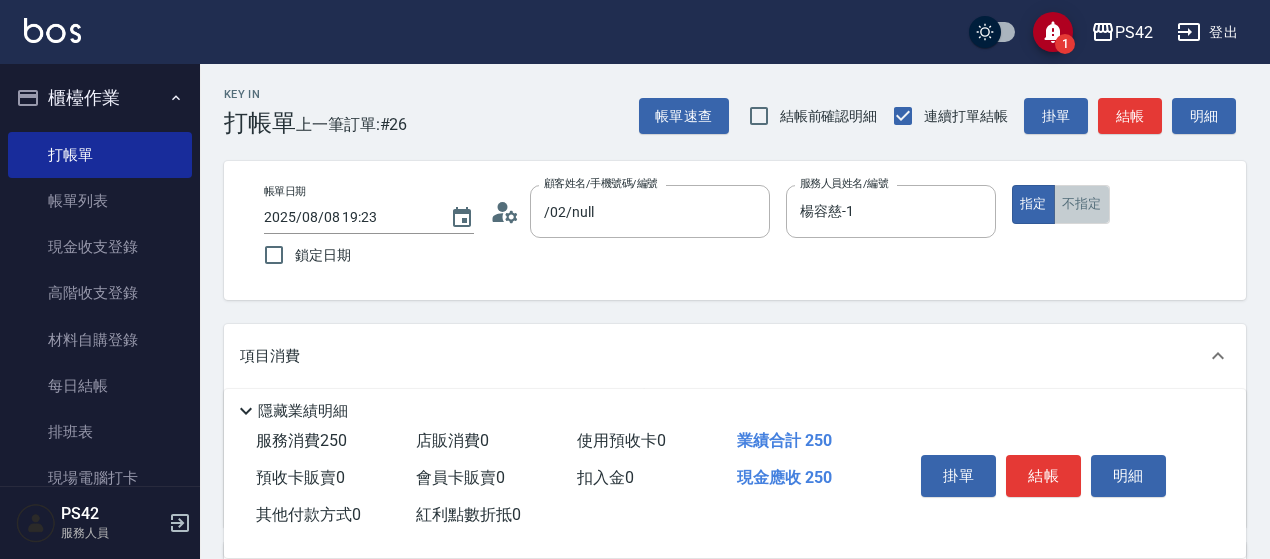 click on "不指定" at bounding box center [1082, 204] 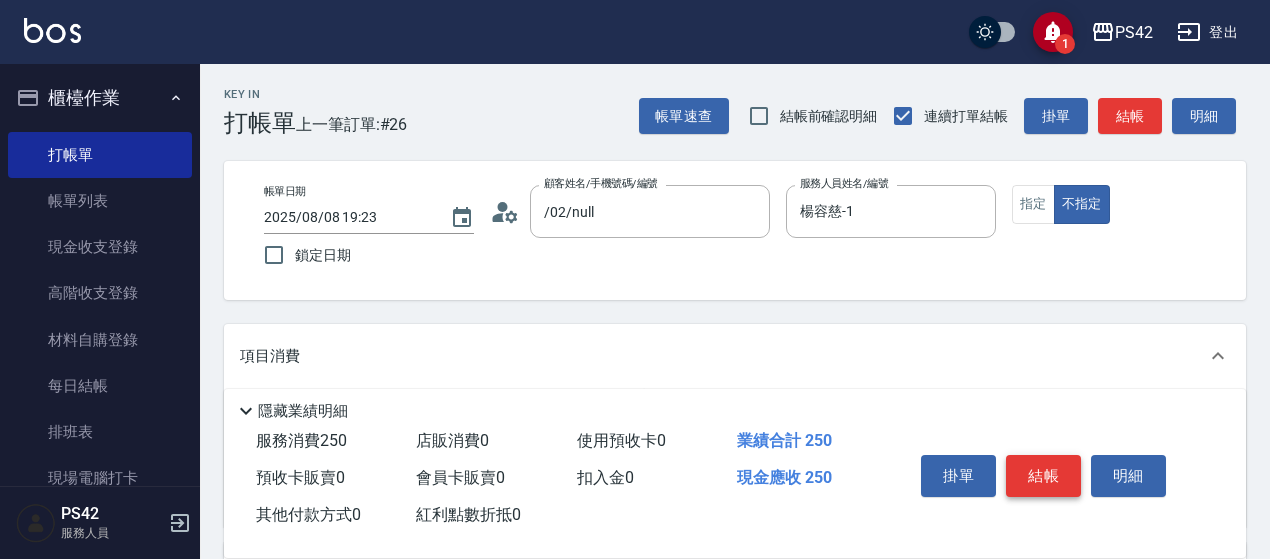 click on "結帳" at bounding box center (1043, 476) 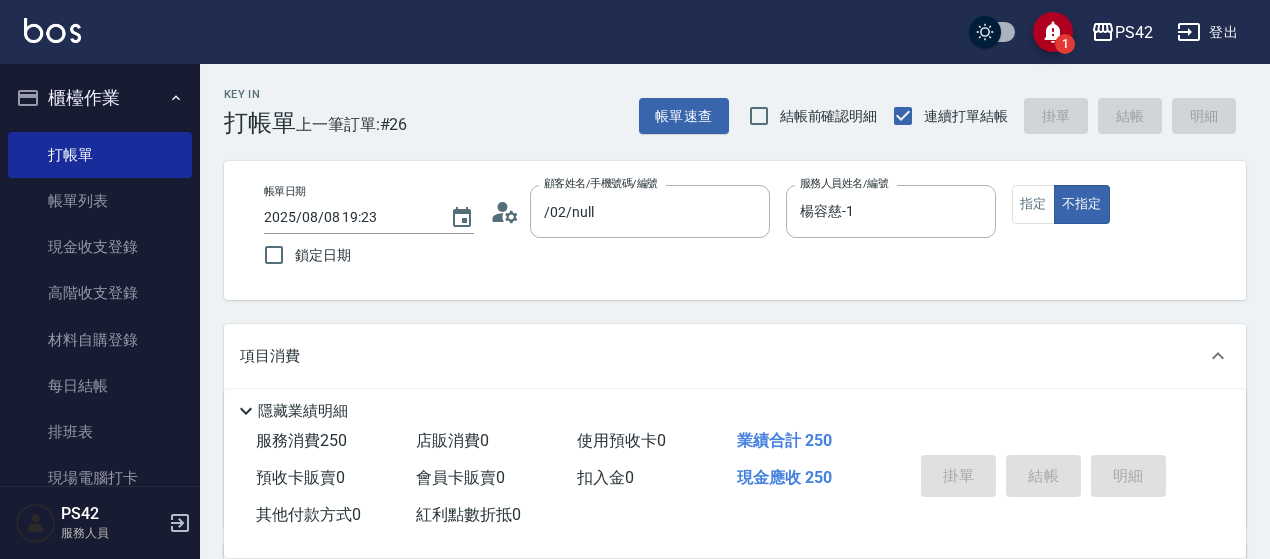 type 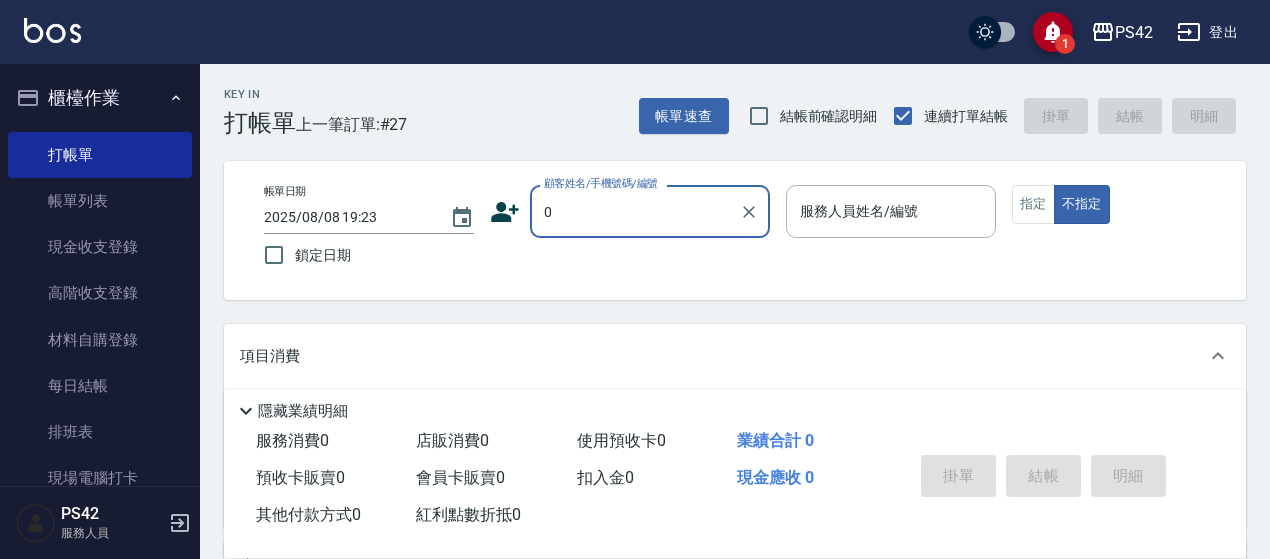 type on "0" 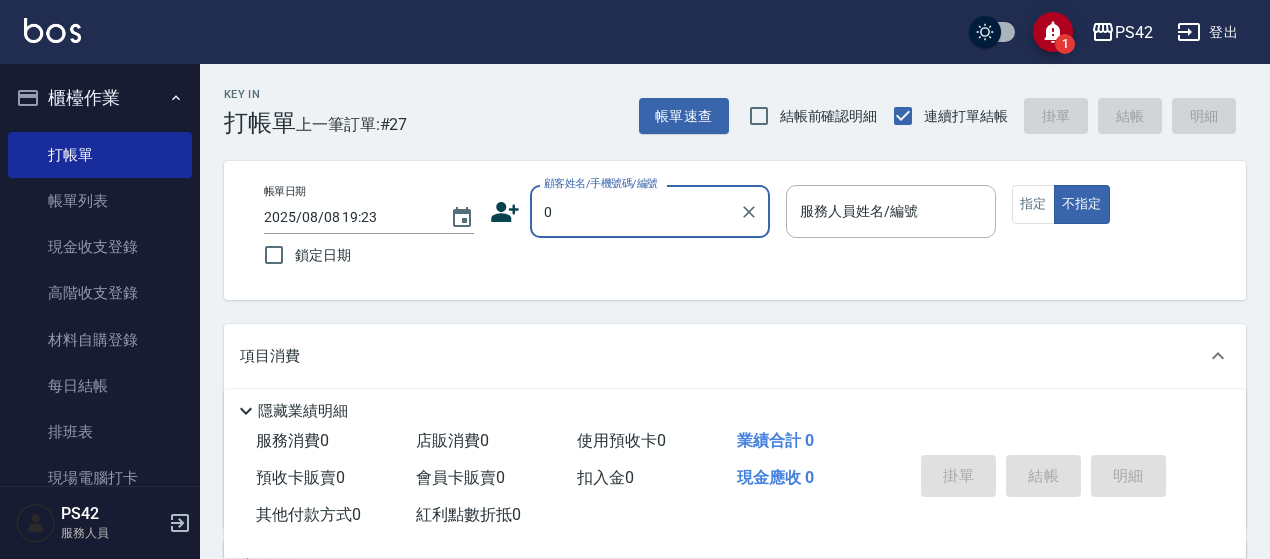 type on "1" 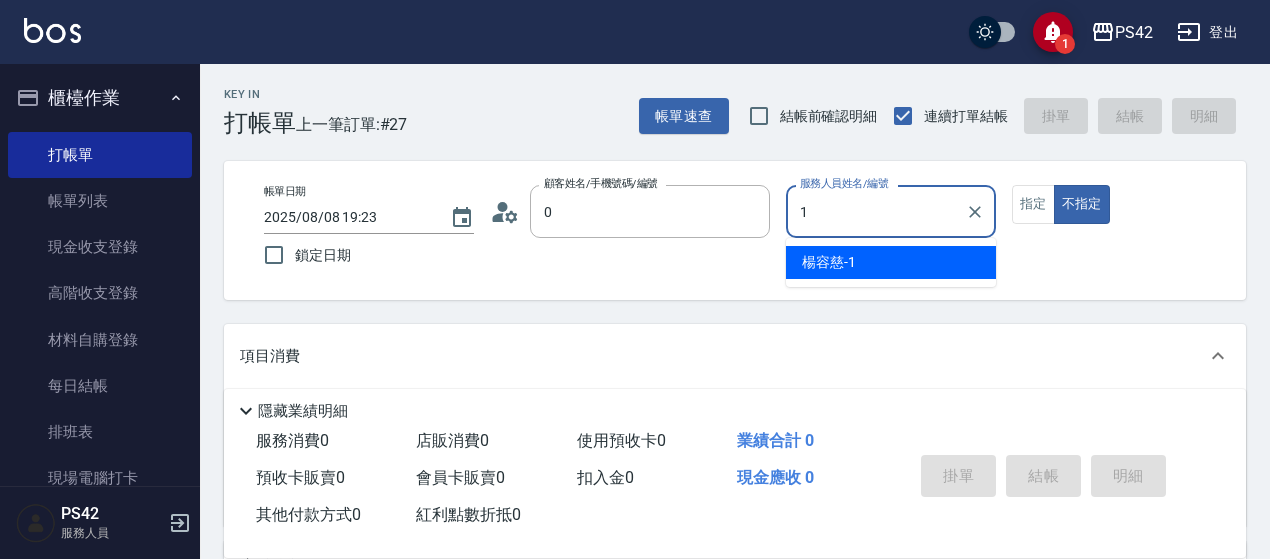type on "/02/null" 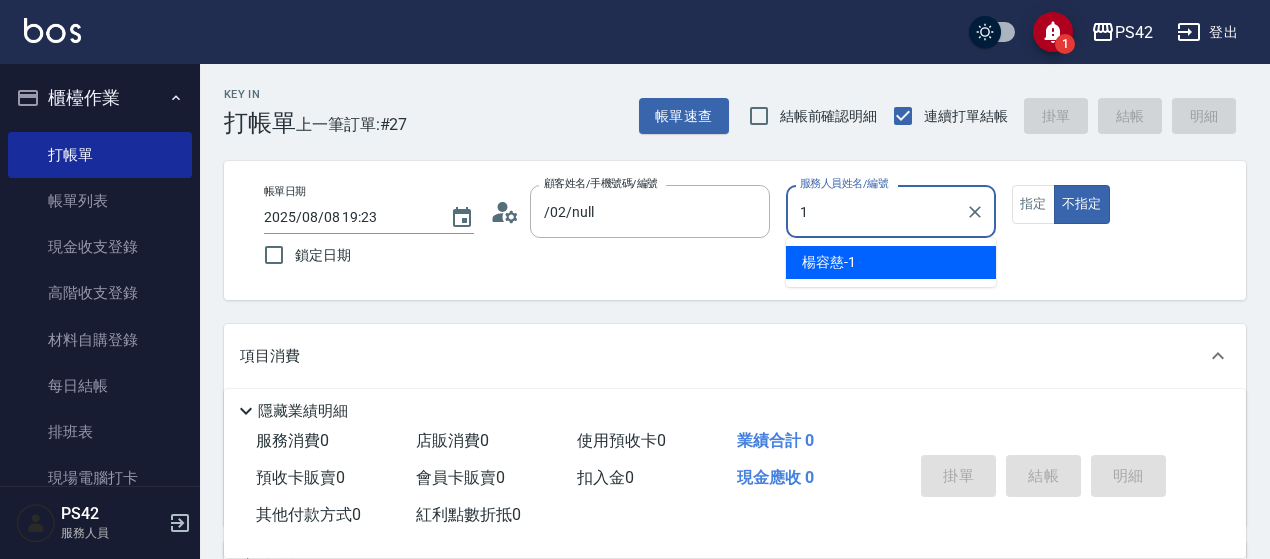type on "1" 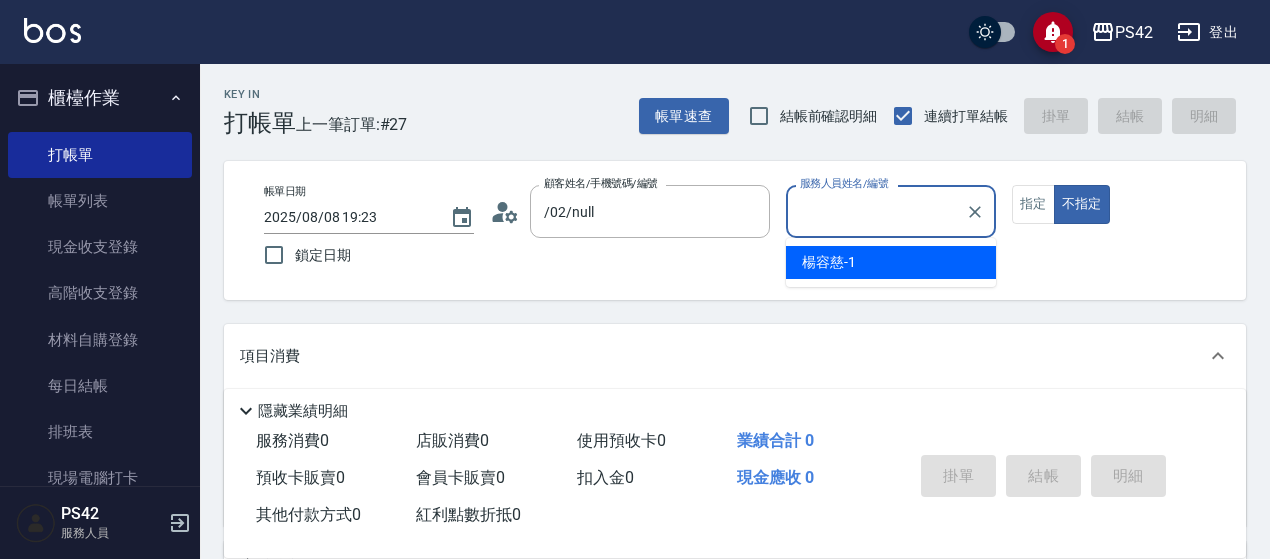 click on "Key In 打帳單 上一筆訂單:#27 帳單速查 結帳前確認明細 連續打單結帳 掛單 結帳 明細 帳單日期 2025/08/08 19:23 鎖定日期 顧客姓名/手機號碼/編號 /[SSN]/null 顧客姓名/手機號碼/編號 服務人員姓名/編號 服務人員姓名/編號 指定 不指定 項目消費 服務名稱/代號 服務名稱/代號 店販銷售 服務人員姓名/編號 服務人員姓名/編號 商品代號/名稱 商品代號/名稱 預收卡販賣 卡券名稱/代號 卡券名稱/代號 使用預收卡 卡券代號/名稱 卡券代號/名稱 其他付款方式 入金可用餘額: 0 其他付款方式 其他付款方式 入金剩餘： 0元 0 ​ 整筆扣入金 0元 異動入金 備註及來源 備註 備註 訂單來源 ​ 訂單來源 隱藏業績明細 服務消費  0 店販消費  0 使用預收卡  0 業績合計   0 預收卡販賣  0 會員卡販賣  0 扣入金  0 現金應收   0 其他付款方式  0 紅利點數折抵  0 掛單 結帳 明細" at bounding box center [735, 518] 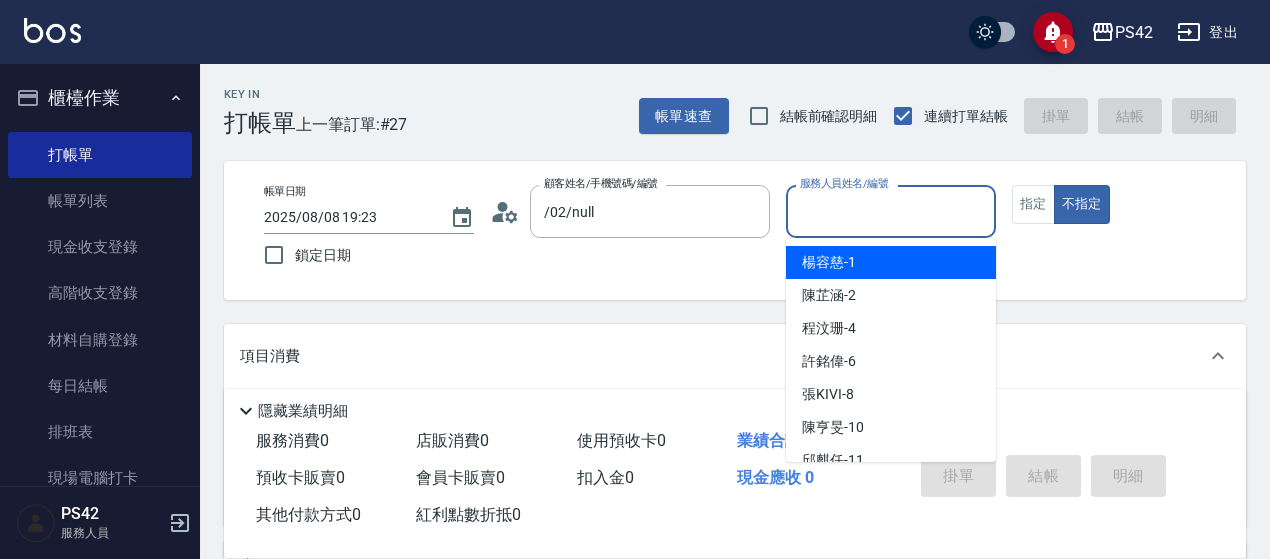 drag, startPoint x: 859, startPoint y: 207, endPoint x: 805, endPoint y: 323, distance: 127.95312 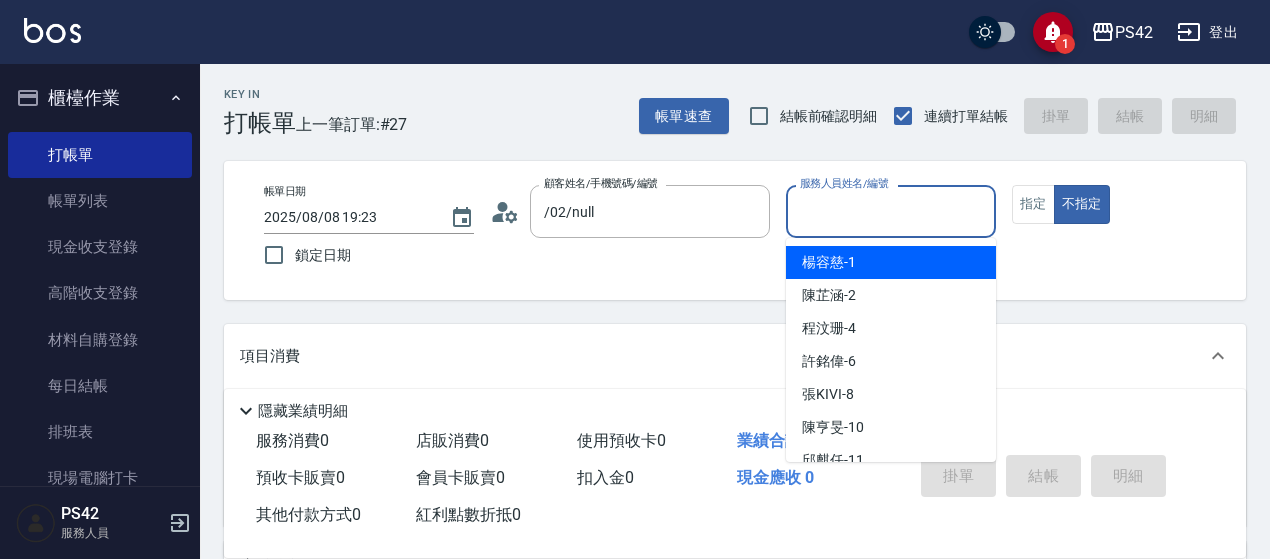 click on "服務人員姓名/編號" at bounding box center (891, 211) 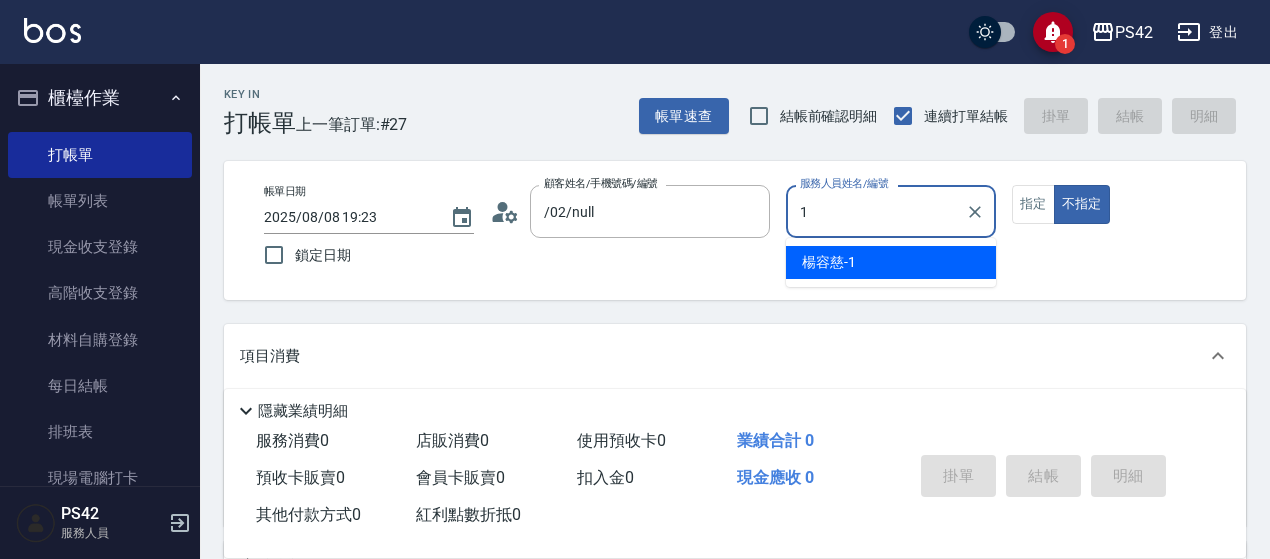 type on "楊容慈-1" 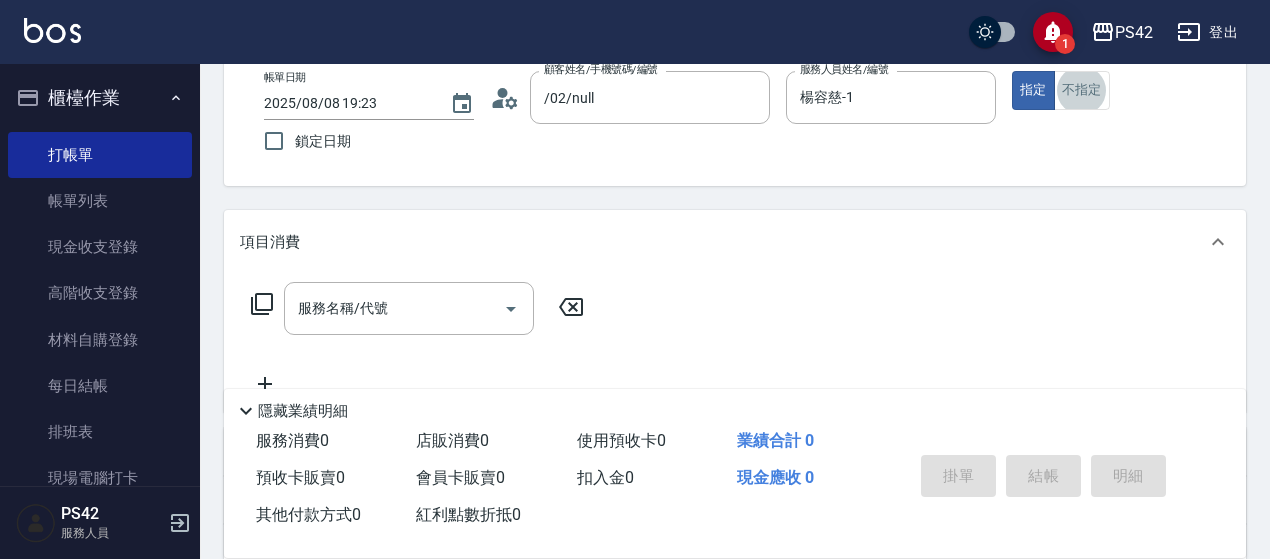 scroll, scrollTop: 300, scrollLeft: 0, axis: vertical 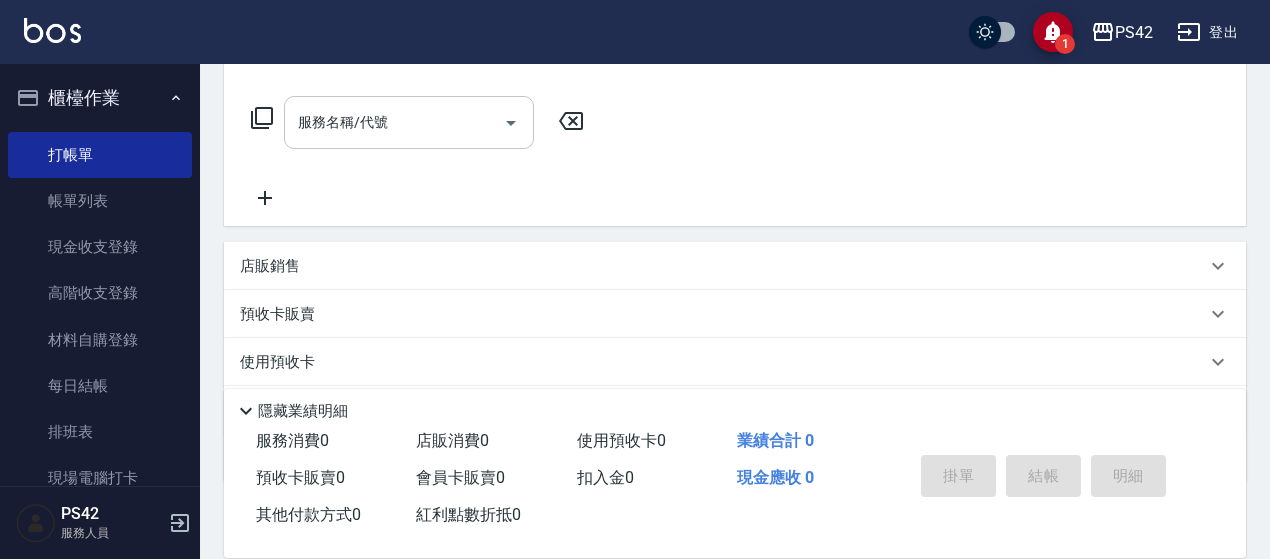 click on "服務名稱/代號 服務名稱/代號" at bounding box center [409, 122] 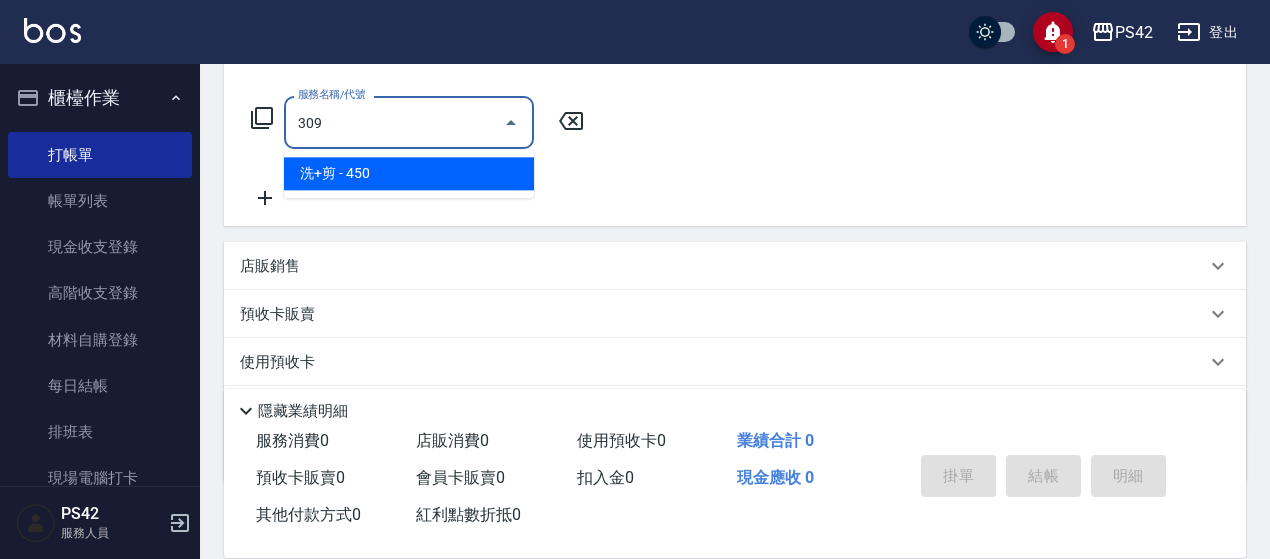 type on "洗+剪(309)" 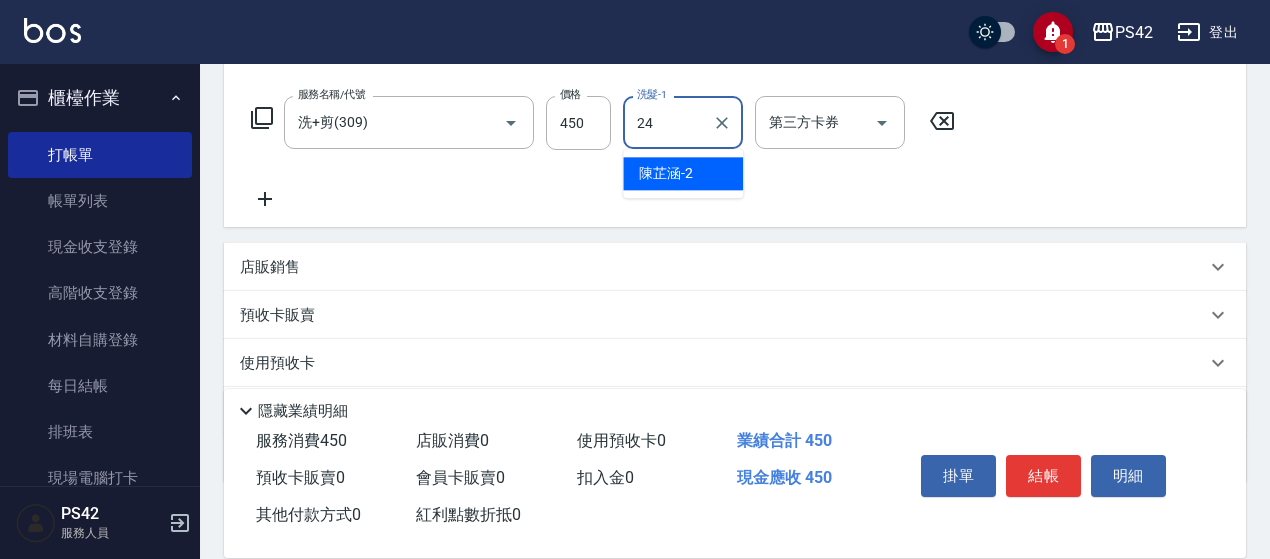 type on "莊薇蓁-24" 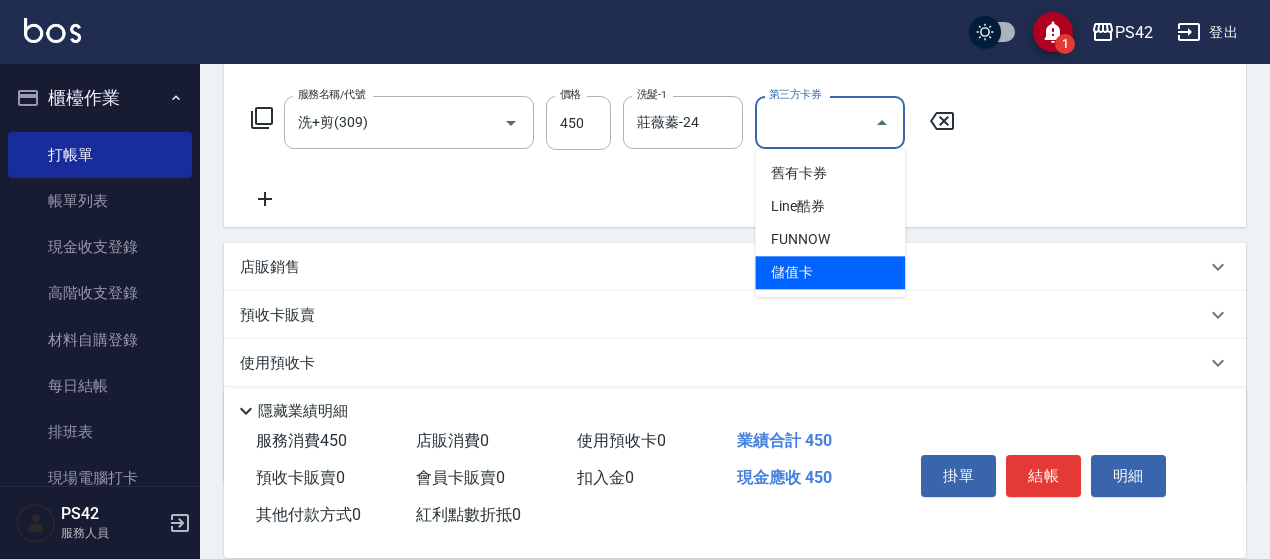 type on "儲值卡" 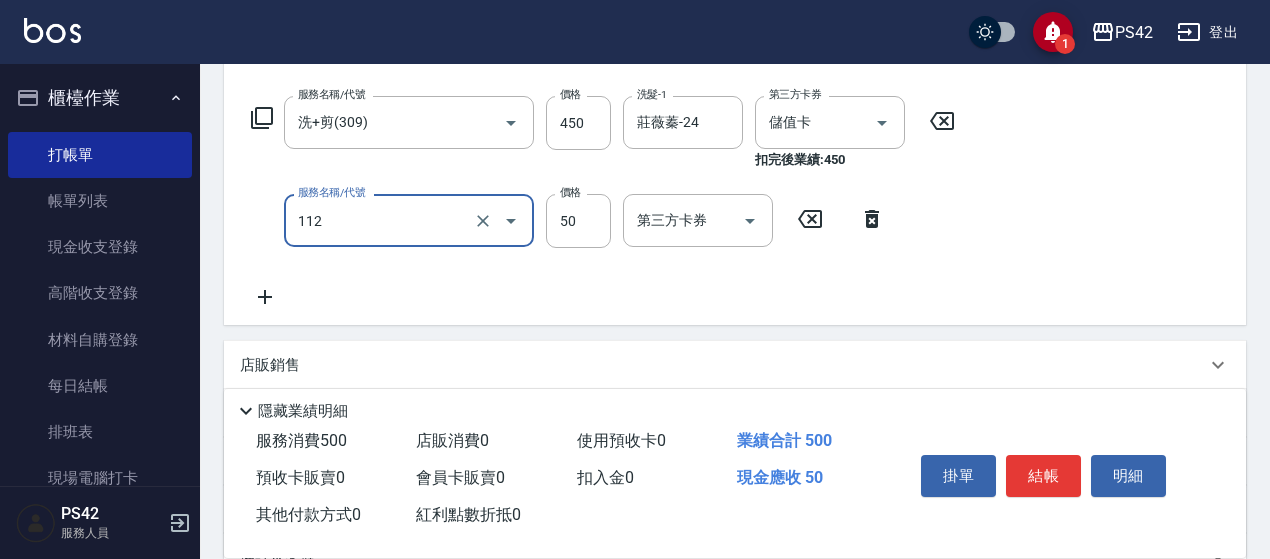 type on "精油50(112)" 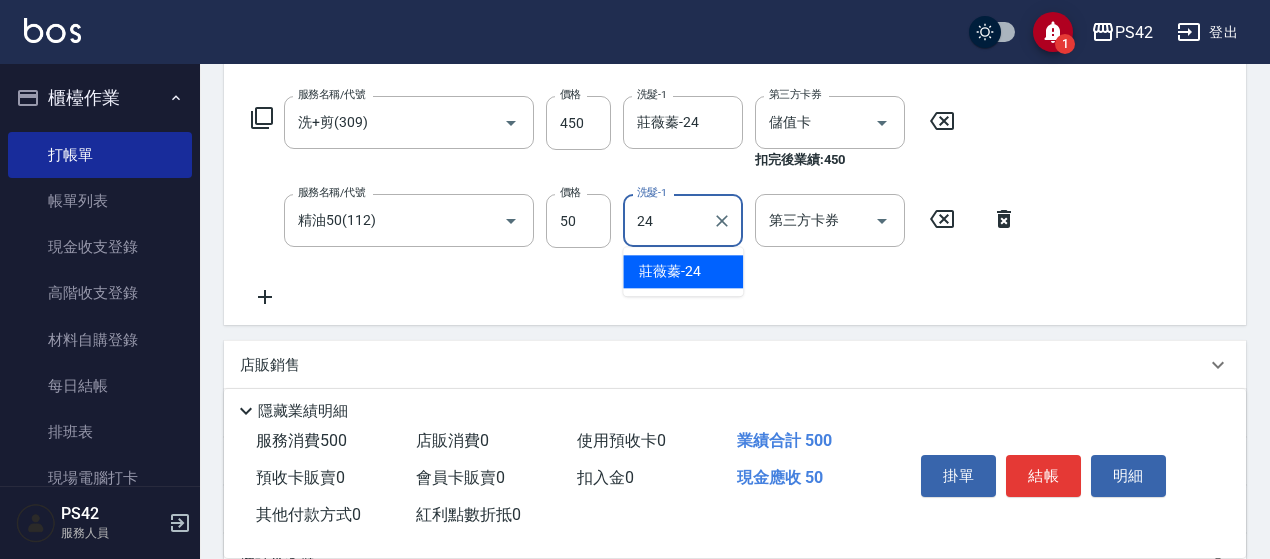 type on "莊薇蓁-24" 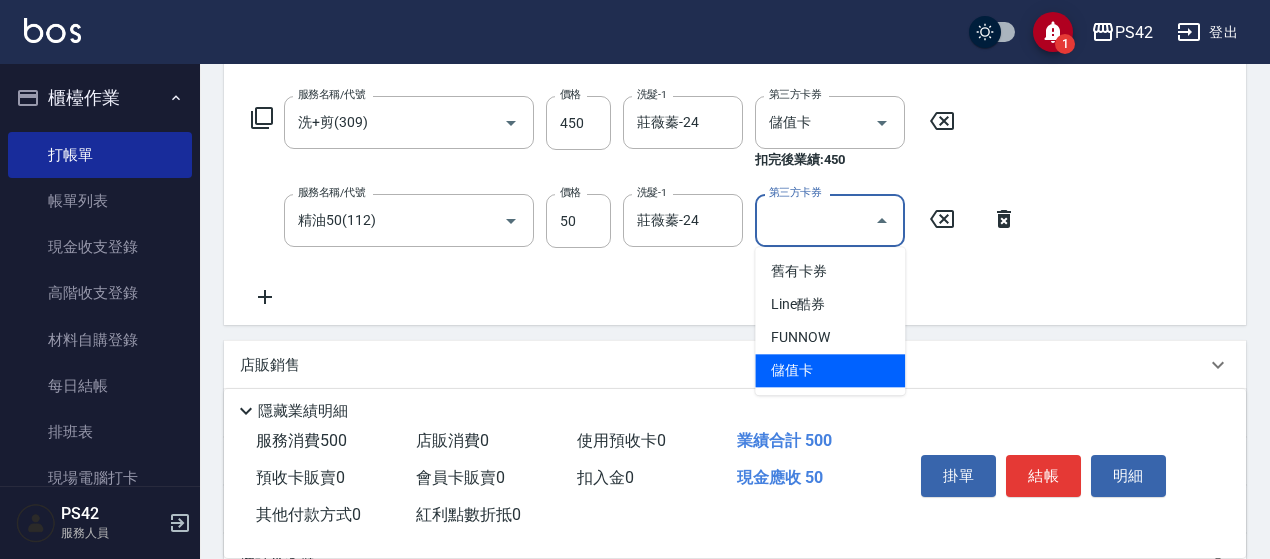 type on "儲值卡" 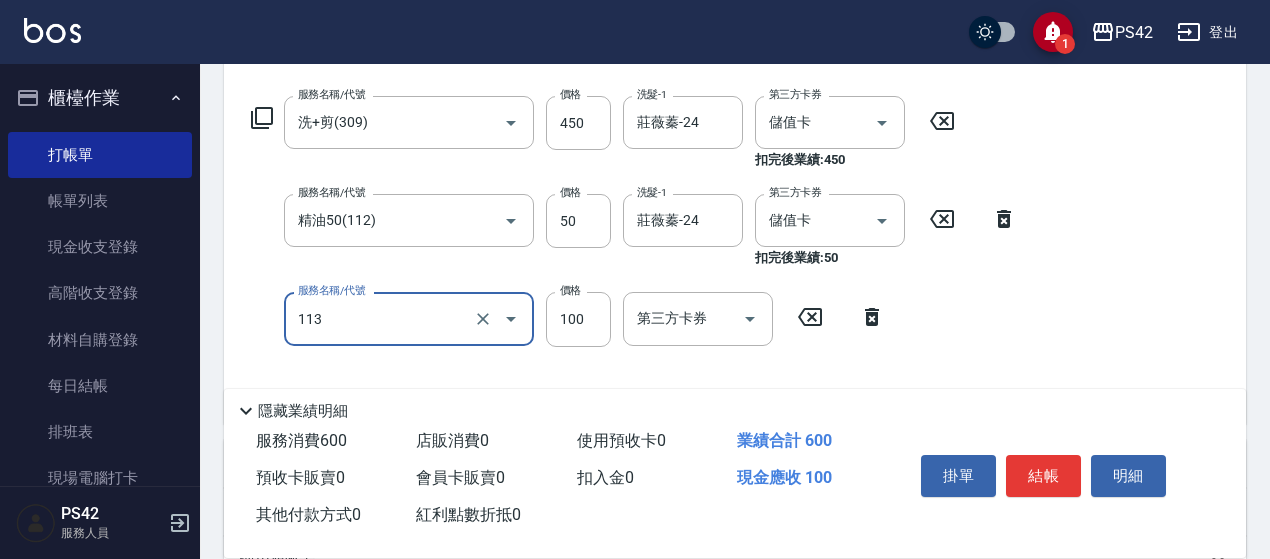 type on "瞬護100(113)" 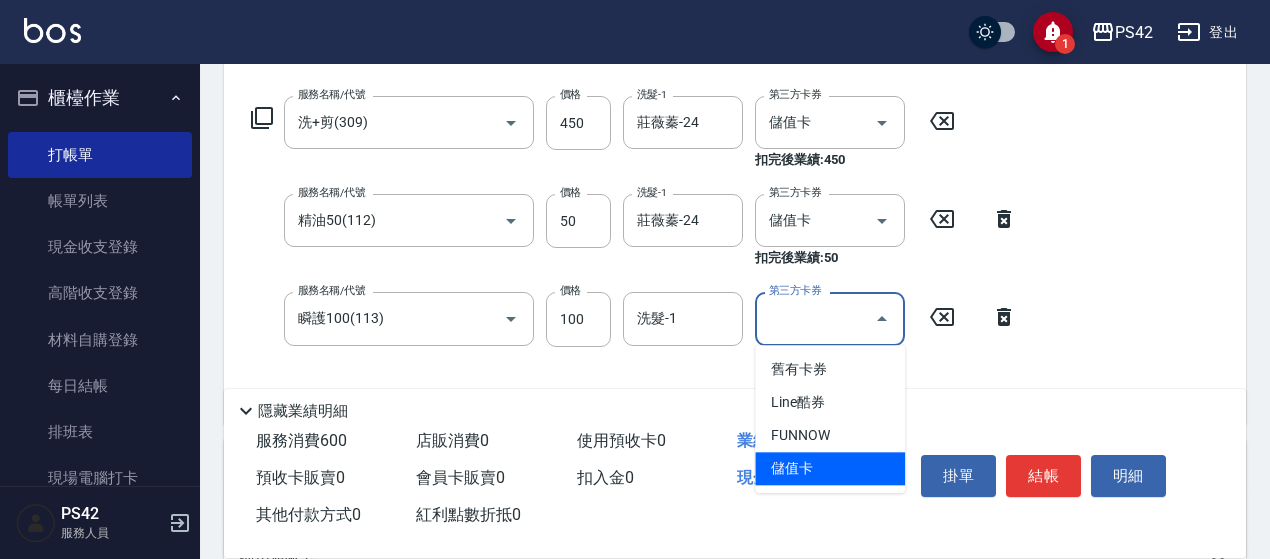 type on "儲值卡" 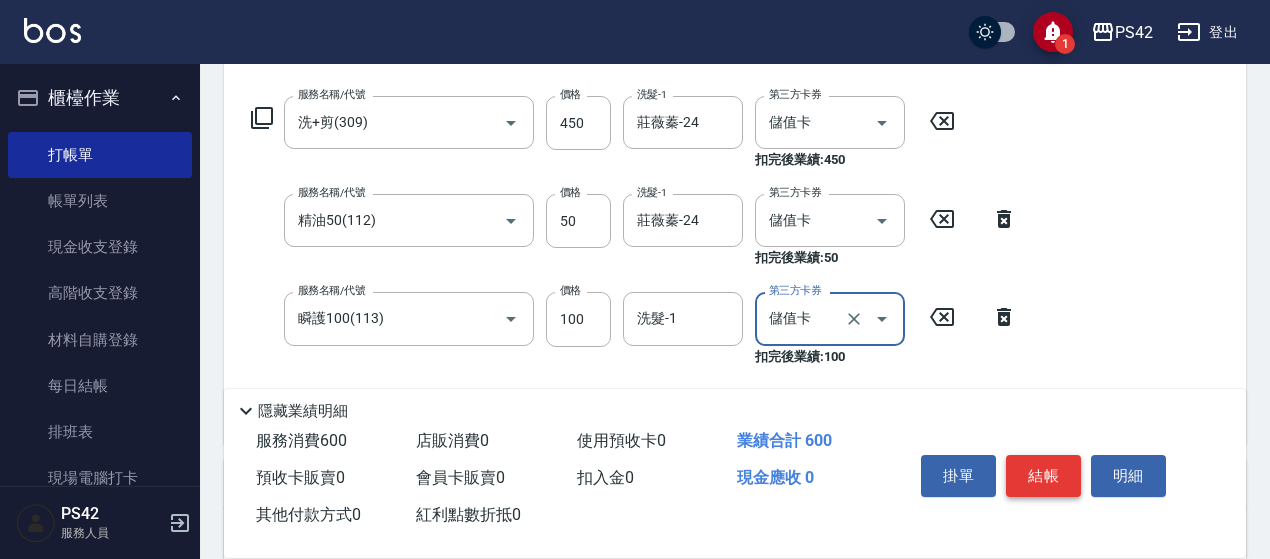 click on "結帳" at bounding box center [1043, 476] 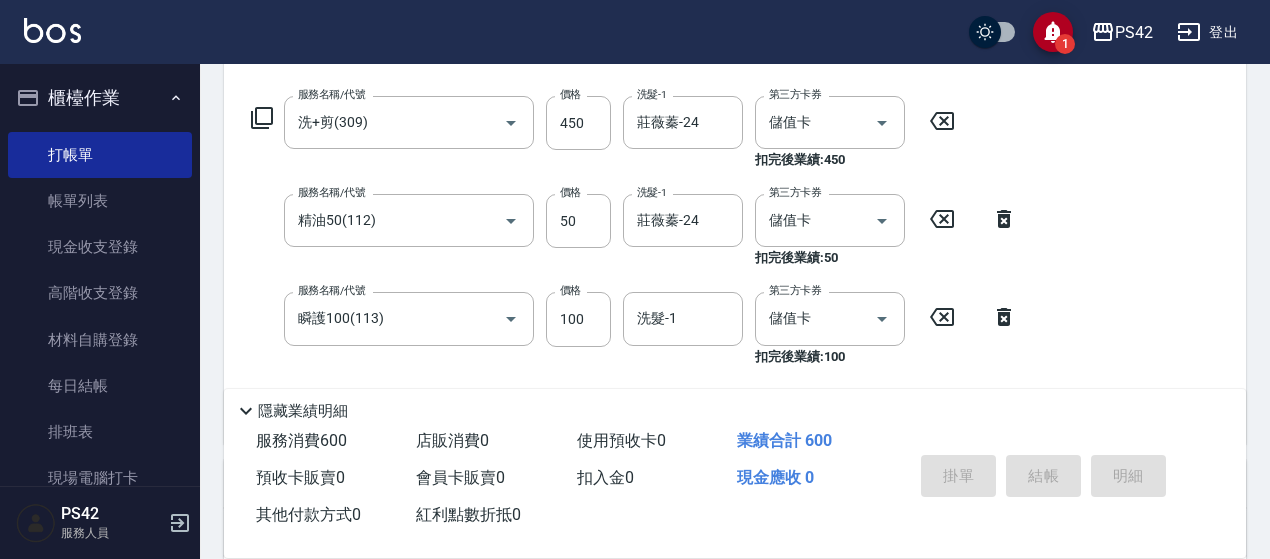type on "2025/08/08 19:24" 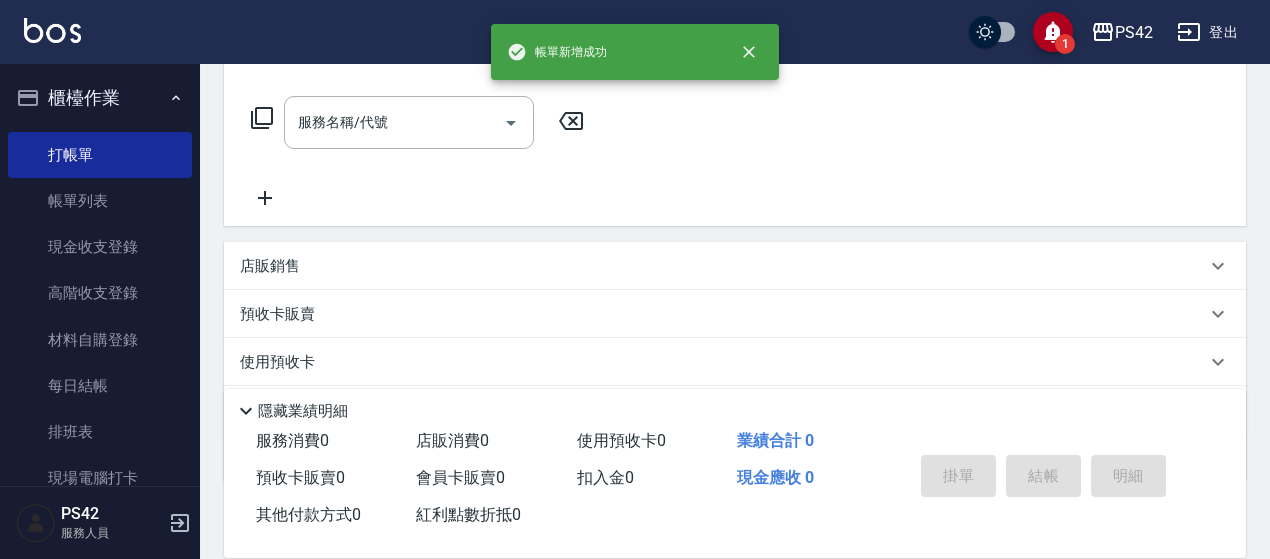 scroll, scrollTop: 0, scrollLeft: 0, axis: both 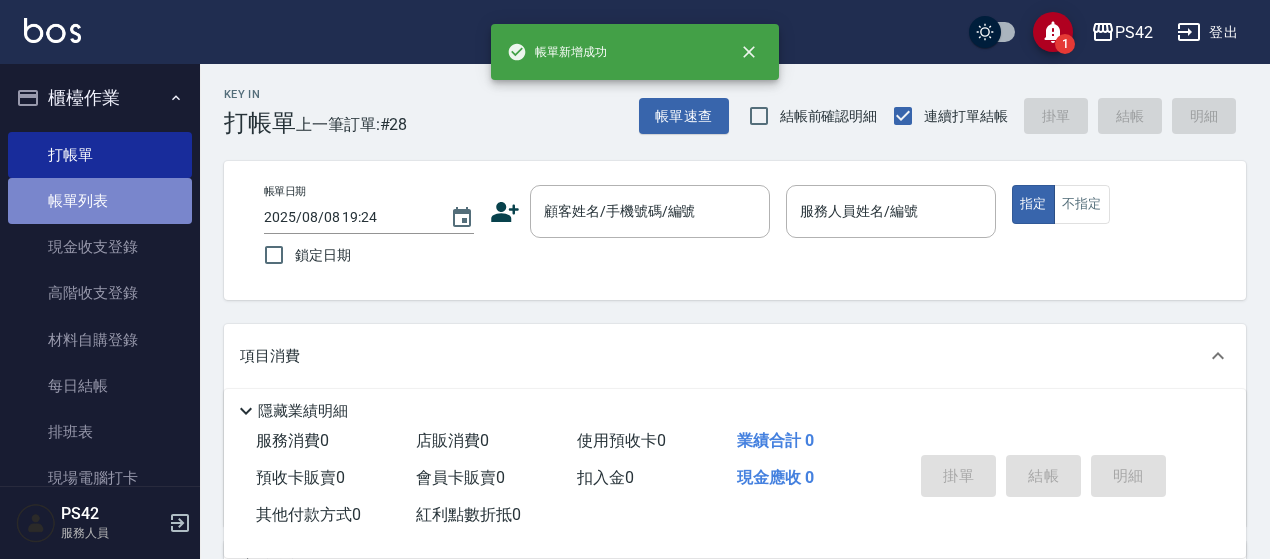 click on "帳單列表" at bounding box center (100, 201) 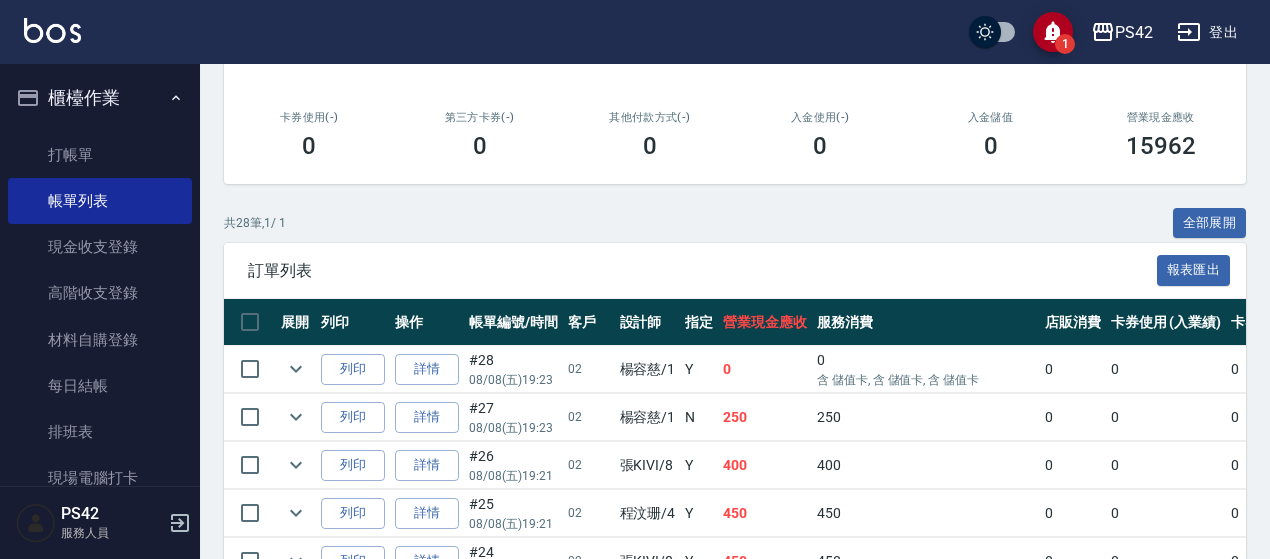 scroll, scrollTop: 300, scrollLeft: 0, axis: vertical 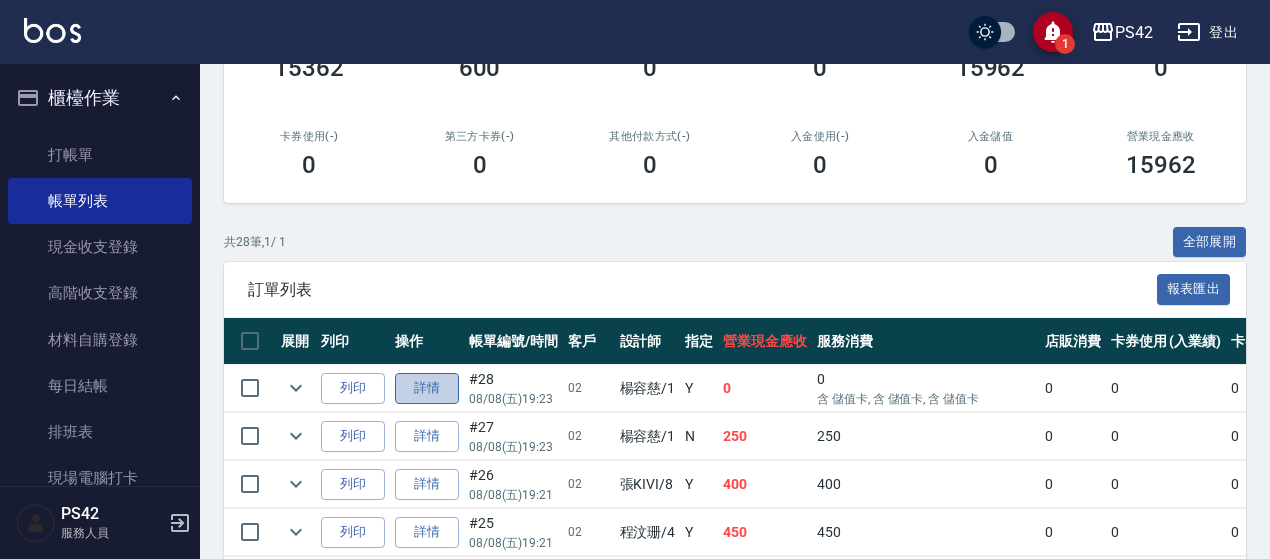 click on "詳情" at bounding box center (427, 388) 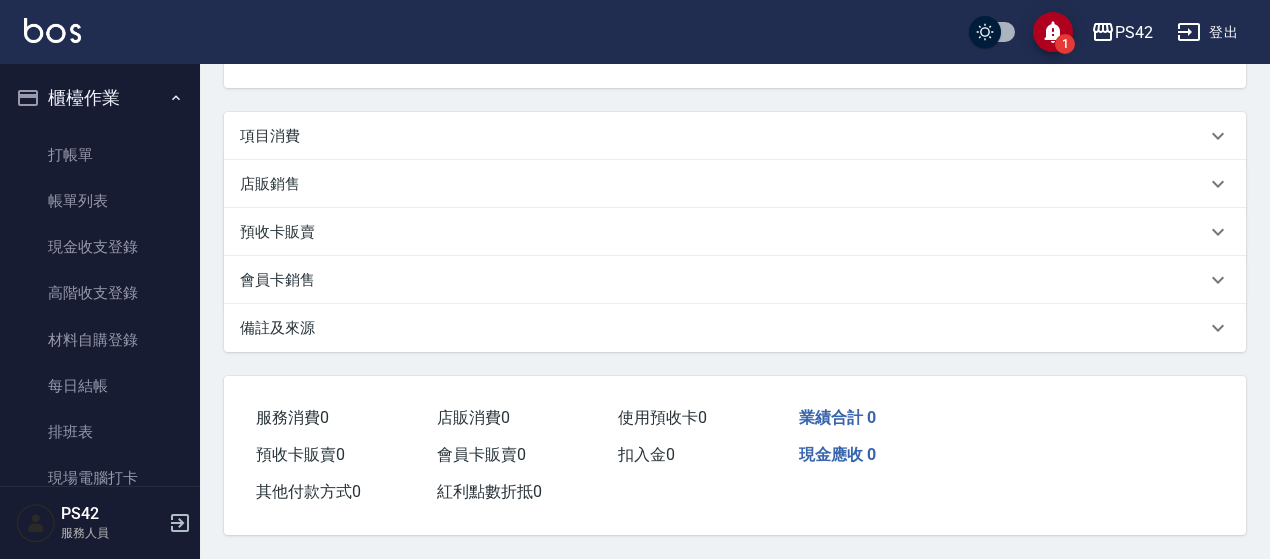 scroll, scrollTop: 0, scrollLeft: 0, axis: both 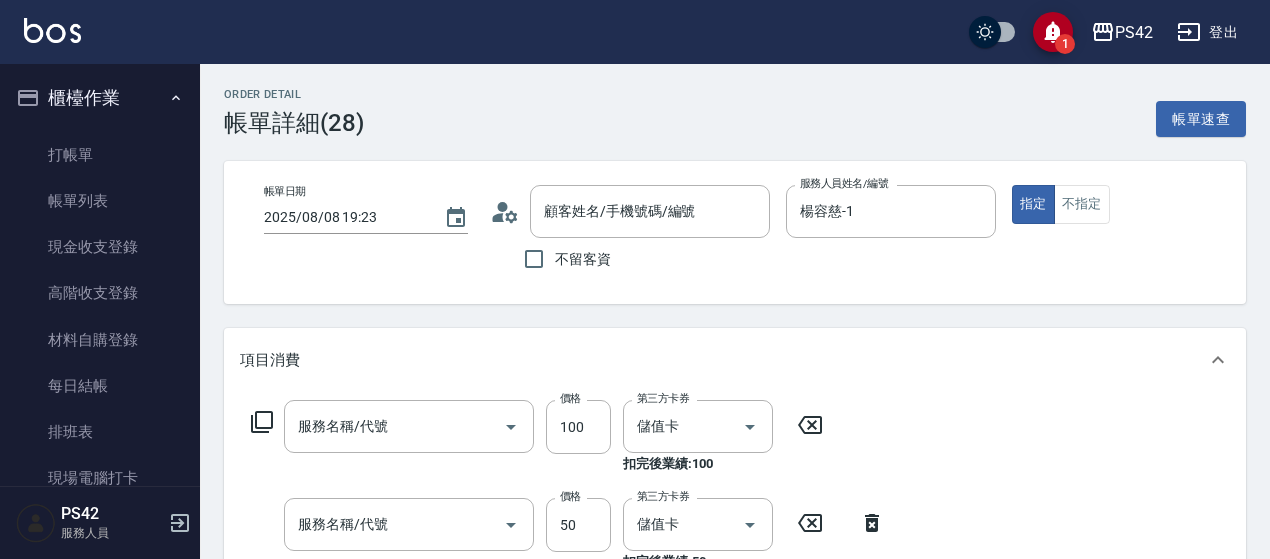 type on "2025/08/08 19:23" 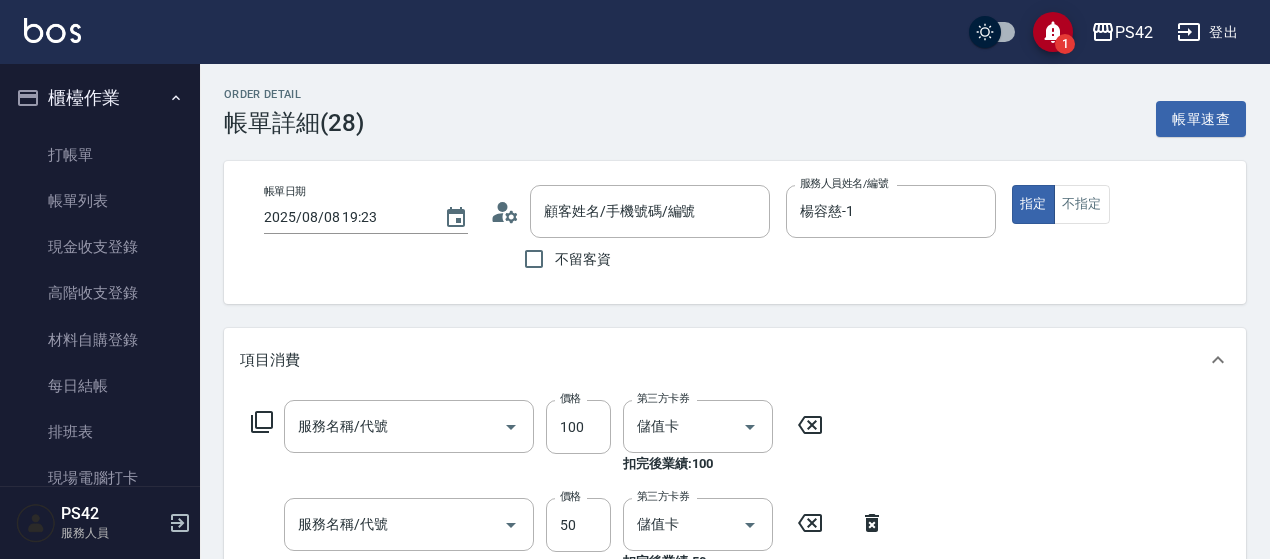 type on "楊容慈-1" 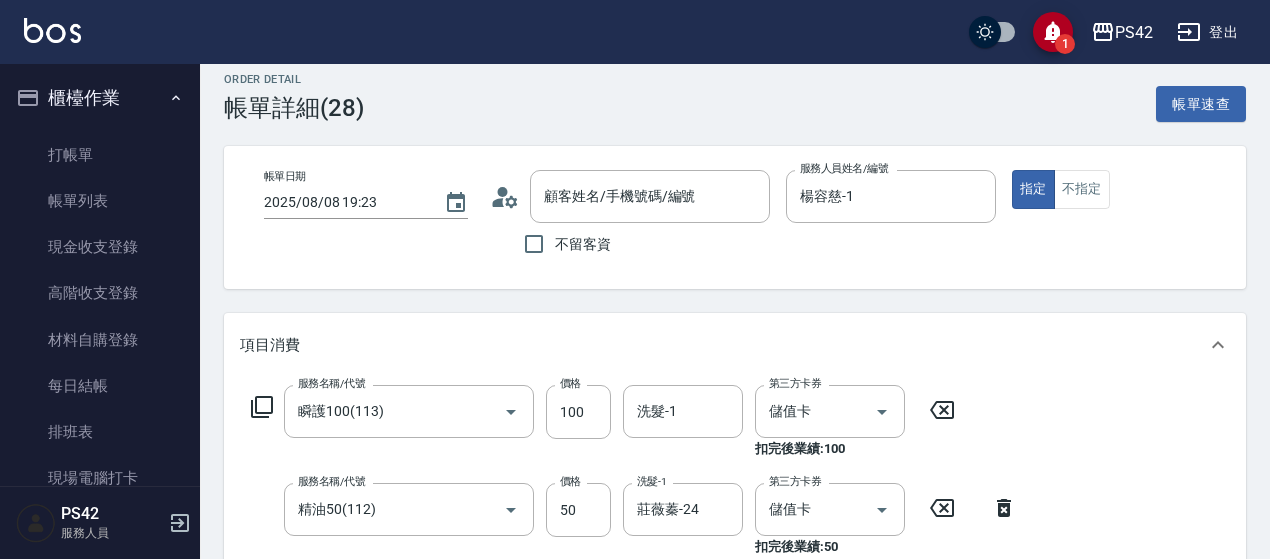 type on "/02/null" 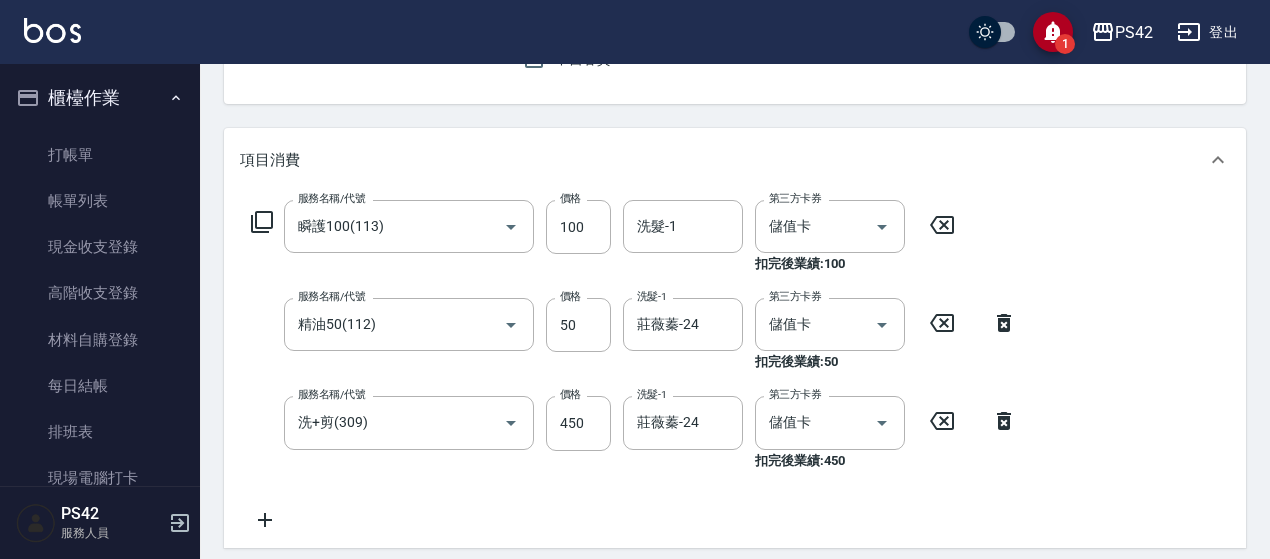 scroll, scrollTop: 300, scrollLeft: 0, axis: vertical 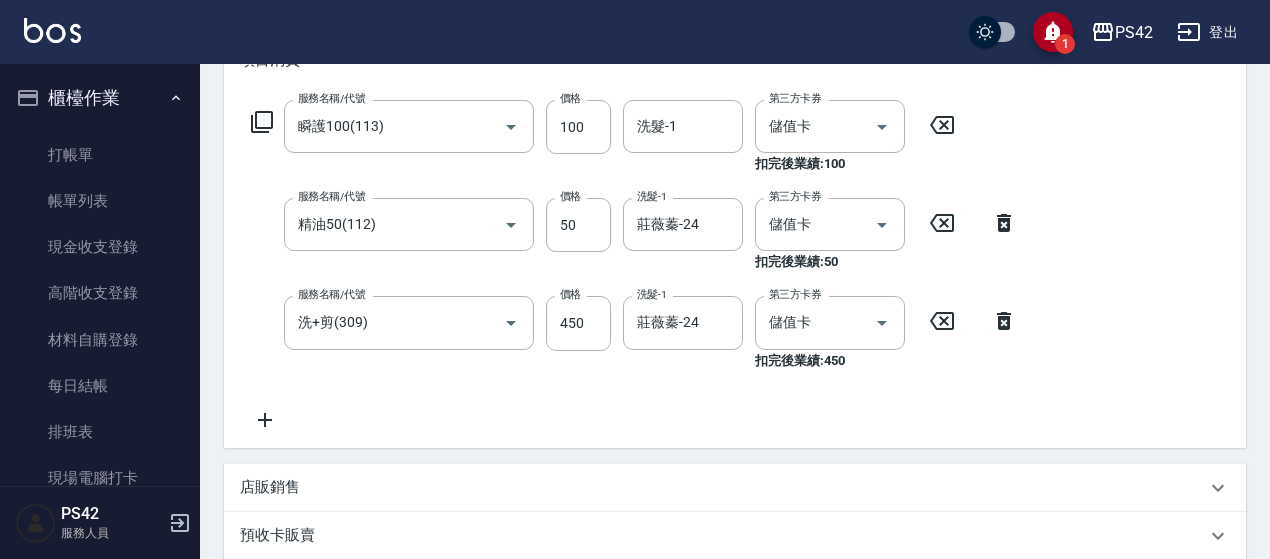 click 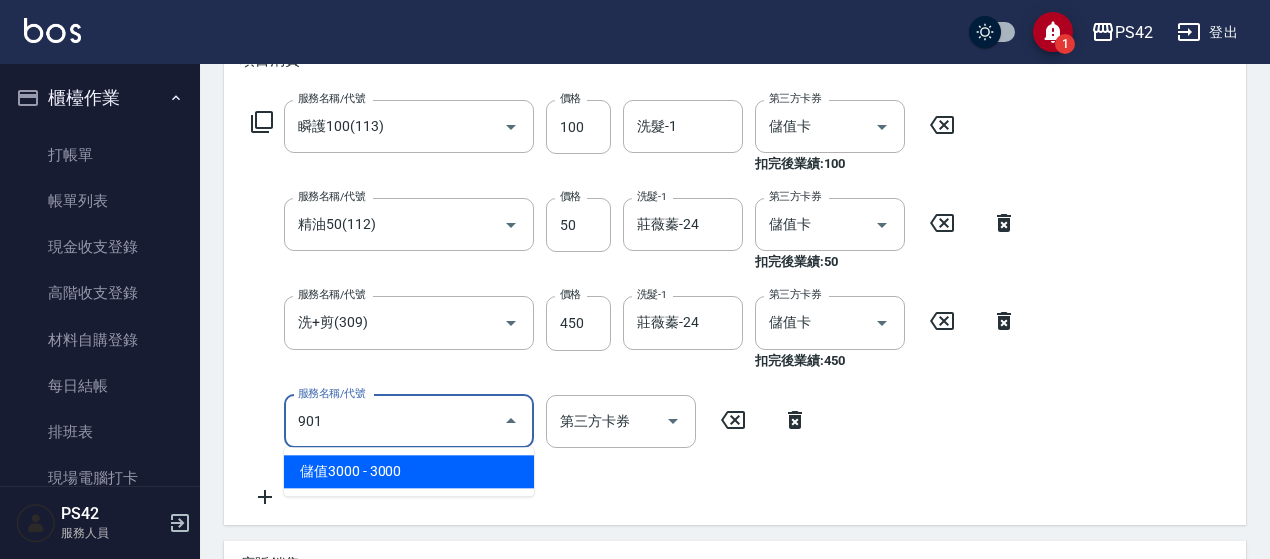 type on "儲值3000(901)" 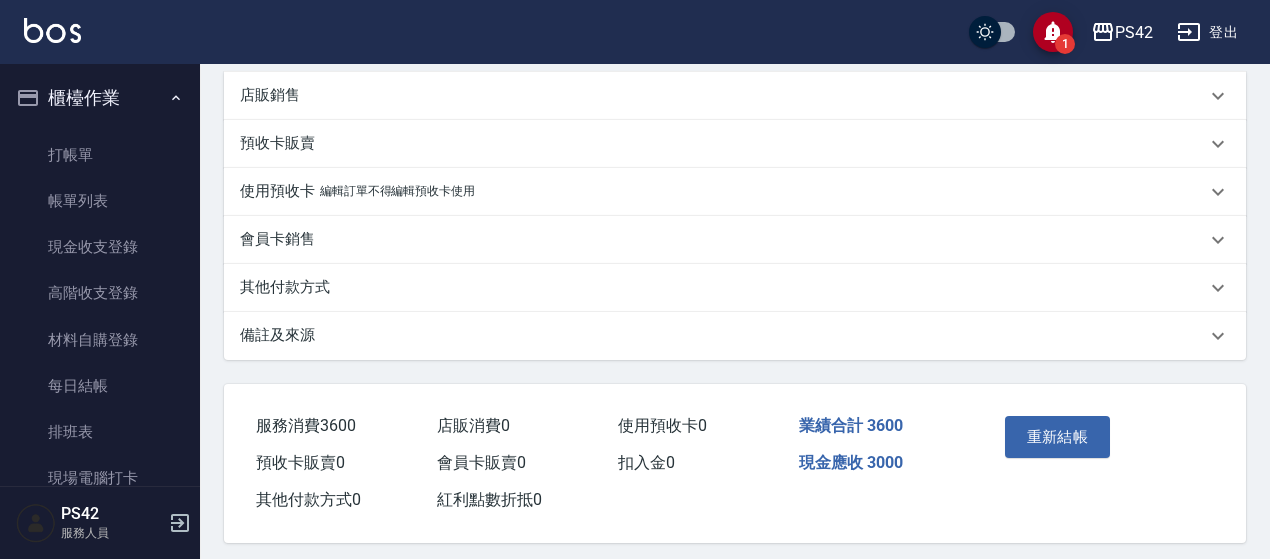 scroll, scrollTop: 784, scrollLeft: 0, axis: vertical 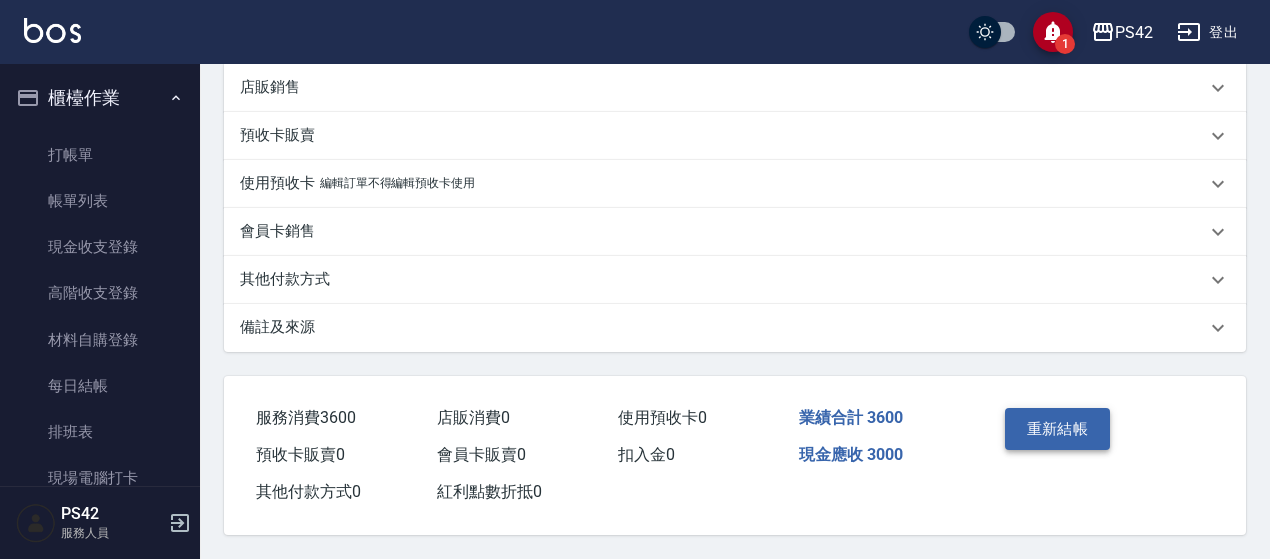 drag, startPoint x: 977, startPoint y: 409, endPoint x: 1020, endPoint y: 411, distance: 43.046486 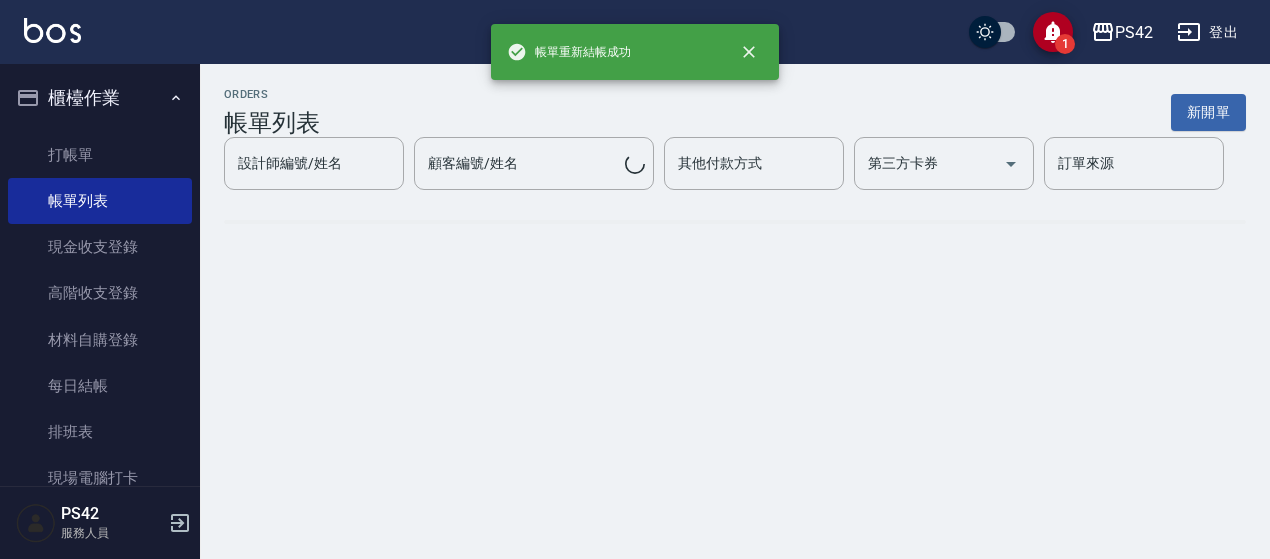 scroll, scrollTop: 0, scrollLeft: 0, axis: both 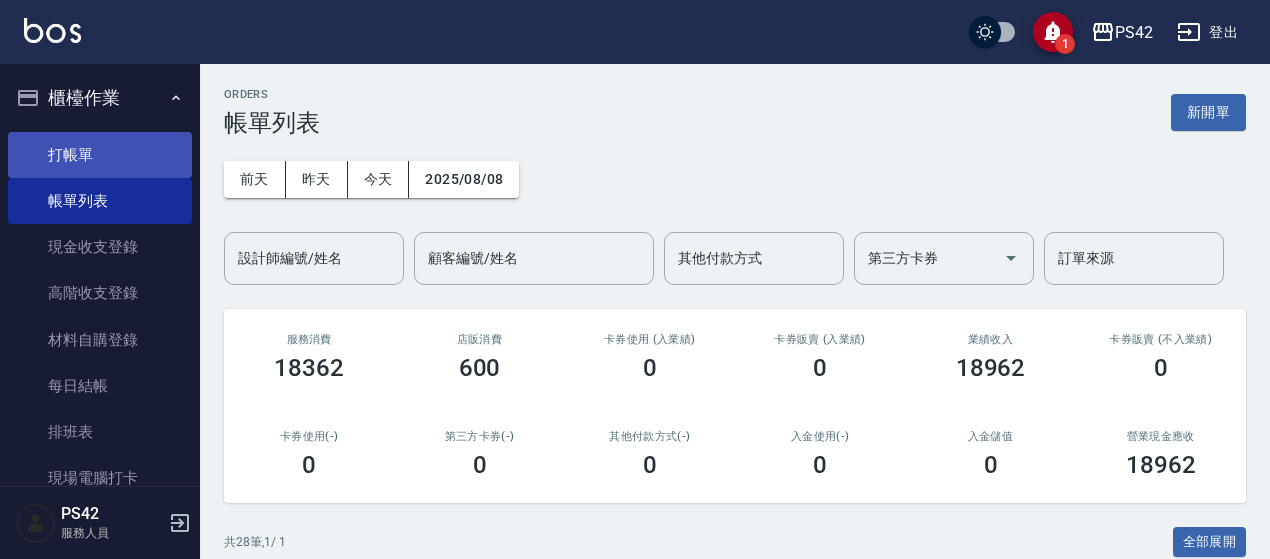click on "打帳單" at bounding box center (100, 155) 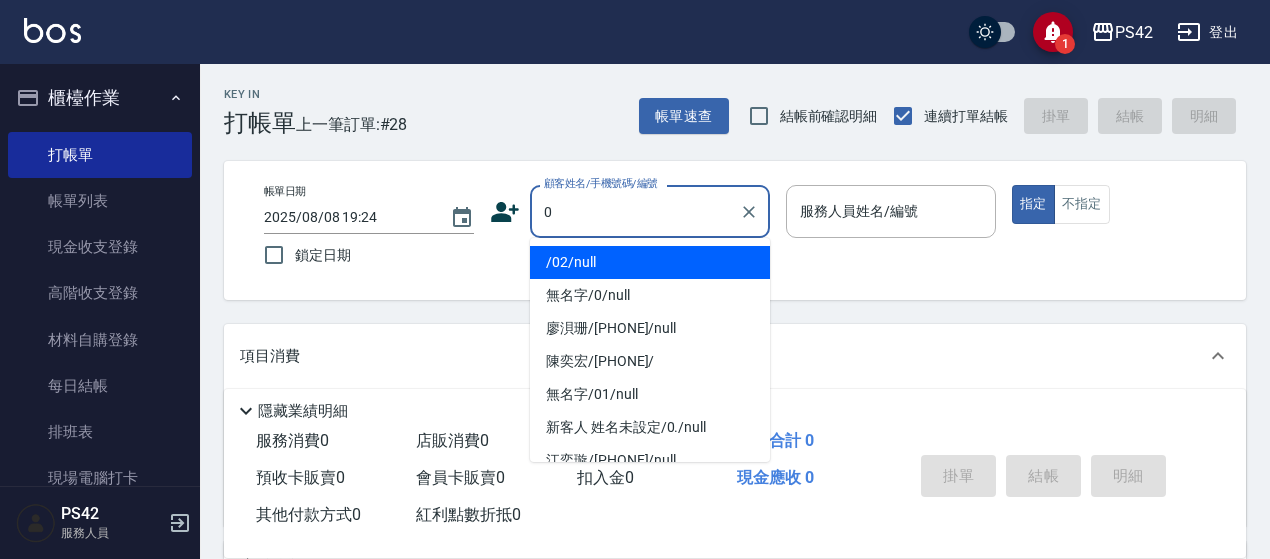 type on "/02/null" 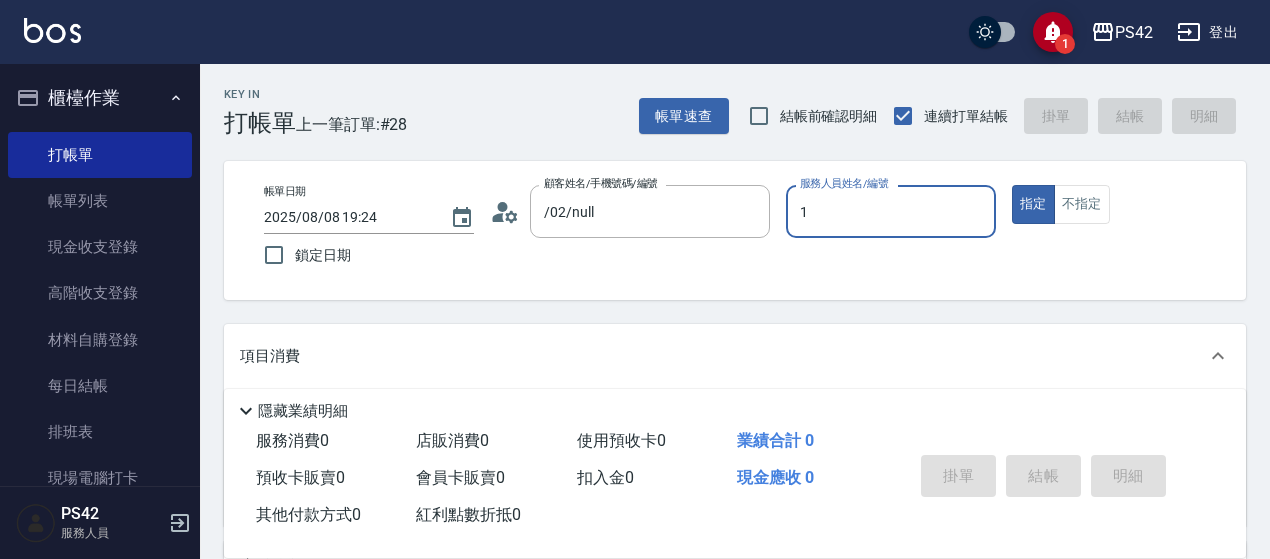 type on "1" 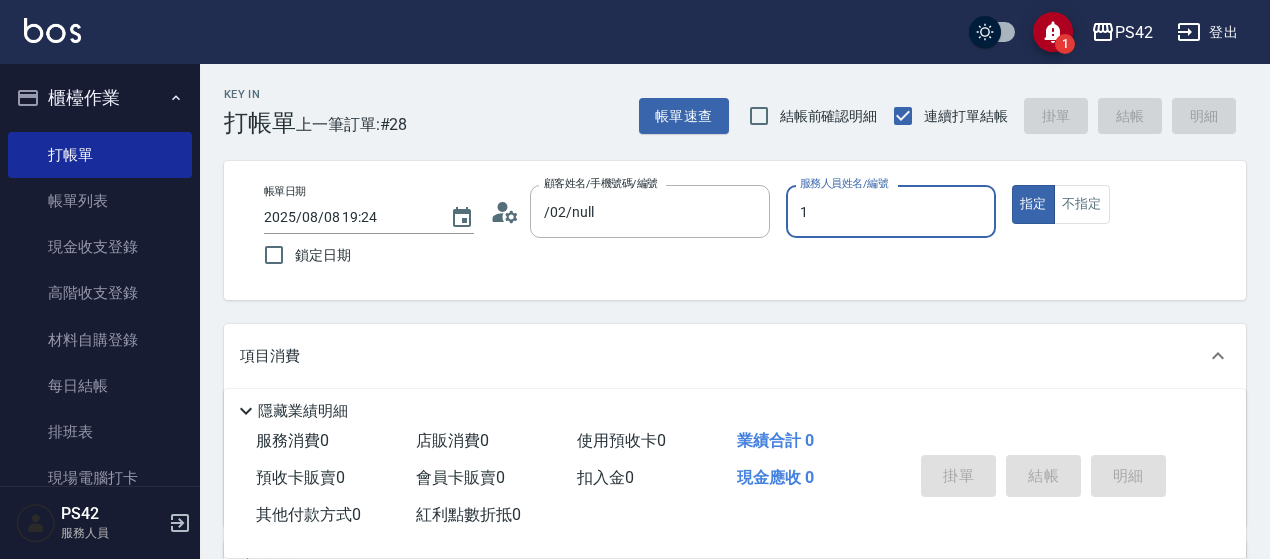 type on "true" 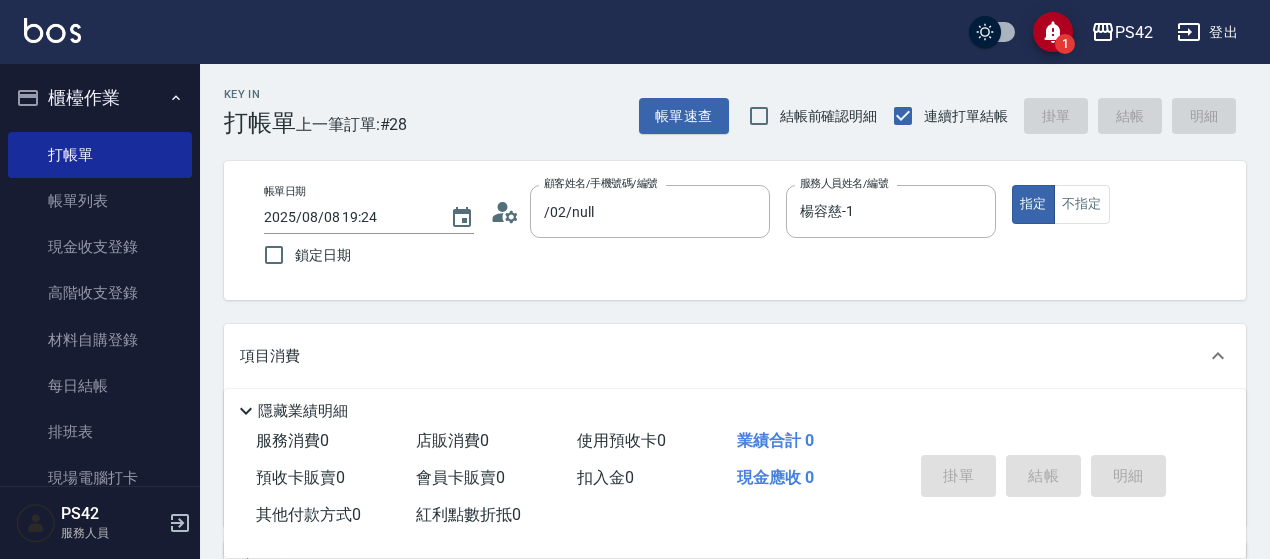 type on "無名字/0/null" 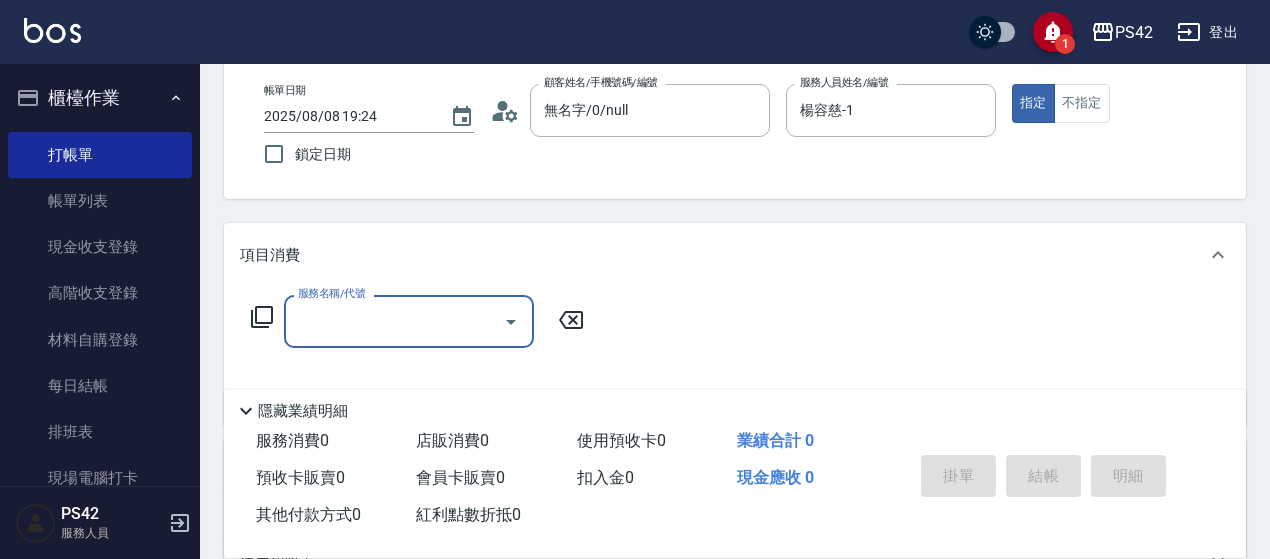 scroll, scrollTop: 200, scrollLeft: 0, axis: vertical 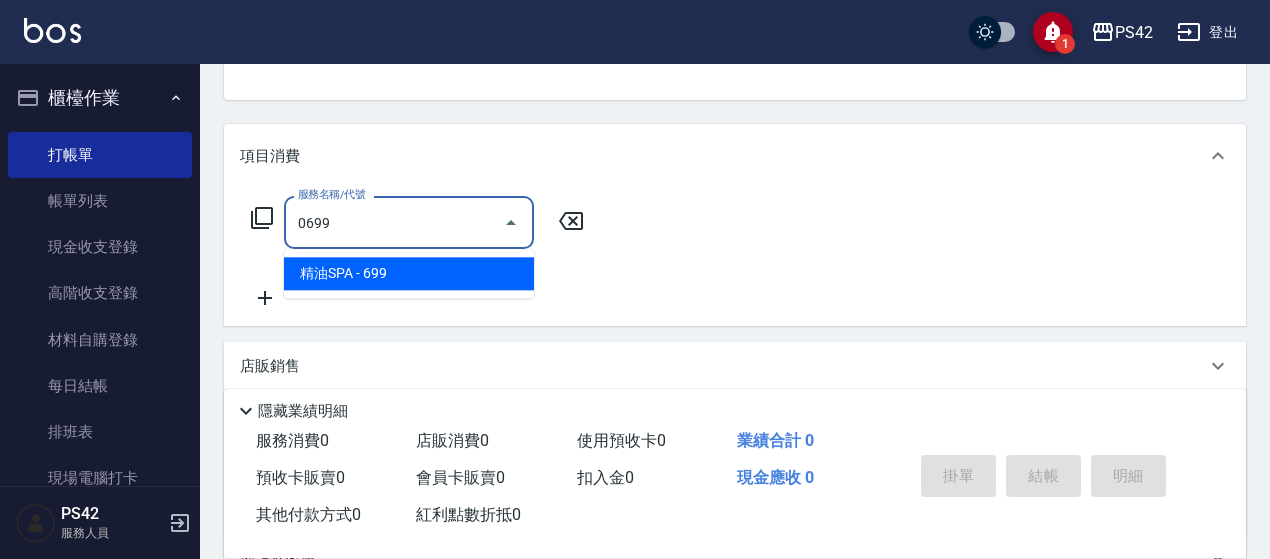 type on "精油SPA(0699)" 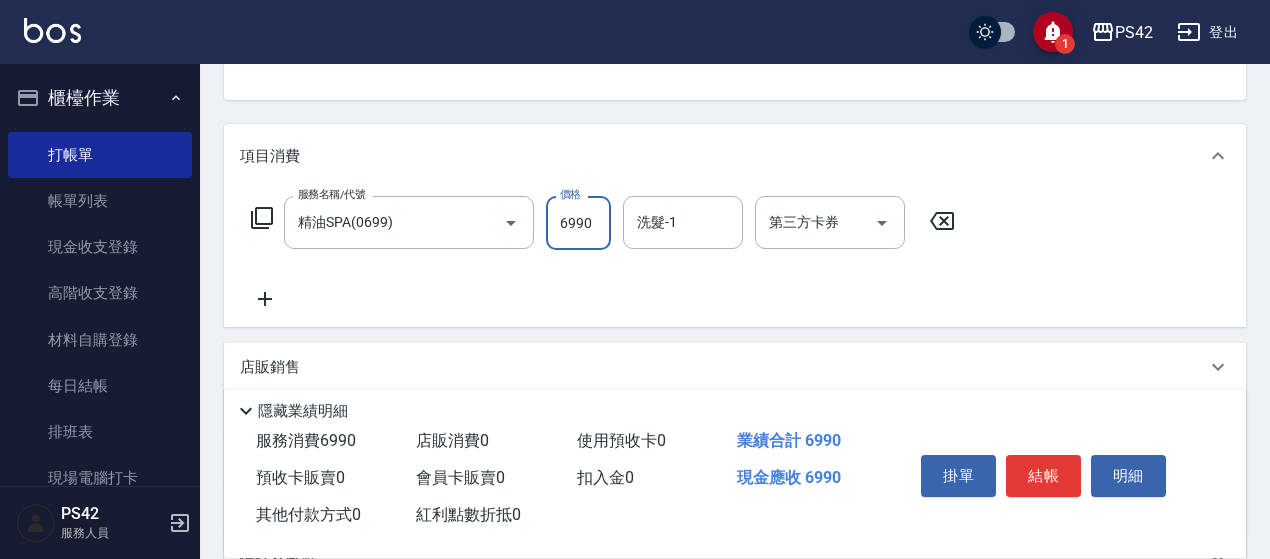 type on "699" 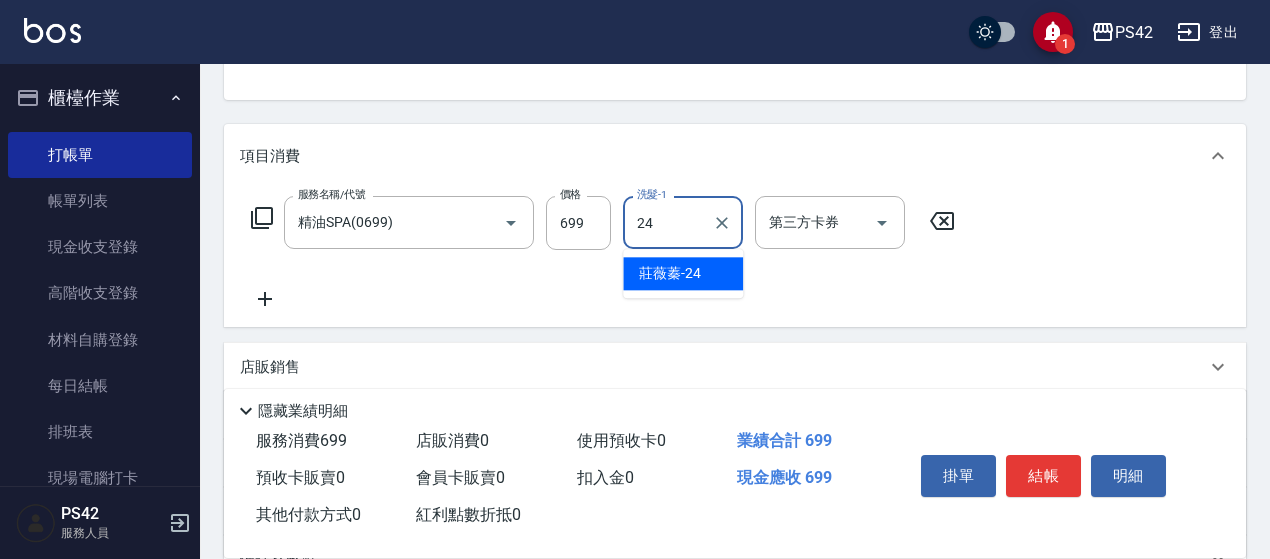 type on "莊薇蓁-24" 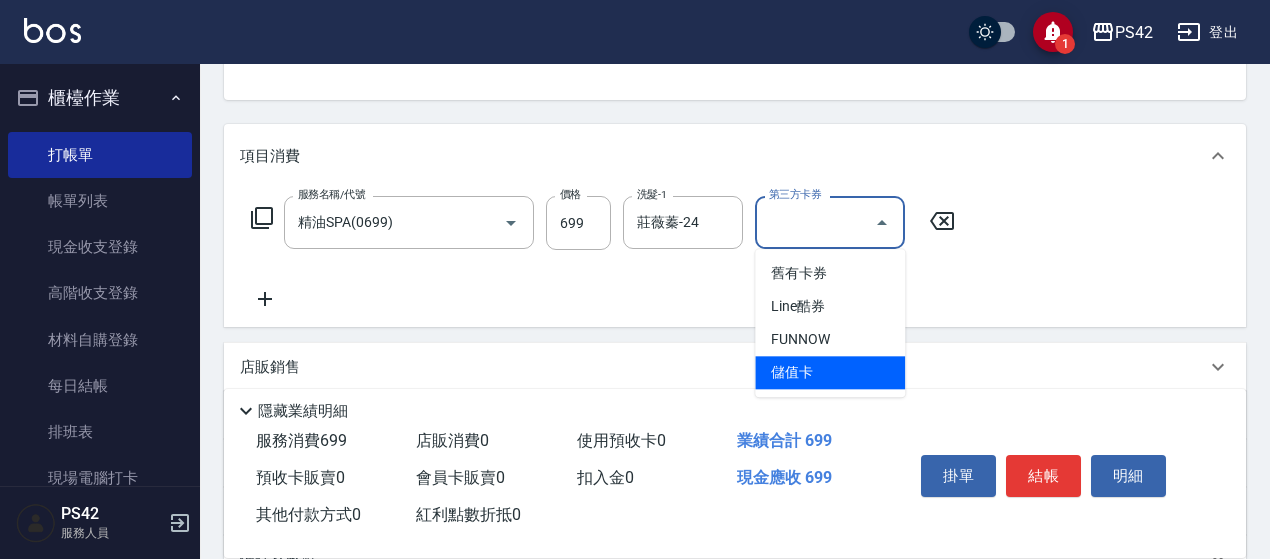type on "儲值卡" 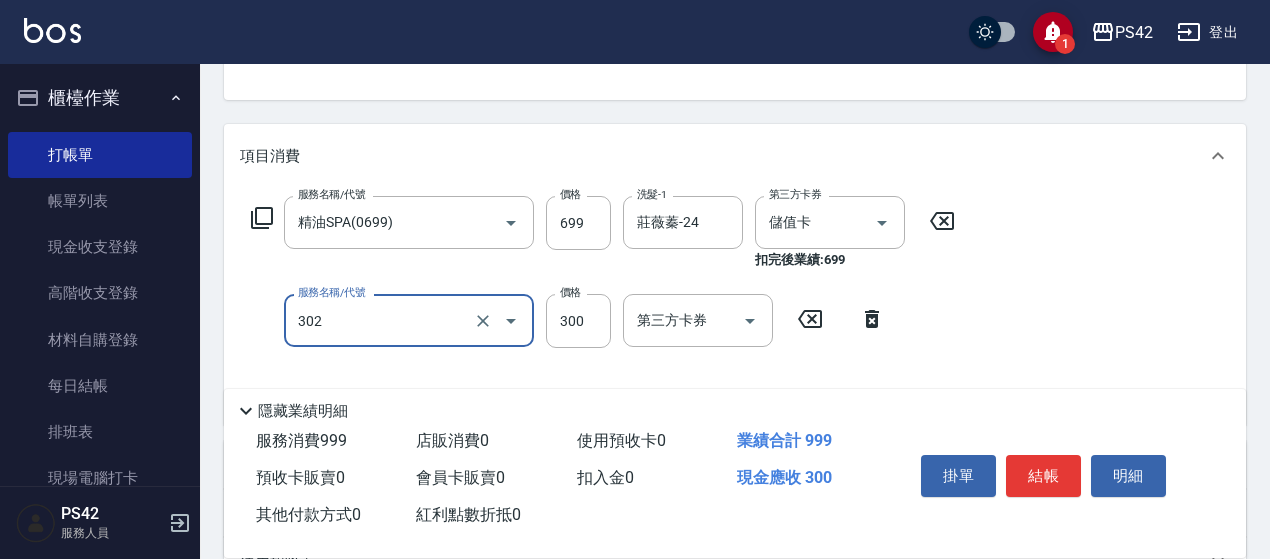 type on "剪髮(302)" 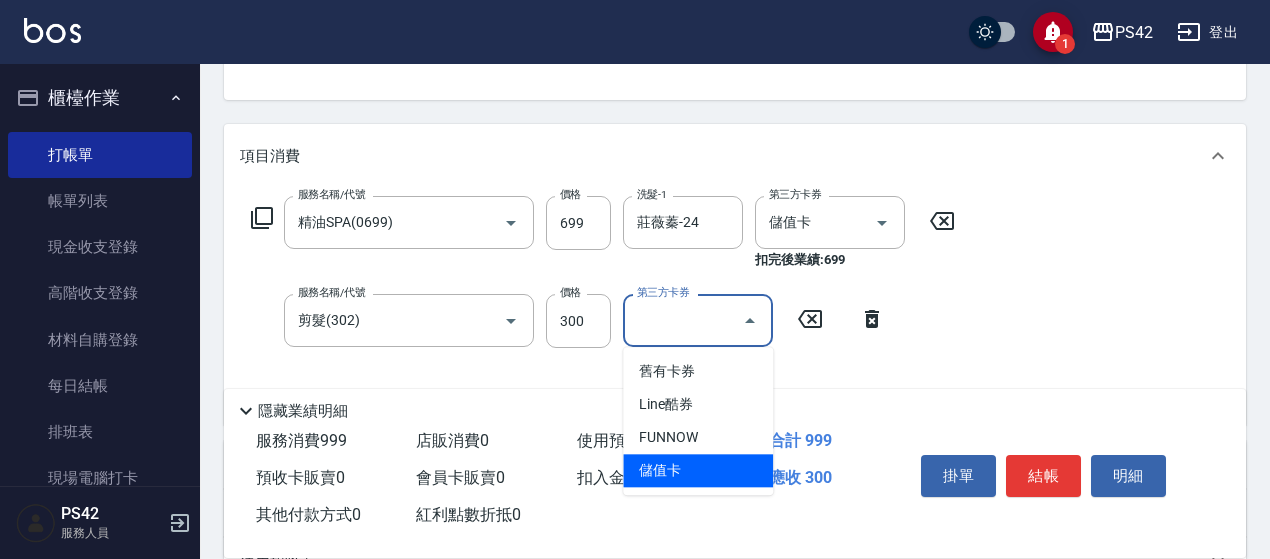 type on "儲值卡" 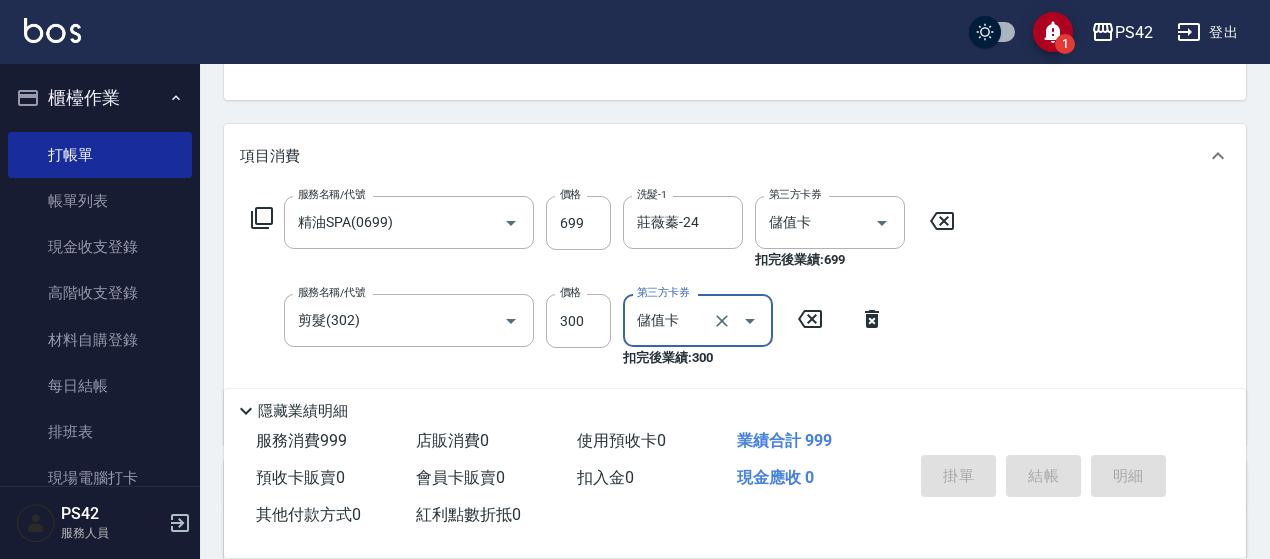 type on "2025/08/08 19:25" 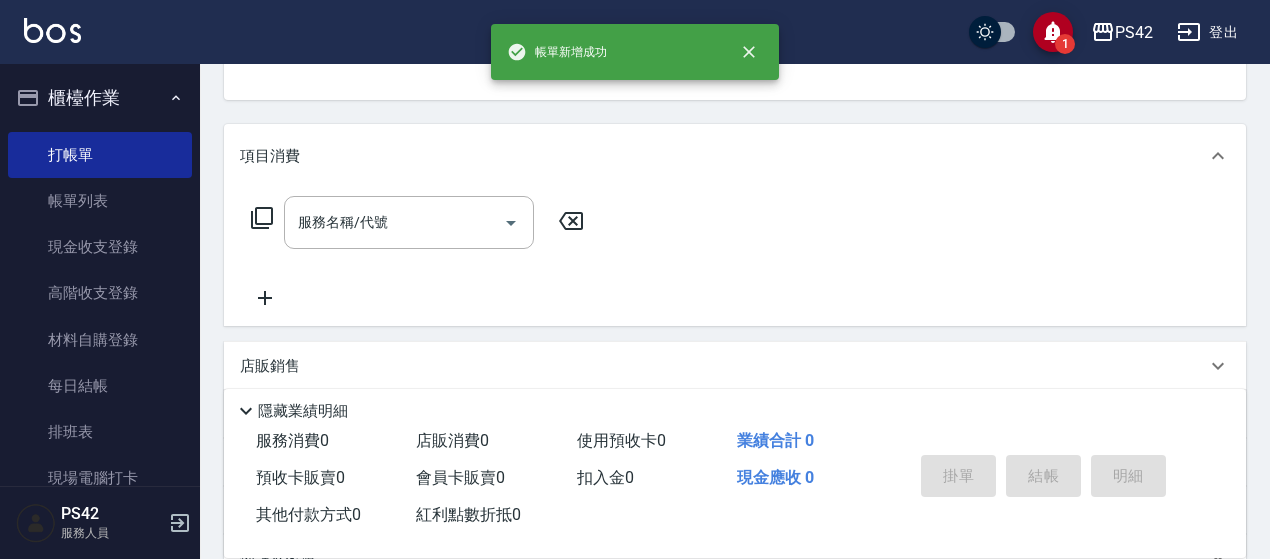 scroll, scrollTop: 194, scrollLeft: 0, axis: vertical 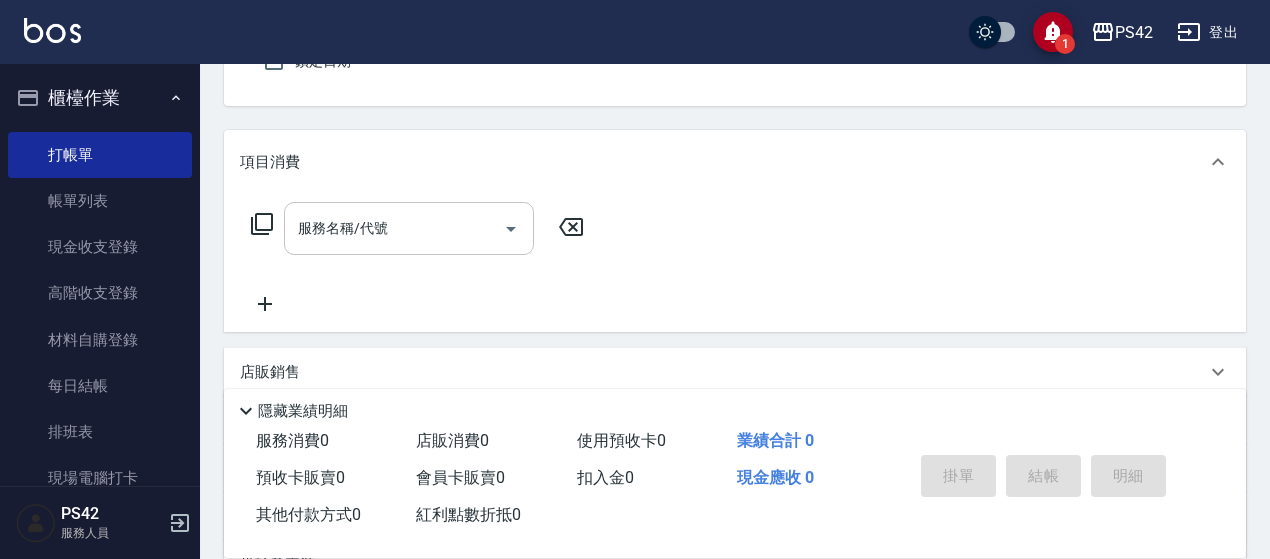 type on "/02/null" 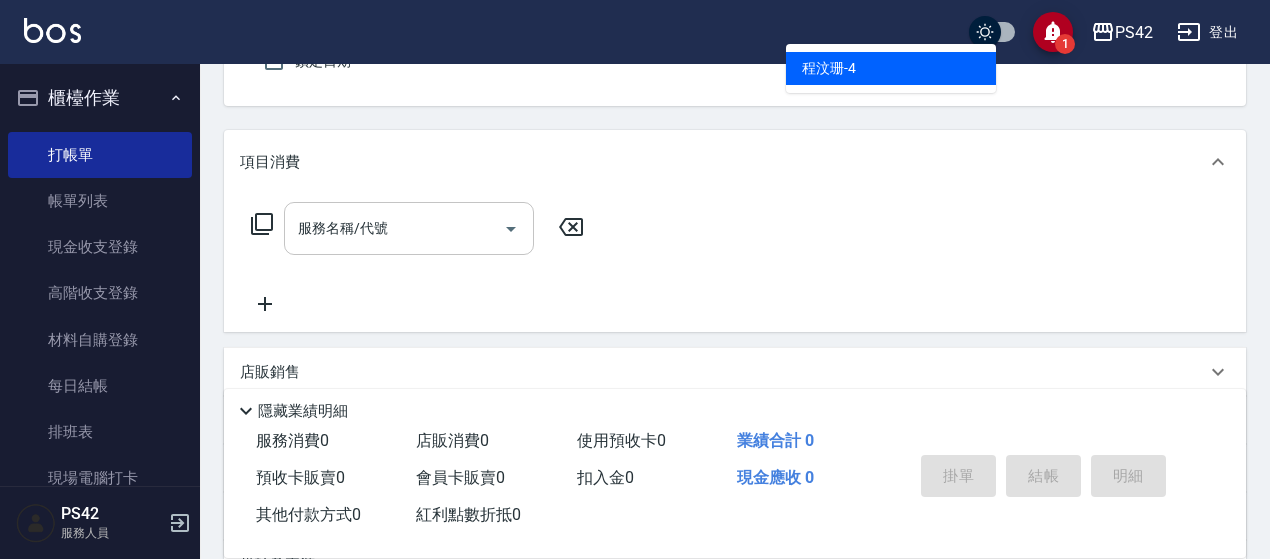 type on "程汶珊-4" 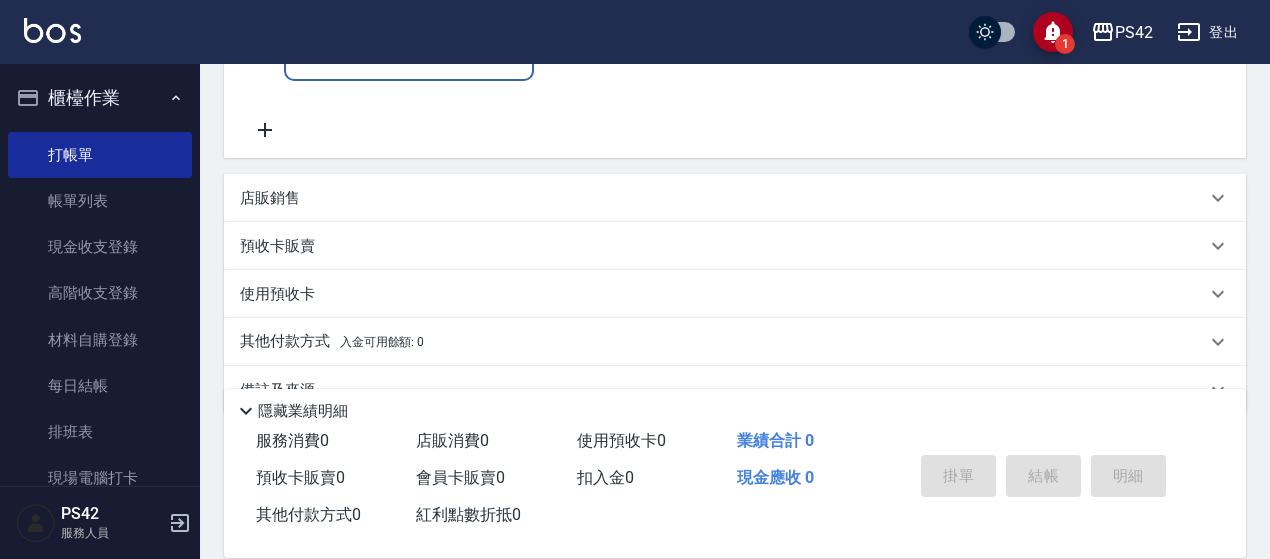 scroll, scrollTop: 385, scrollLeft: 0, axis: vertical 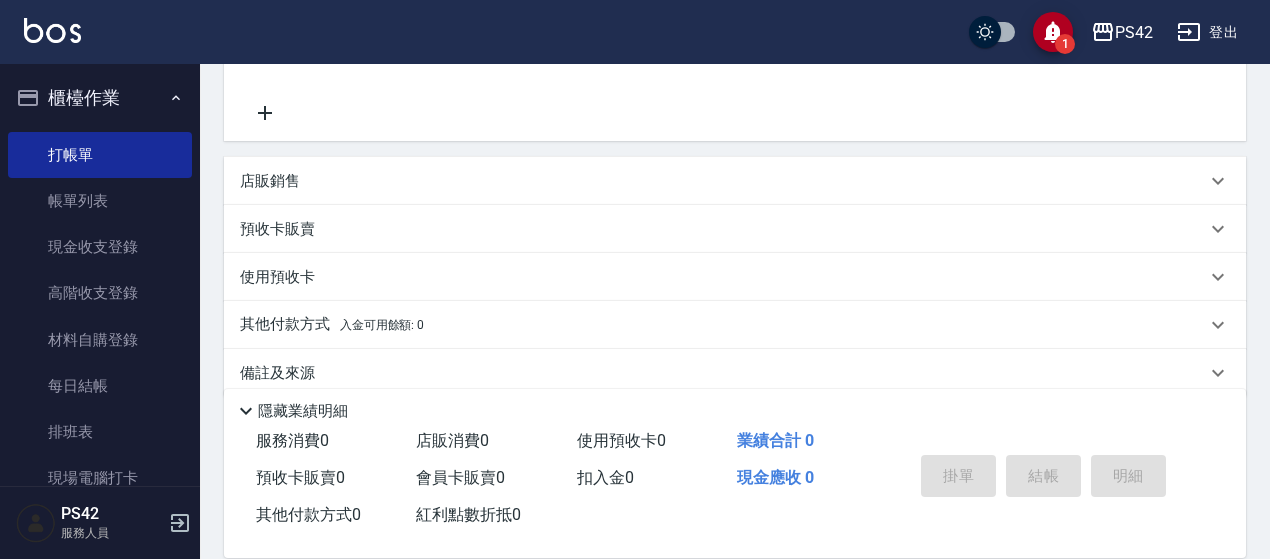 click on "店販銷售" at bounding box center (723, 181) 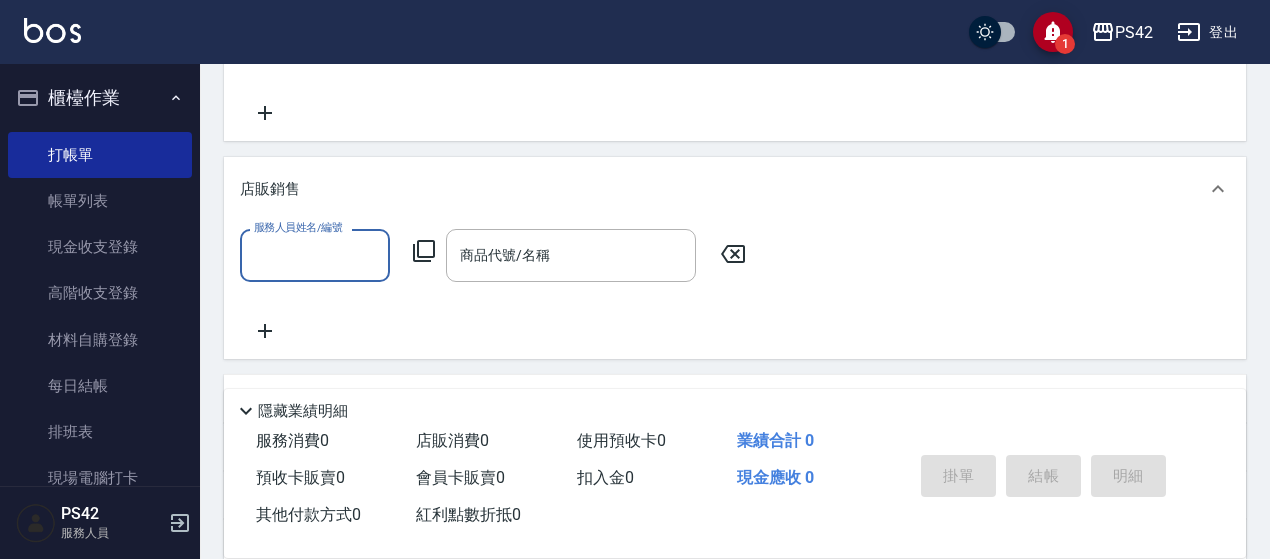 scroll, scrollTop: 0, scrollLeft: 0, axis: both 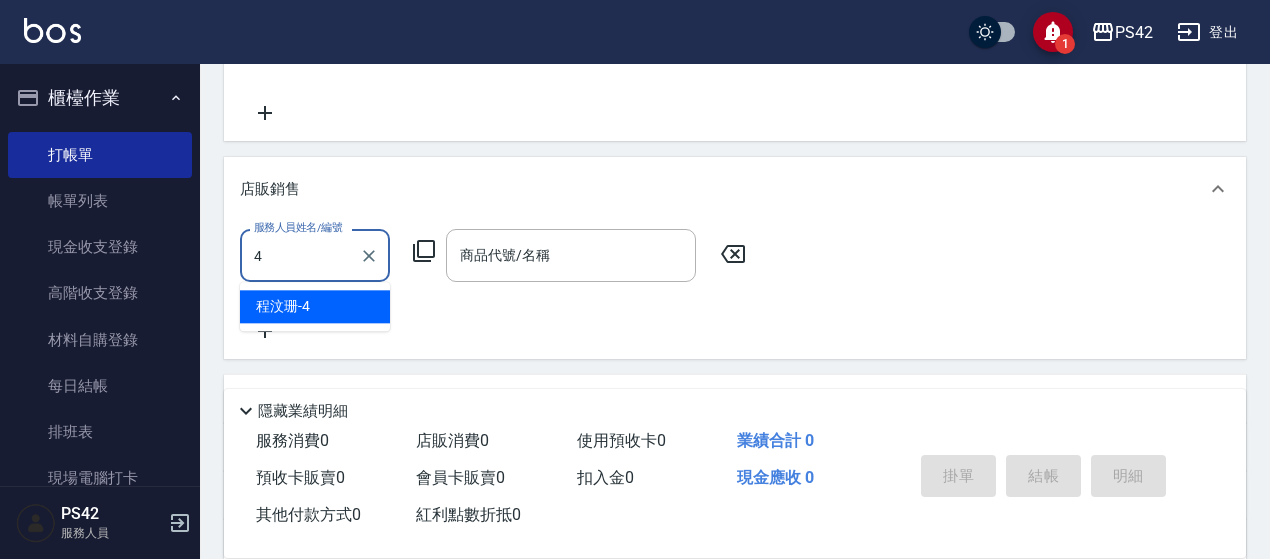 type on "程汶珊-4" 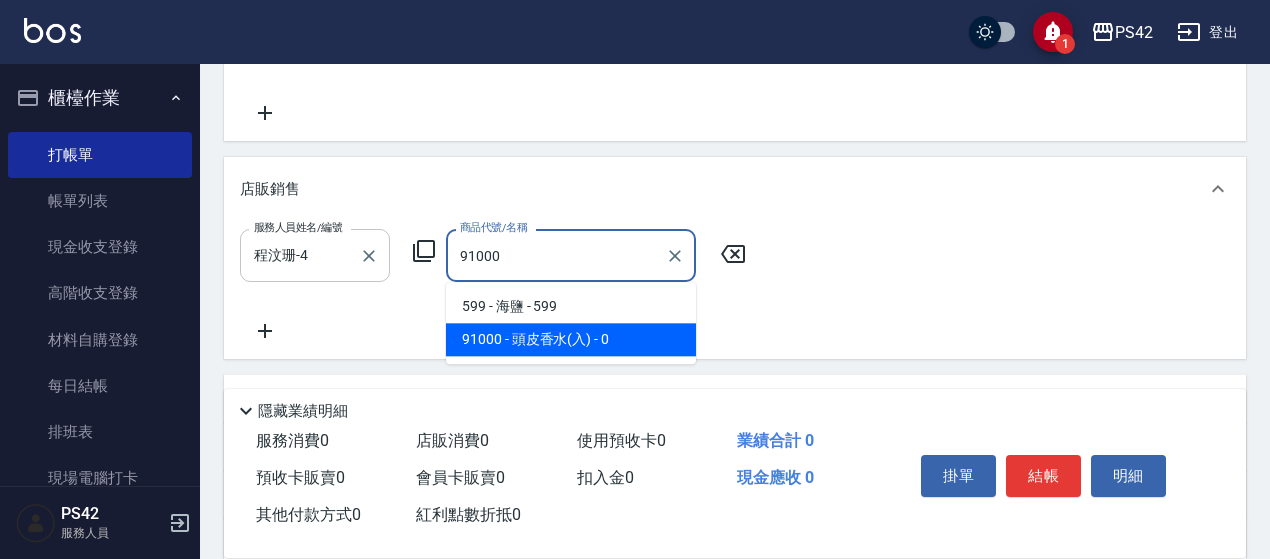 type on "頭皮香水(入)" 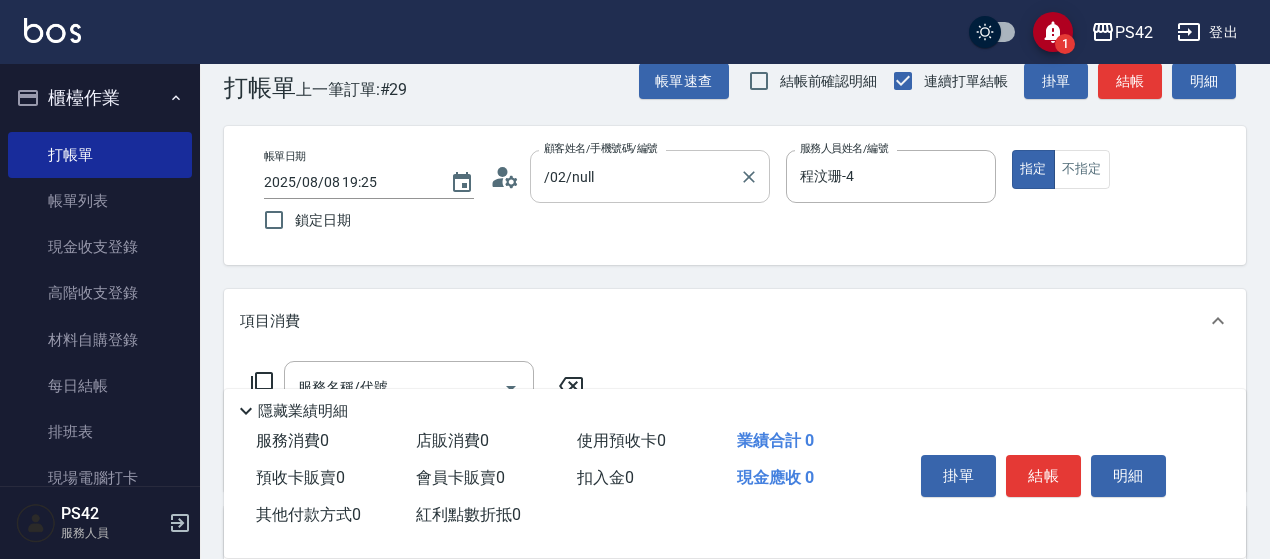 scroll, scrollTop: 0, scrollLeft: 0, axis: both 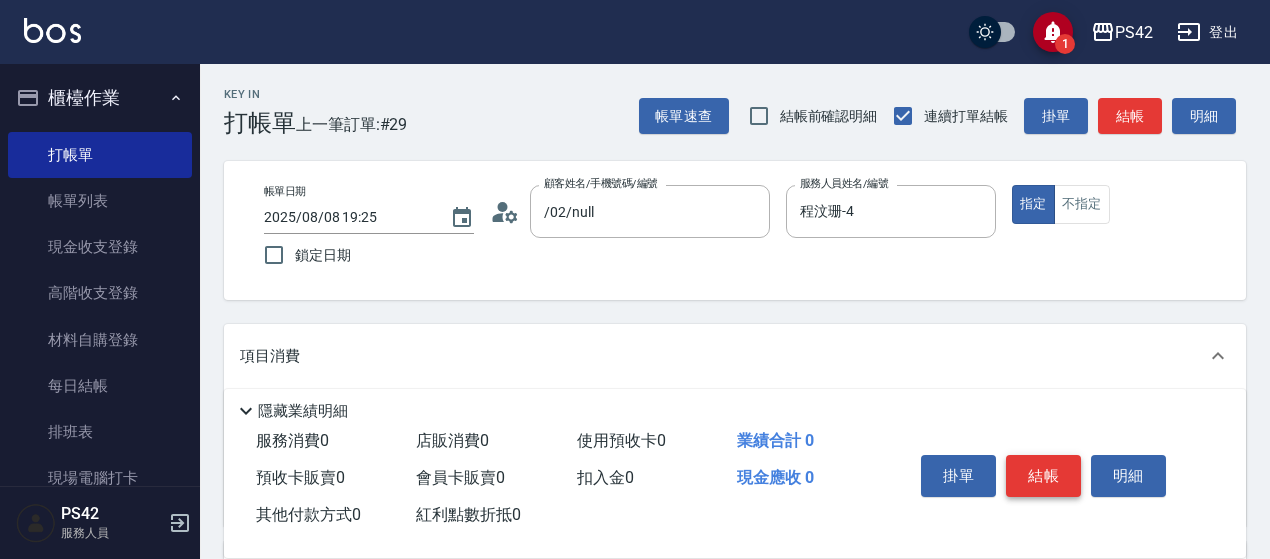 click on "結帳" at bounding box center (1043, 476) 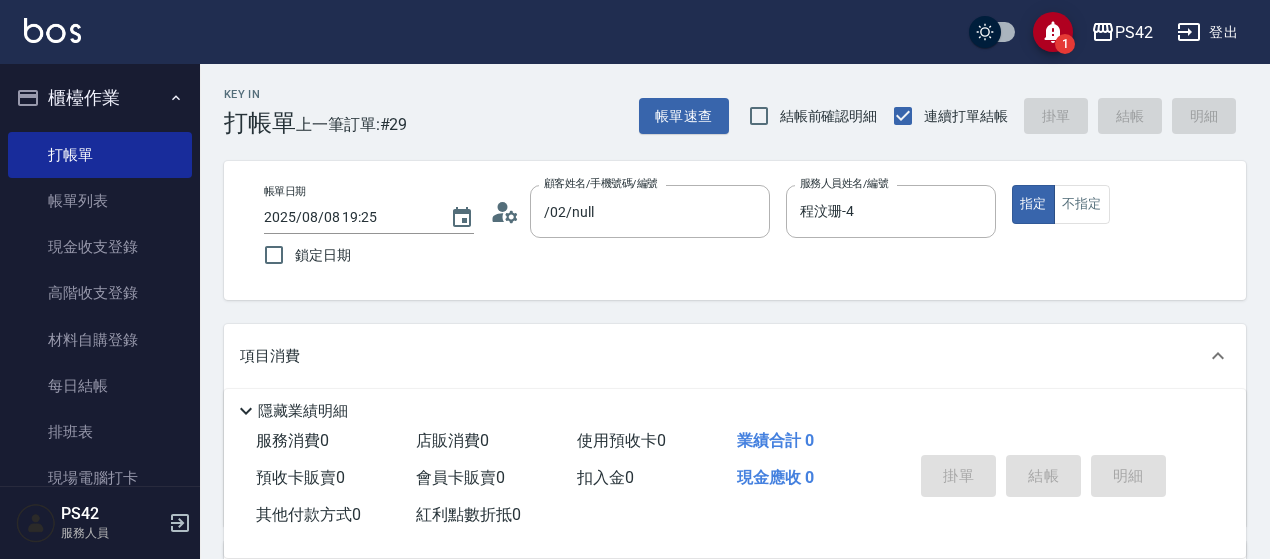 type 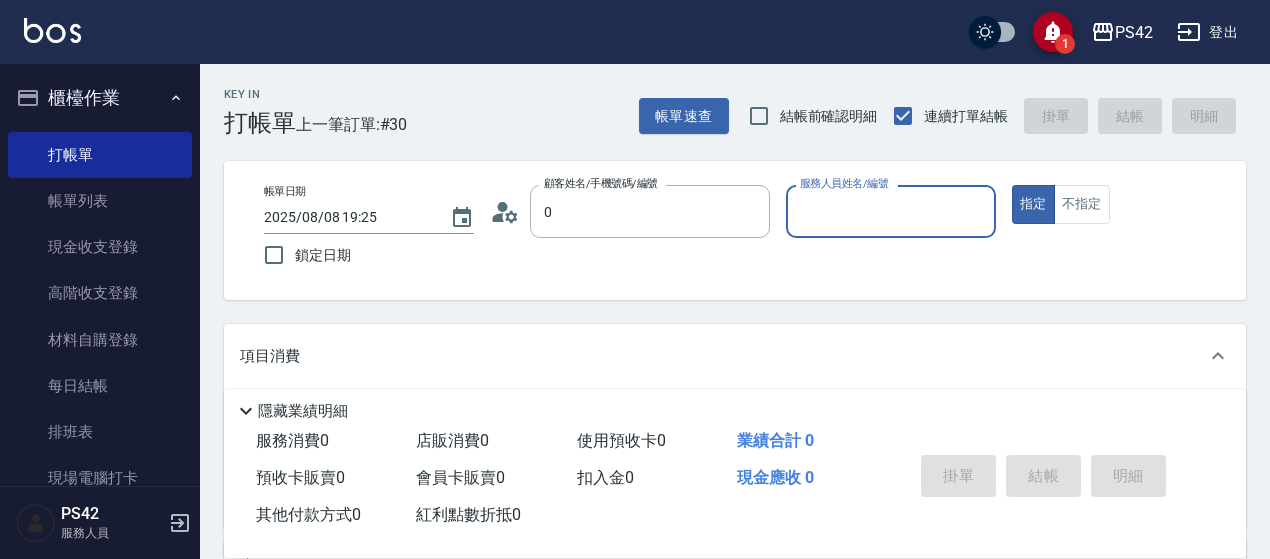 type on "/02/null" 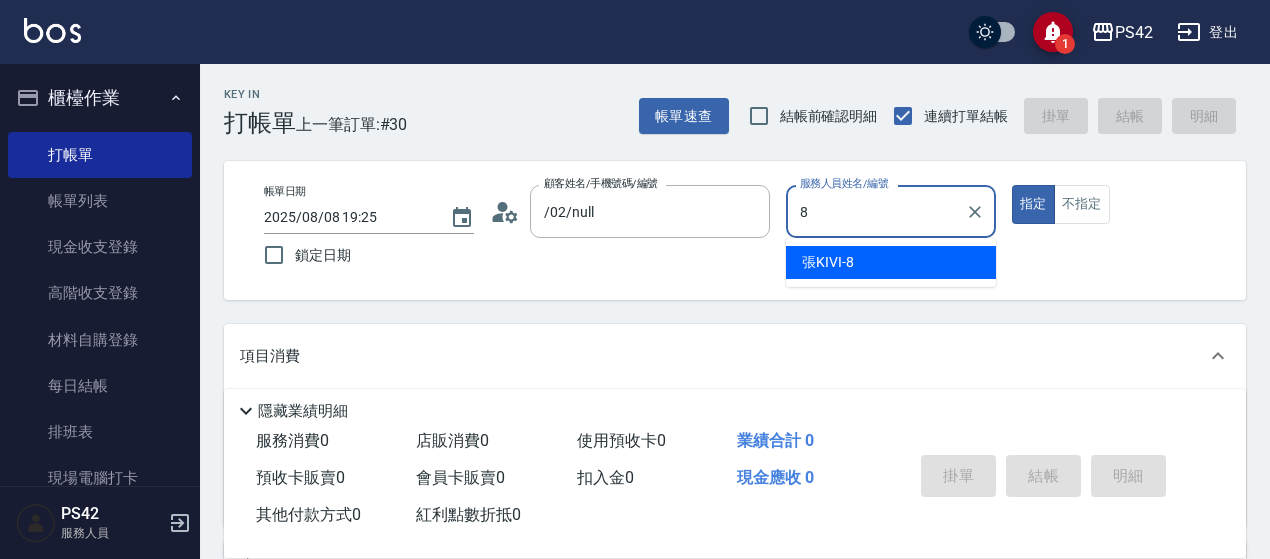 type on "張KIVI-8" 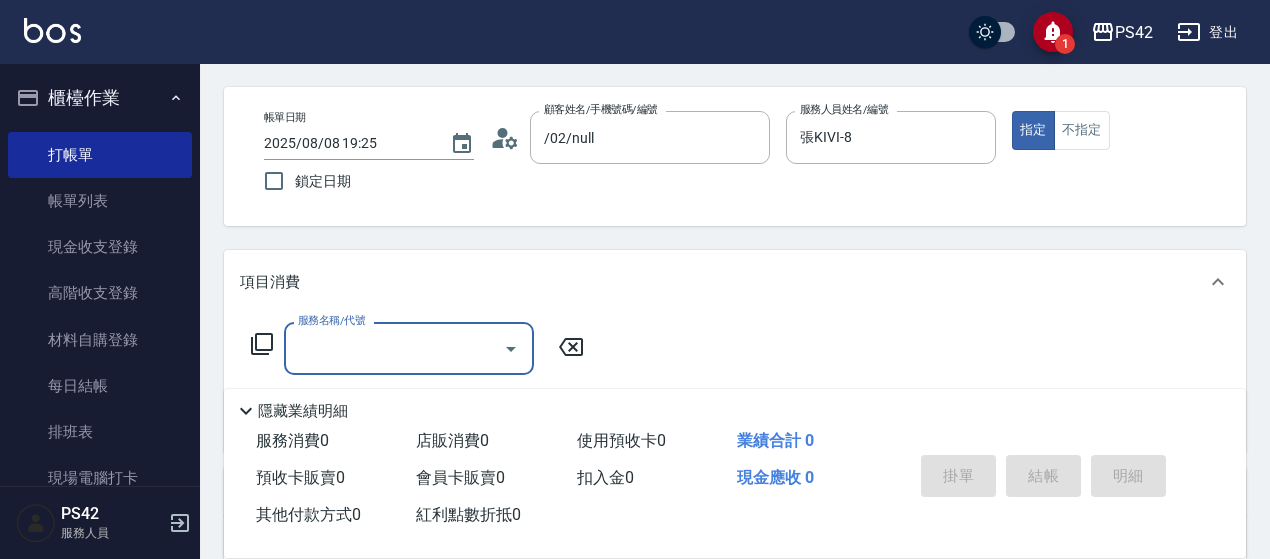 scroll, scrollTop: 200, scrollLeft: 0, axis: vertical 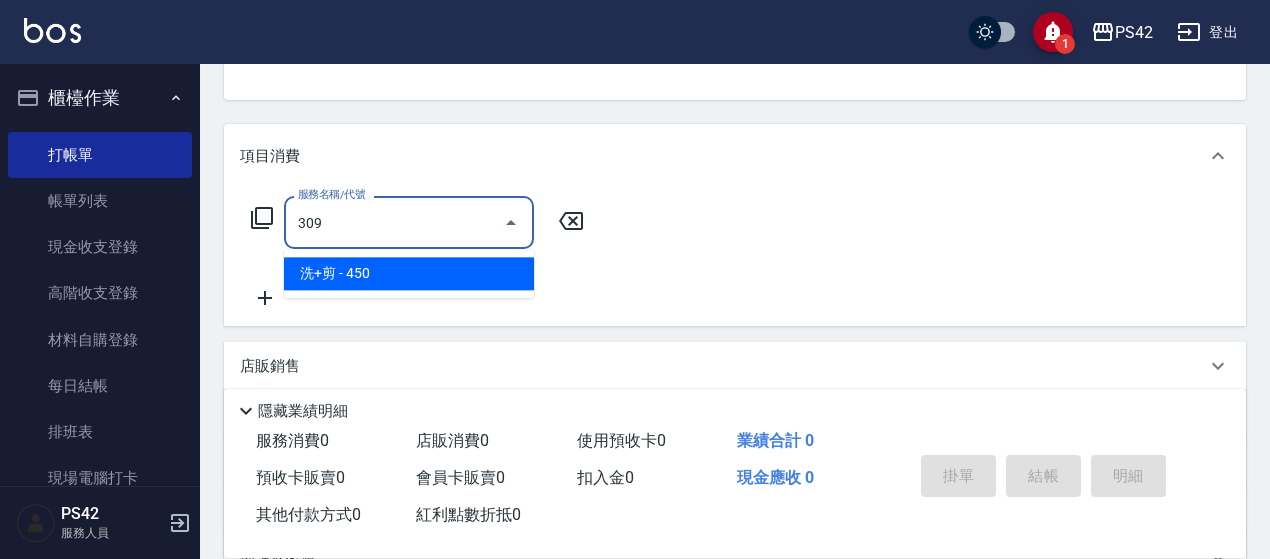 type on "洗+剪(309)" 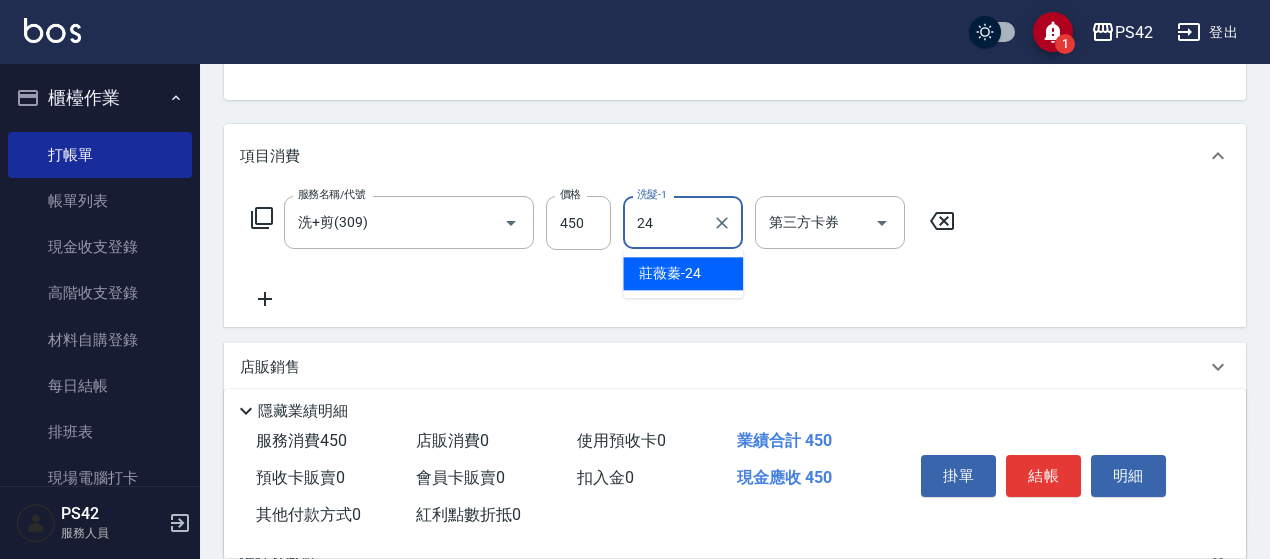 type on "莊薇蓁-24" 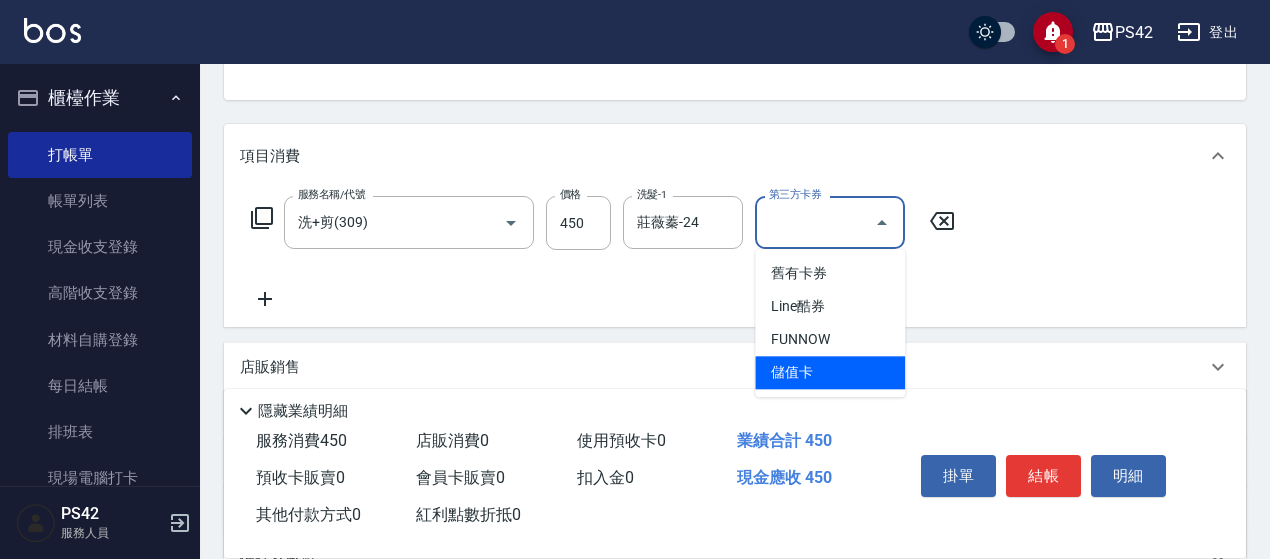 type on "儲值卡" 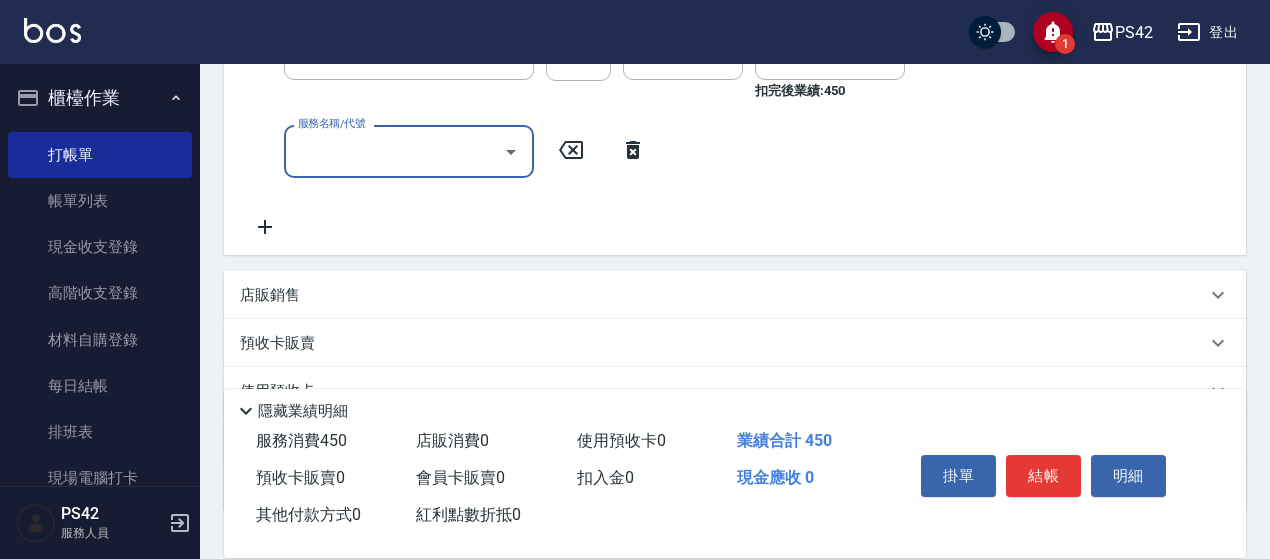 scroll, scrollTop: 400, scrollLeft: 0, axis: vertical 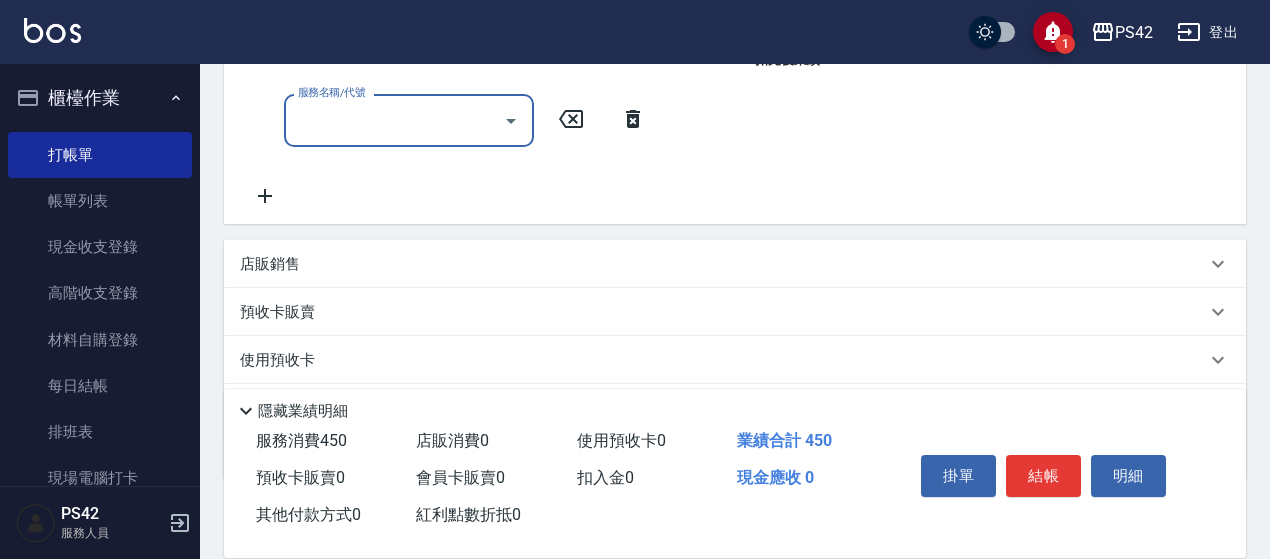 click on "店販銷售" at bounding box center [735, 264] 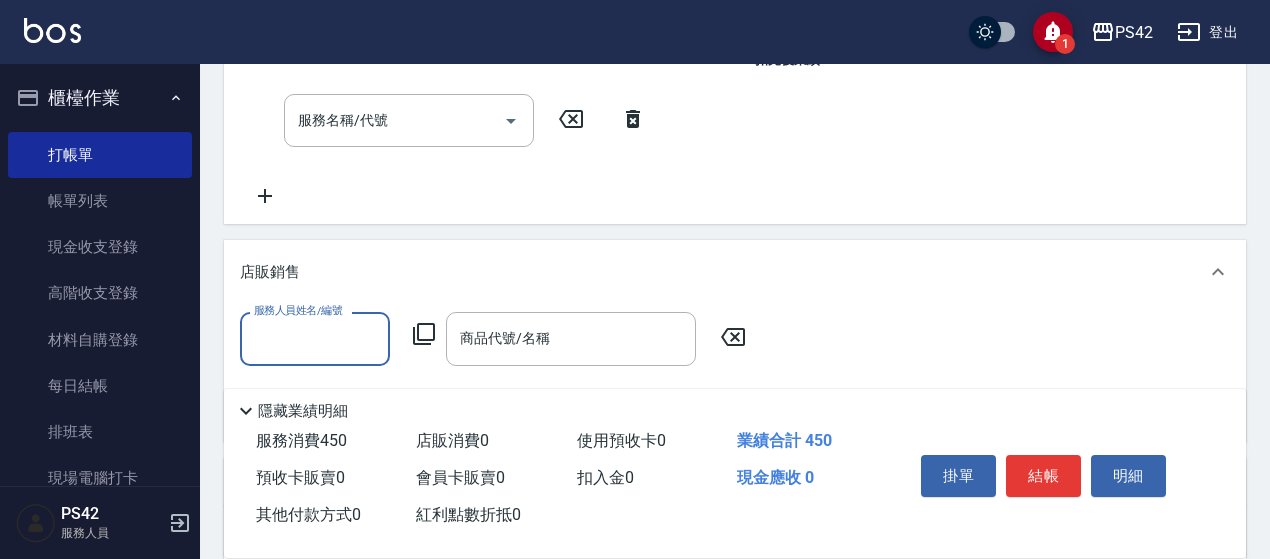 scroll, scrollTop: 0, scrollLeft: 0, axis: both 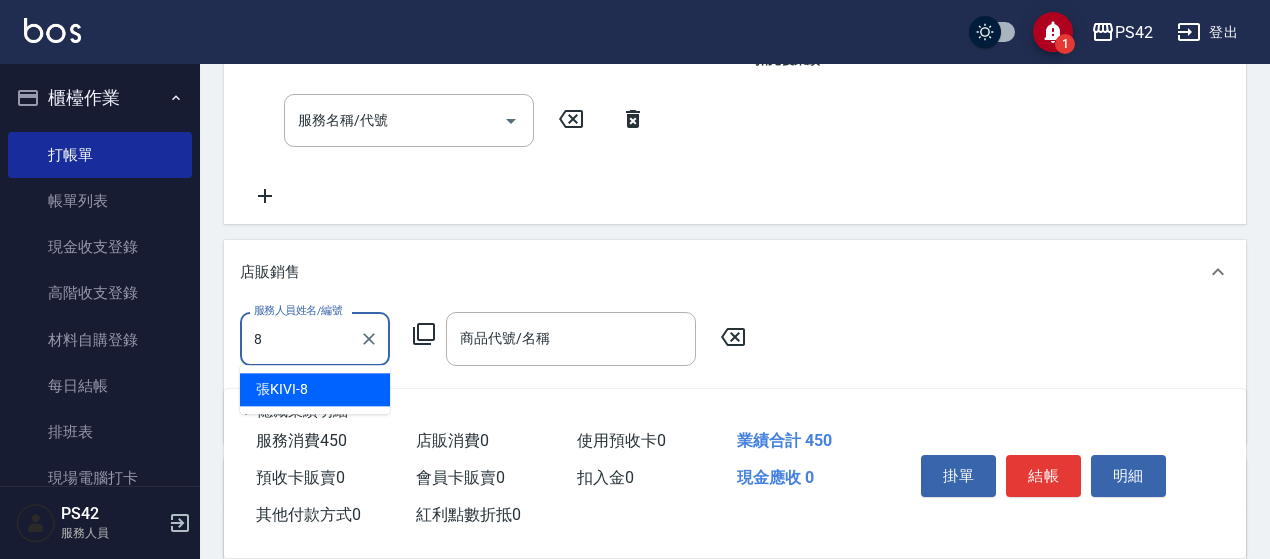 type on "張KIVI-8" 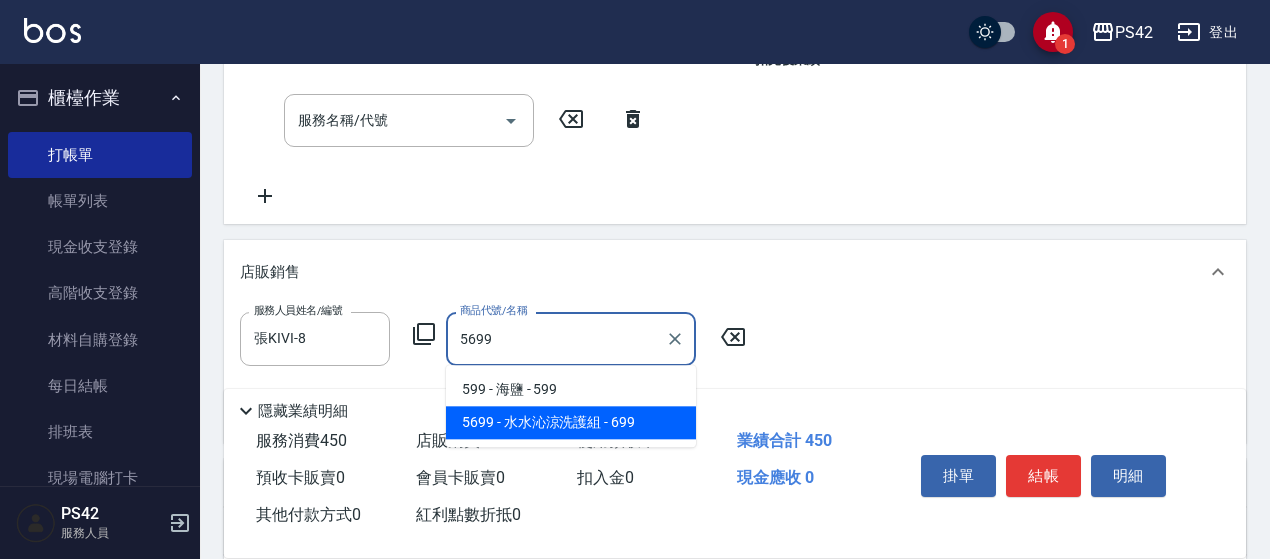 type on "水水沁涼洗護組" 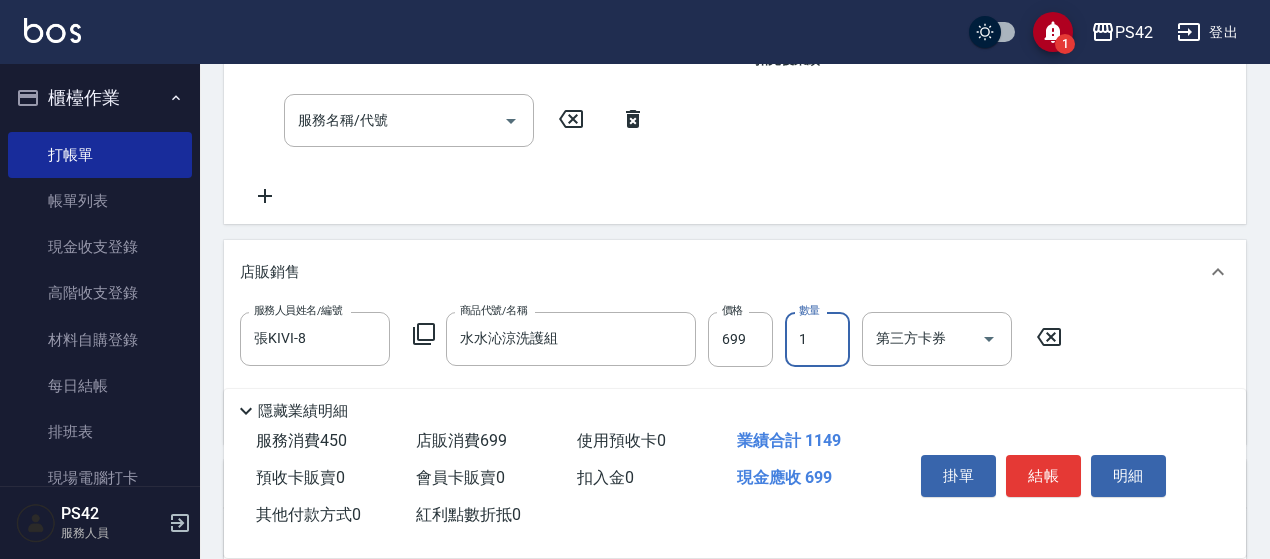click on "1" at bounding box center (817, 339) 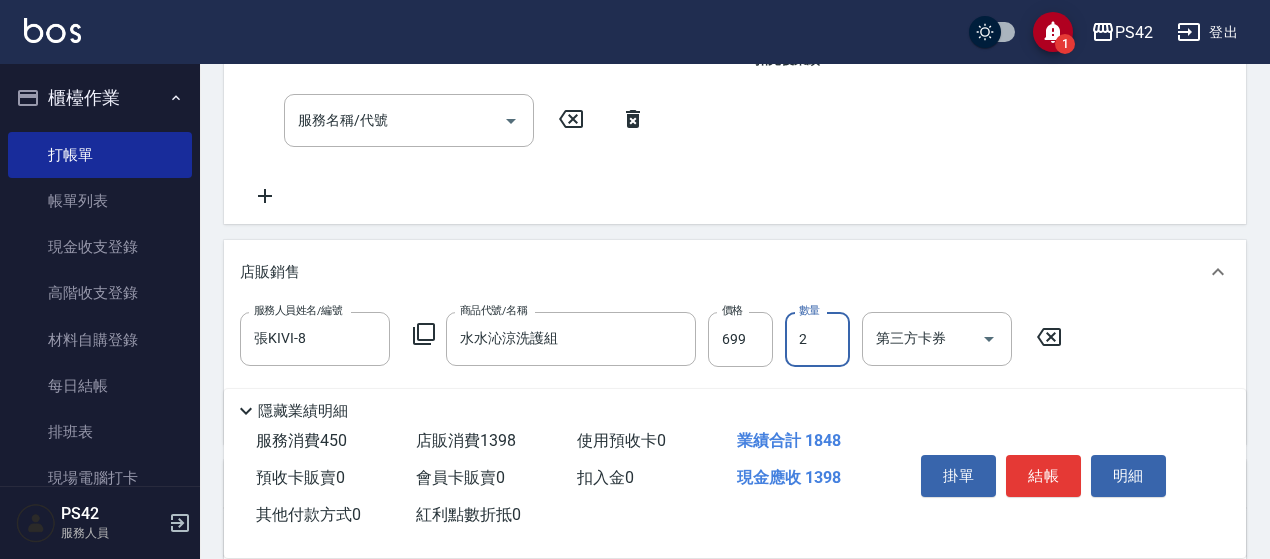 type on "2" 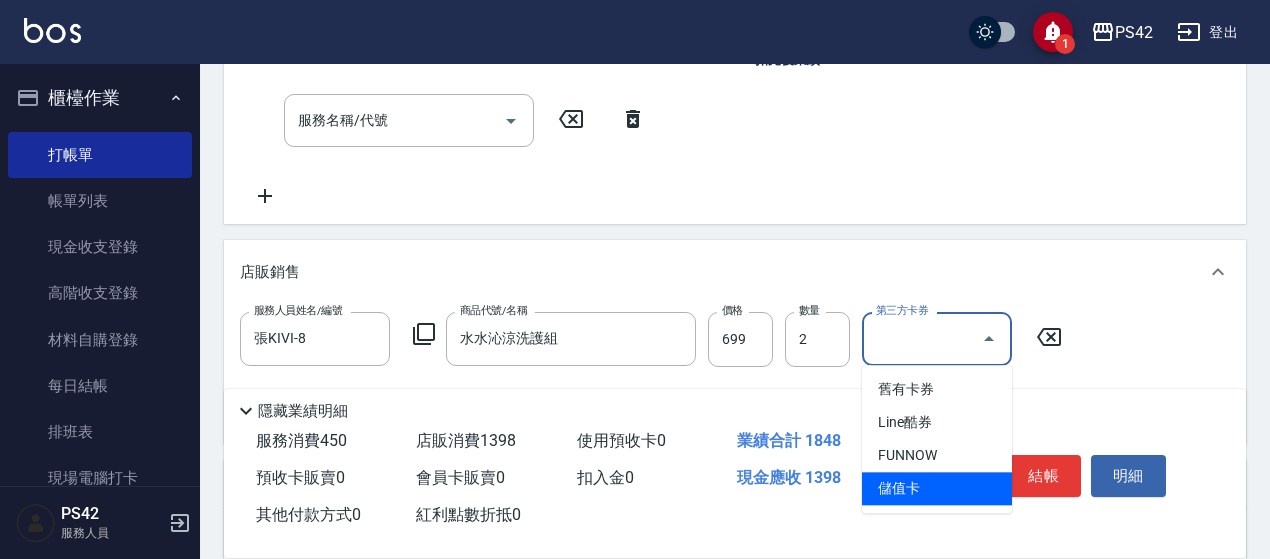 type on "儲值卡" 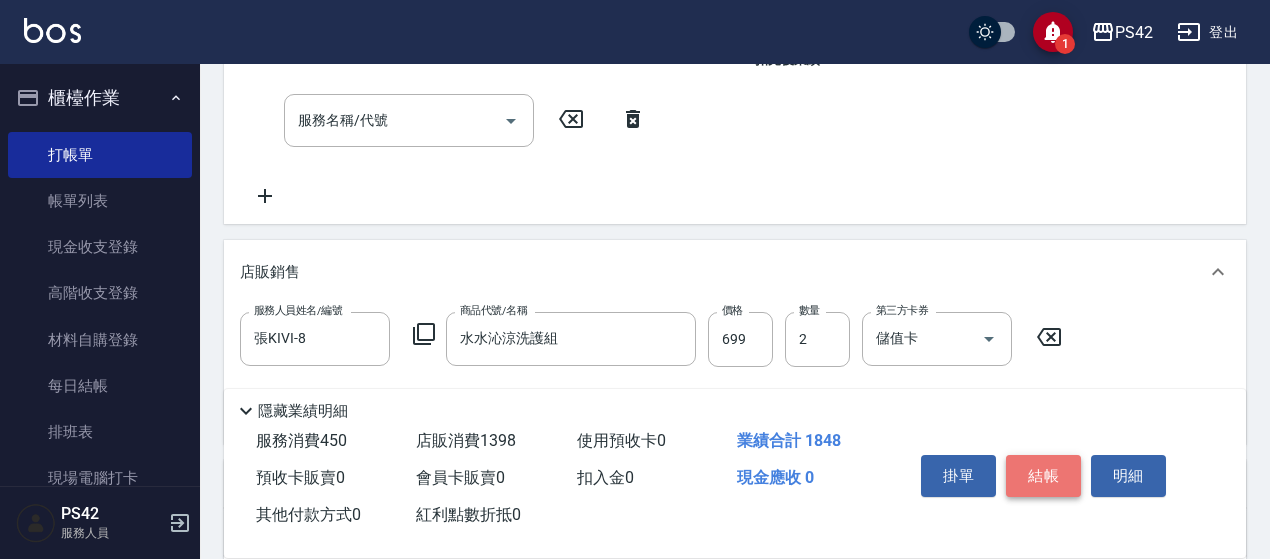 click on "結帳" at bounding box center [1043, 476] 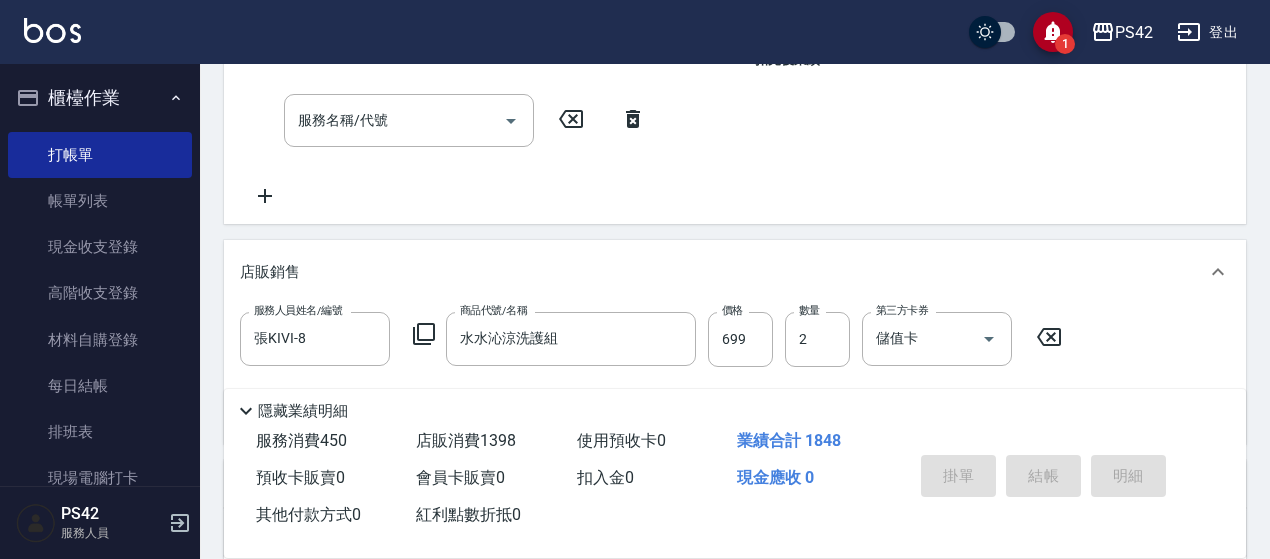 type on "2025/08/08 19:27" 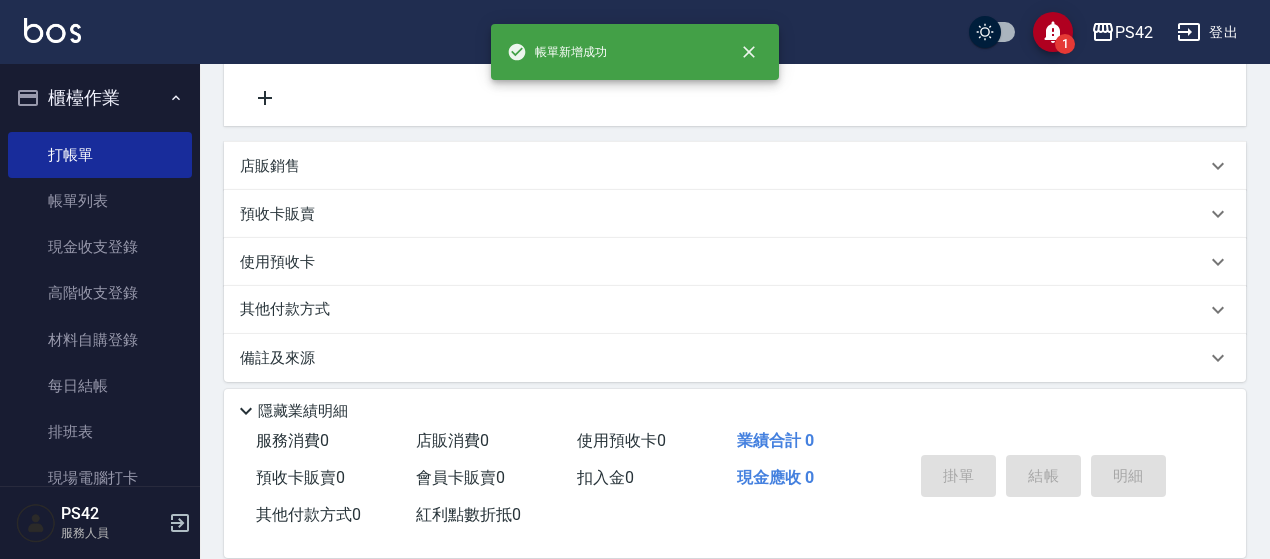 scroll, scrollTop: 0, scrollLeft: 0, axis: both 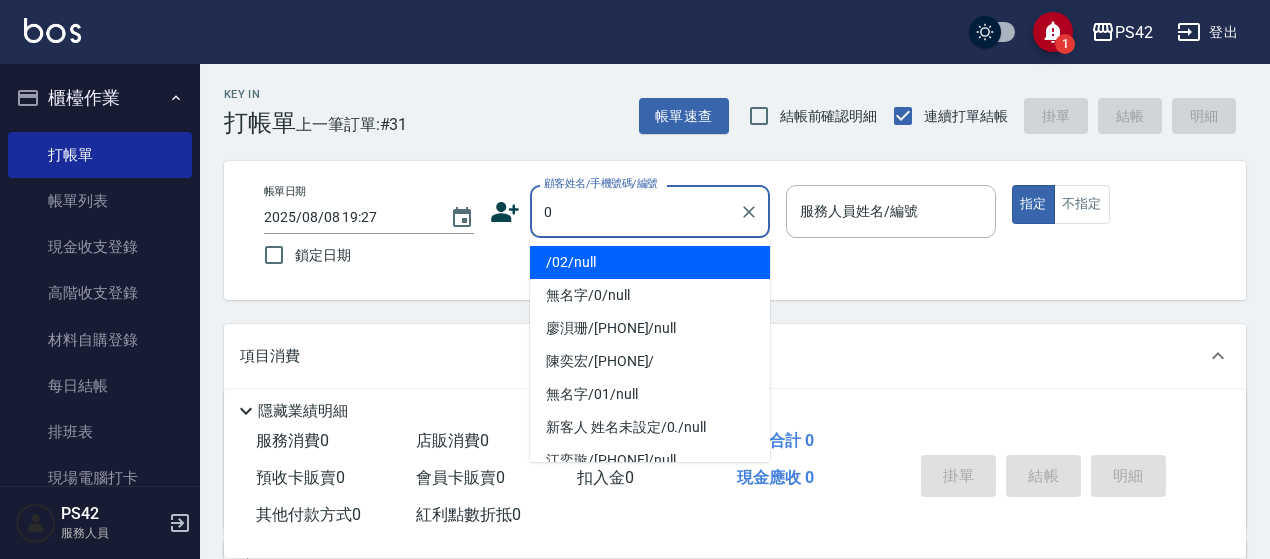 type on "/02/null" 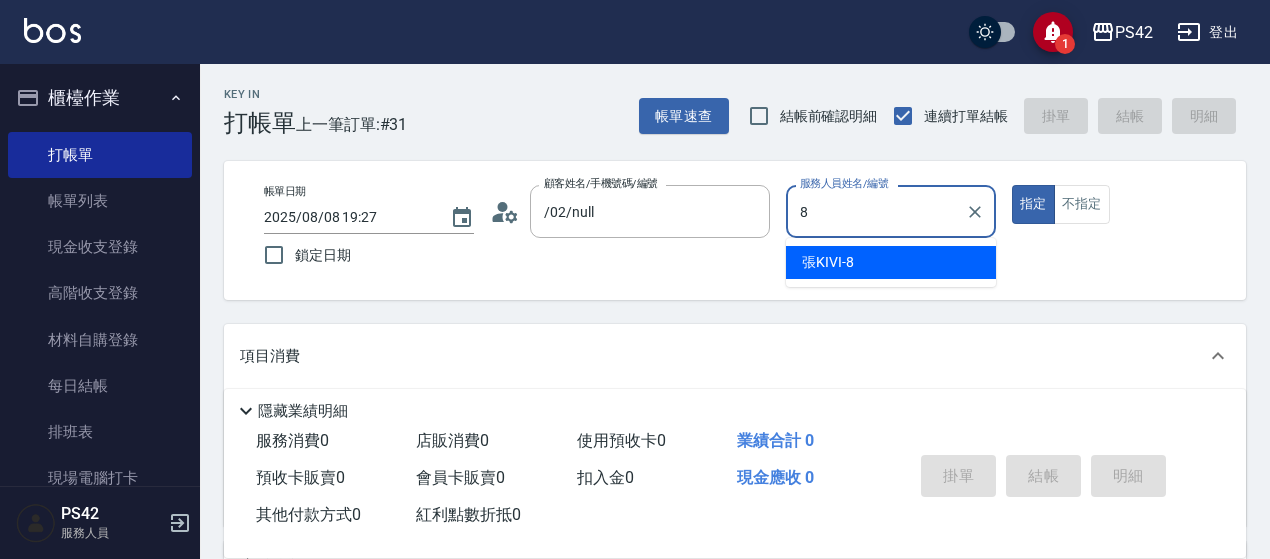 type on "張KIVI-8" 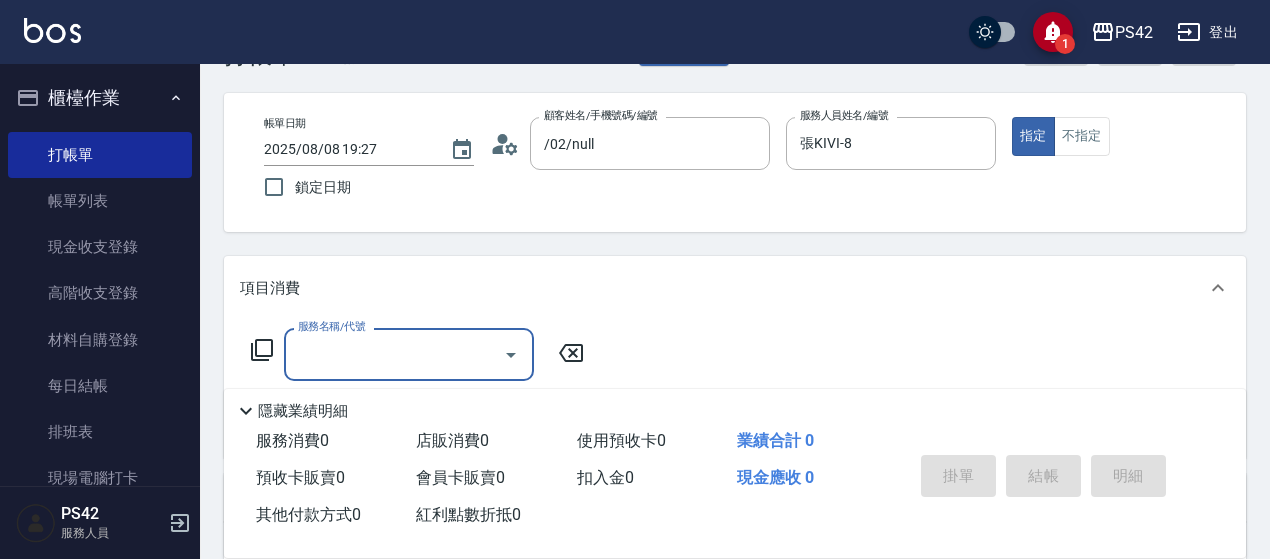 scroll, scrollTop: 100, scrollLeft: 0, axis: vertical 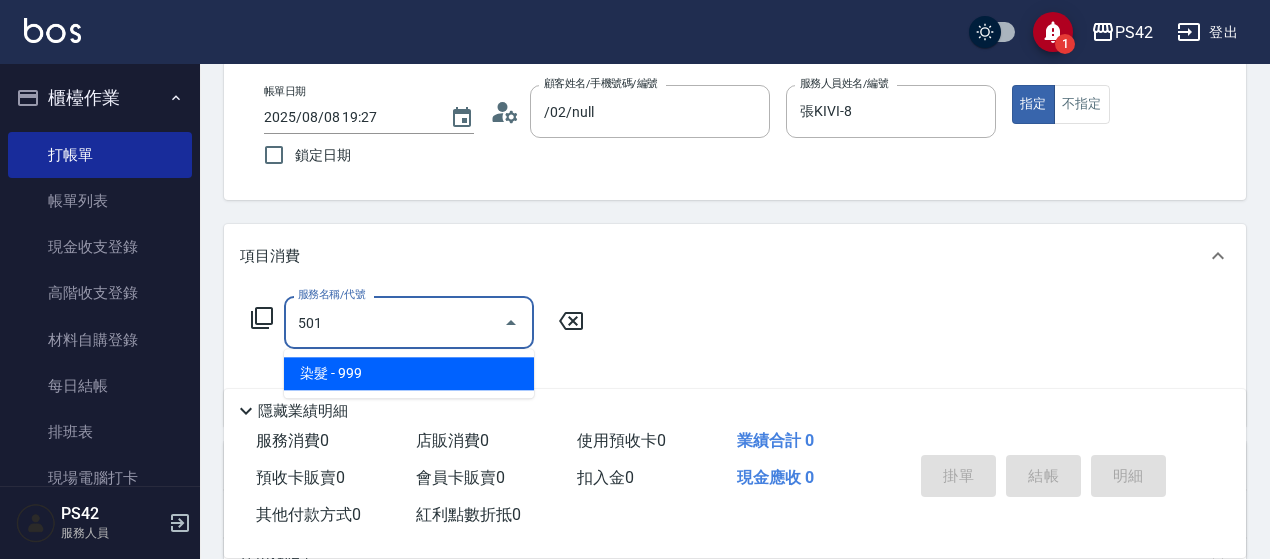 type on "染髮(501)" 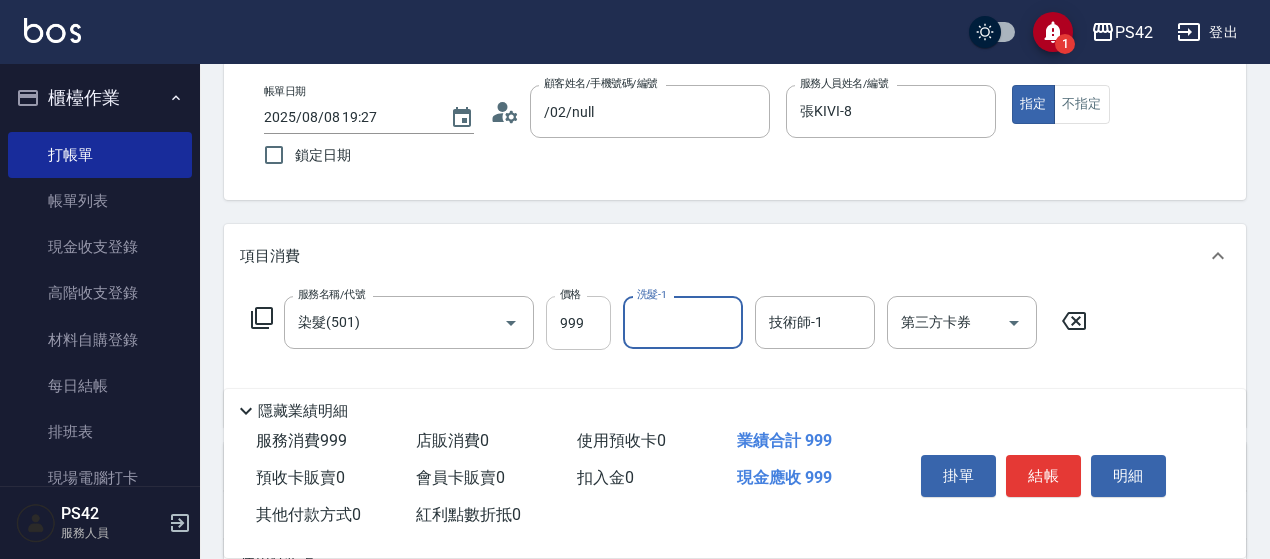 click on "999" at bounding box center [578, 323] 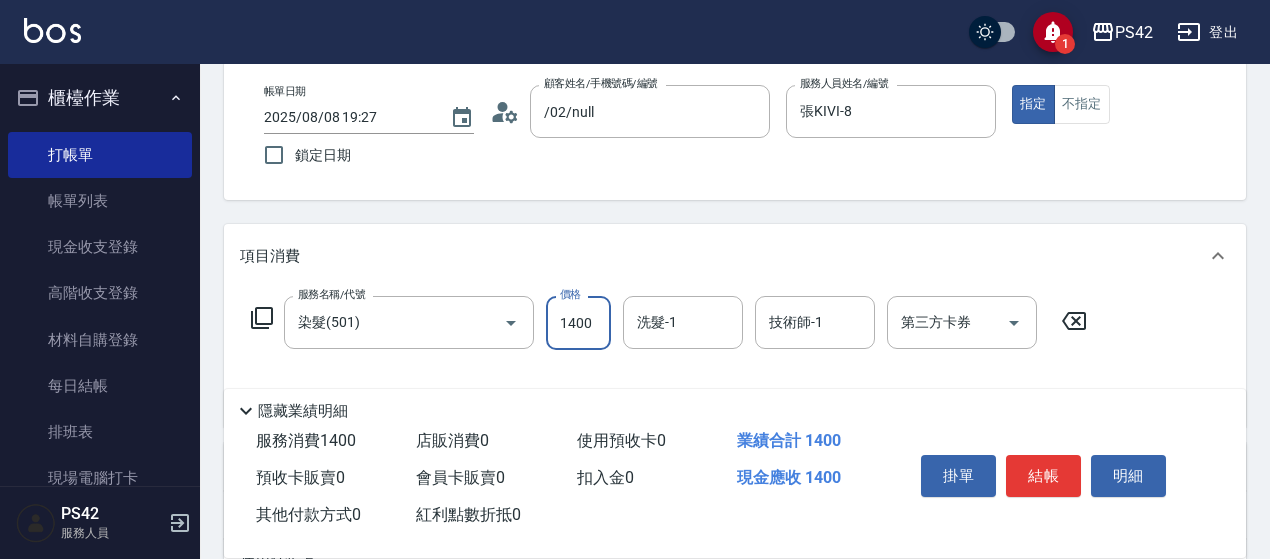 type on "1400" 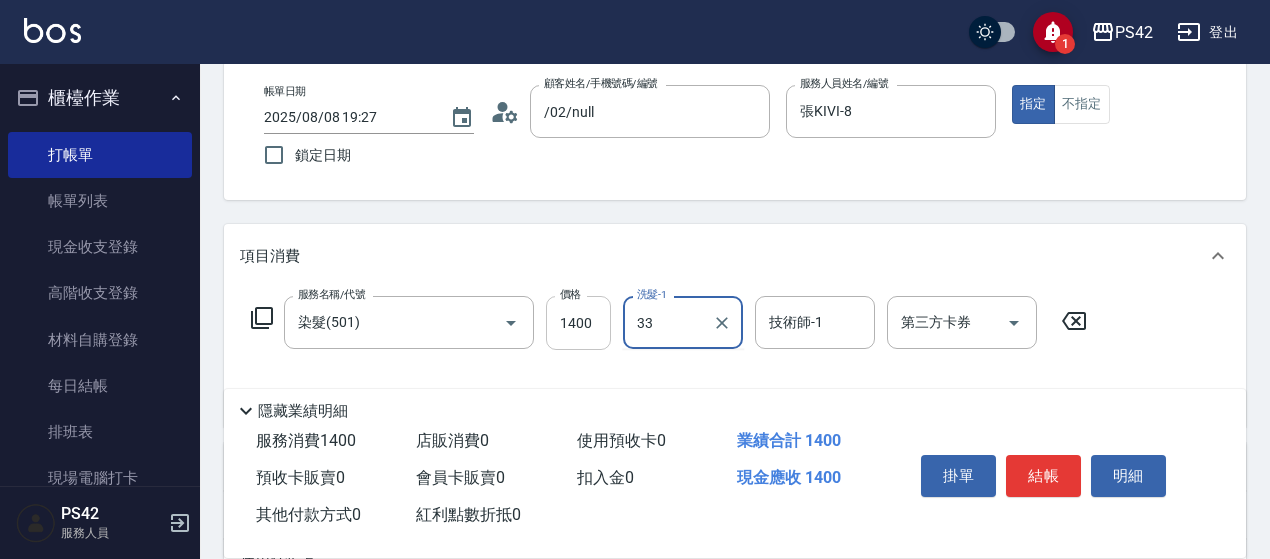 type on "陳盈嵐-33" 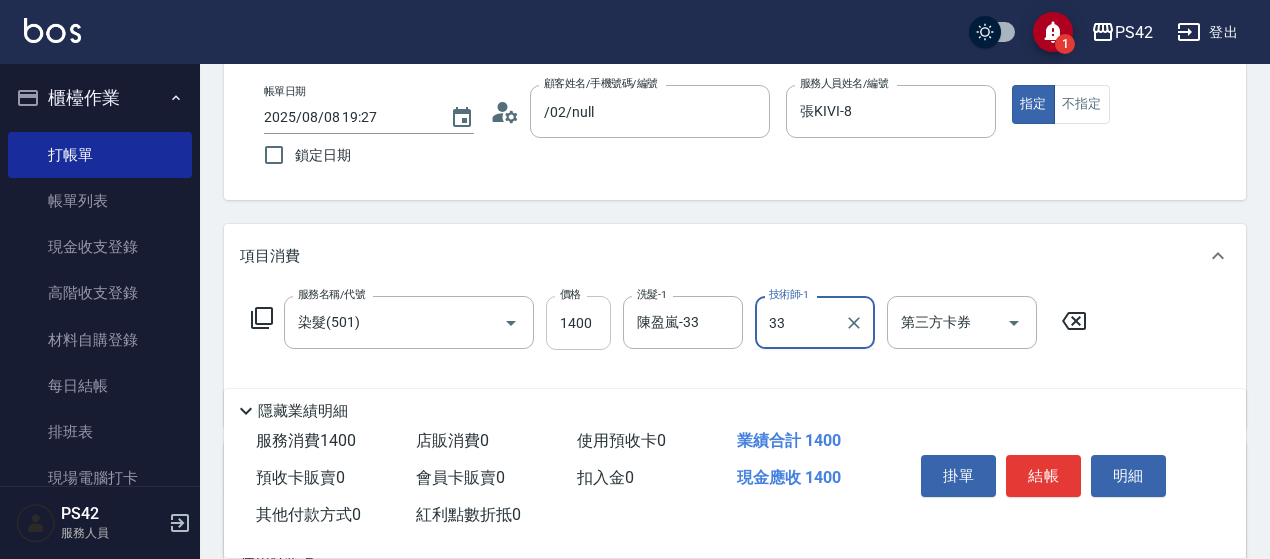 type on "陳盈嵐-33" 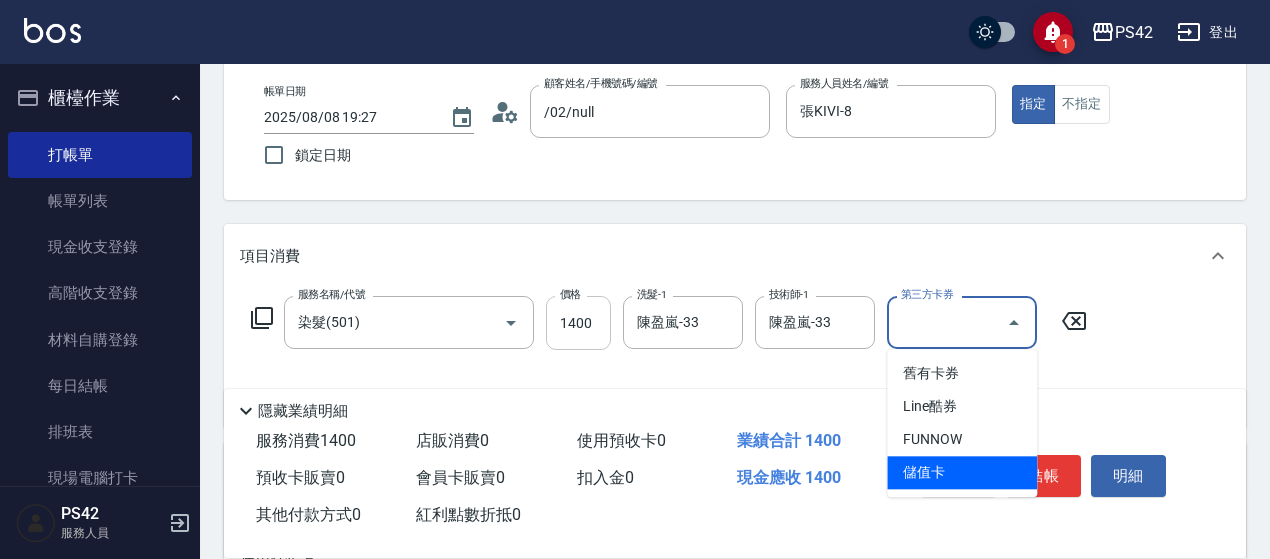 type on "儲值卡" 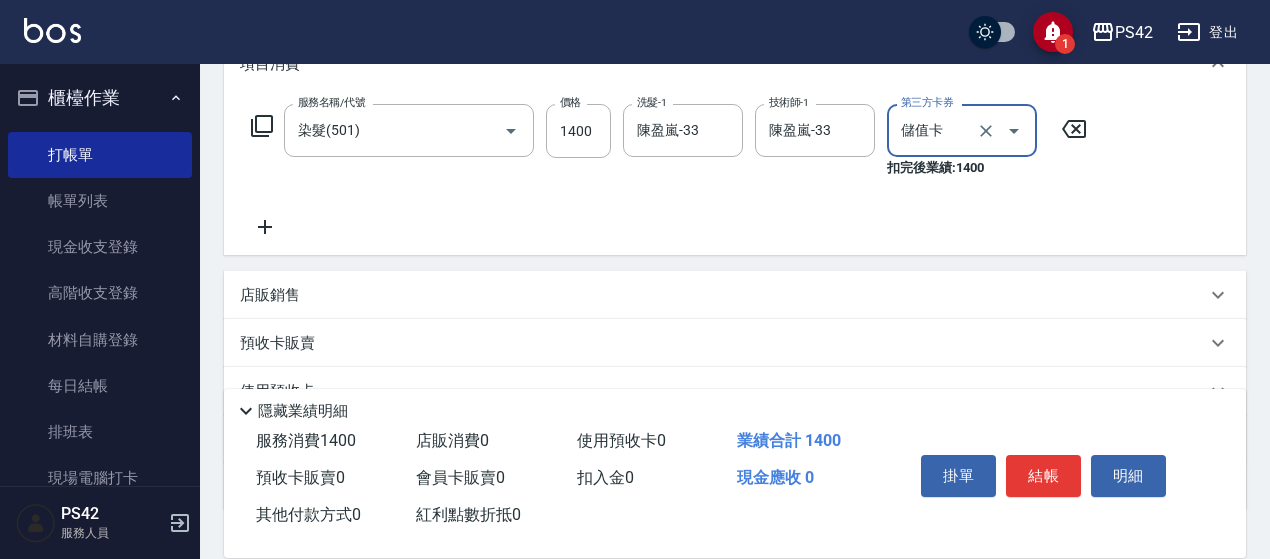scroll, scrollTop: 300, scrollLeft: 0, axis: vertical 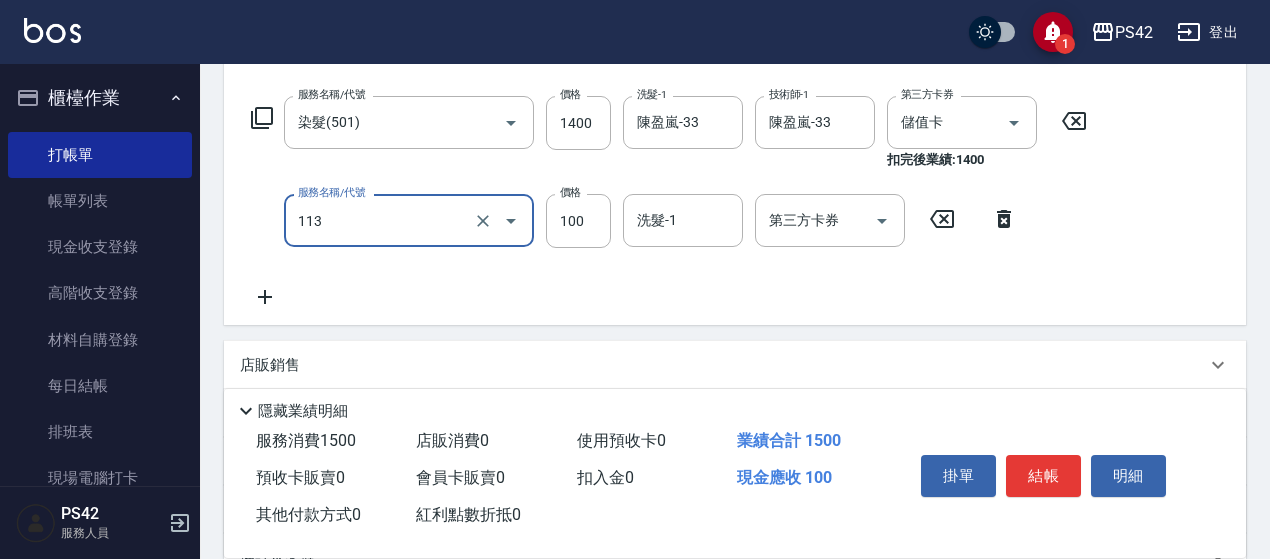 type on "瞬護100(113)" 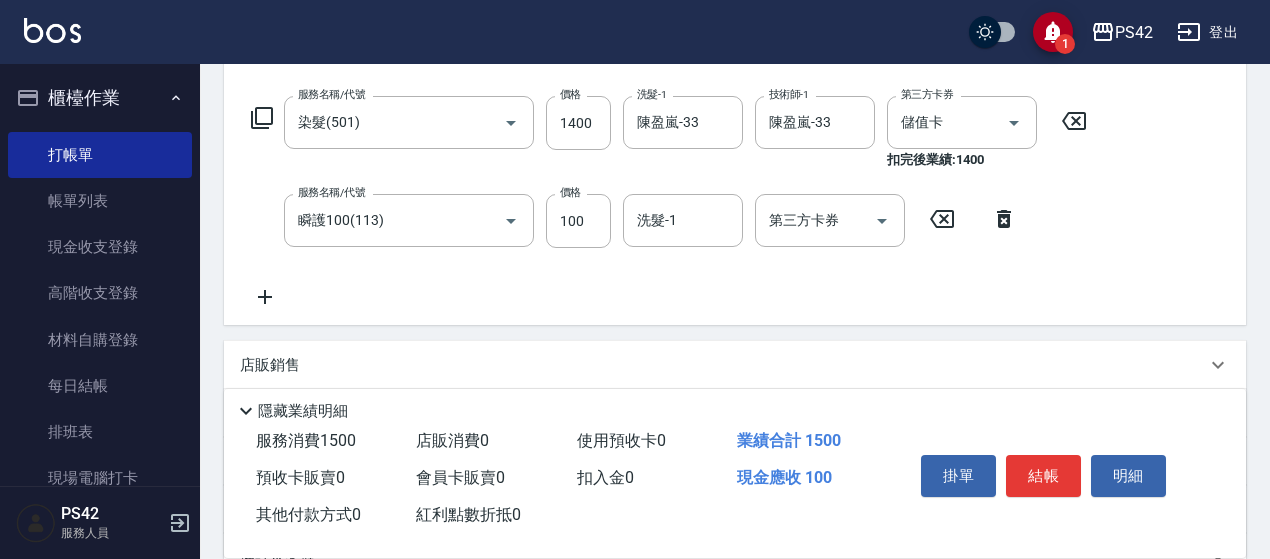 drag, startPoint x: 940, startPoint y: 219, endPoint x: 800, endPoint y: 214, distance: 140.08926 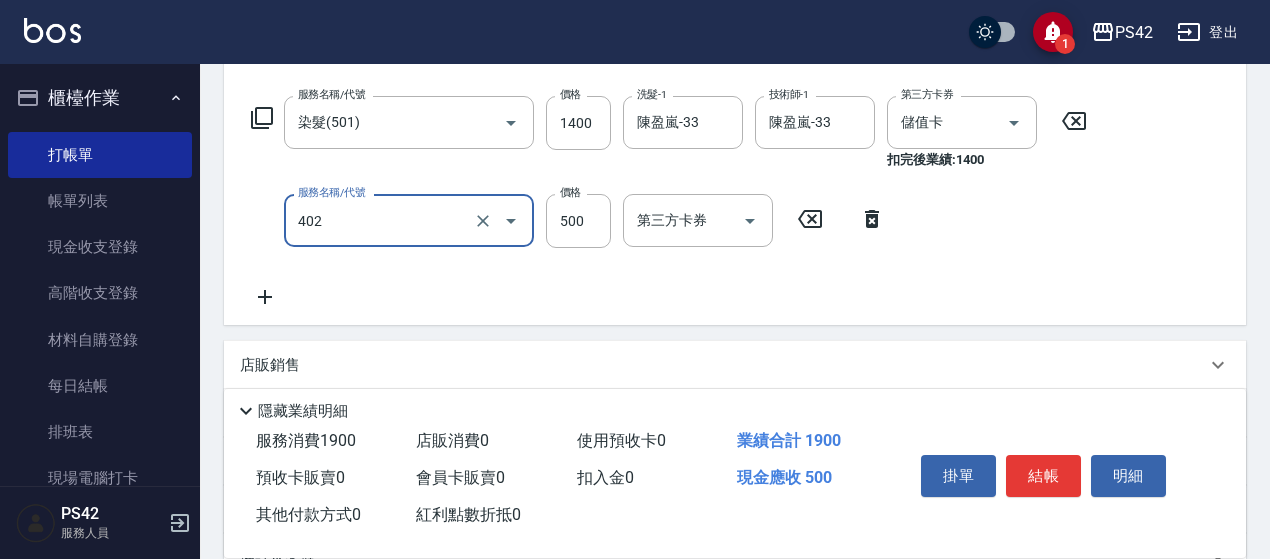 type on "500護(402)" 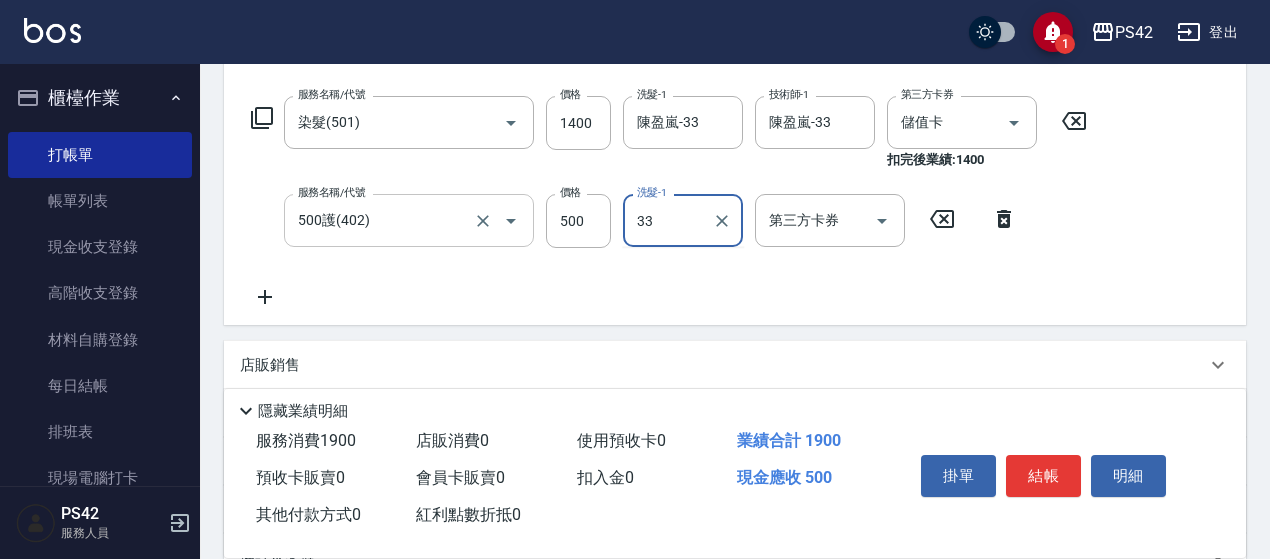 type on "陳盈嵐-33" 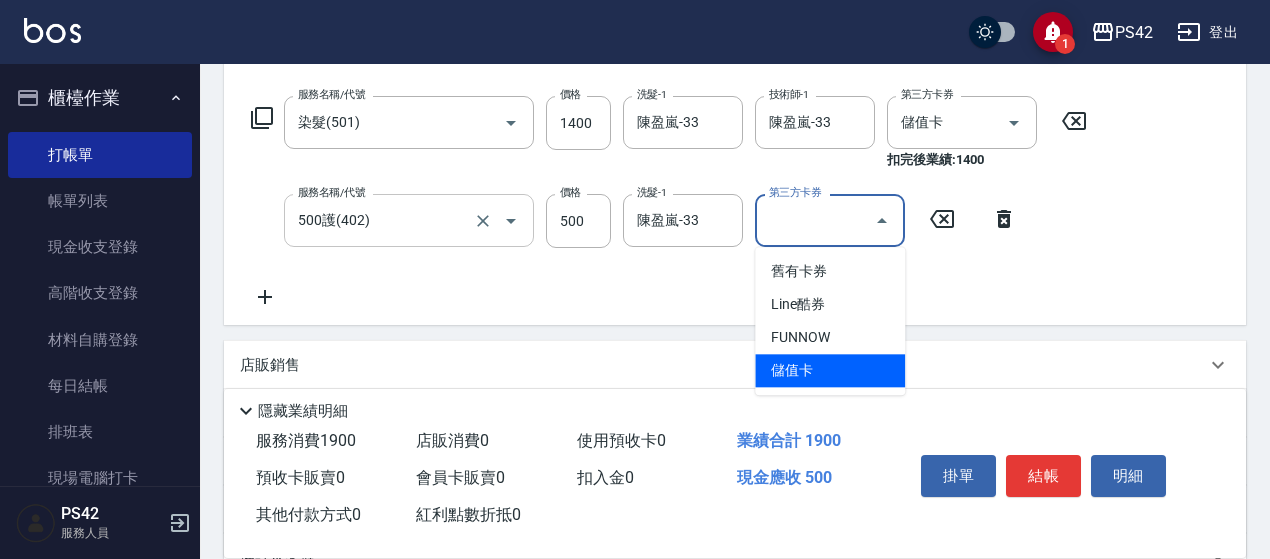 type on "儲值卡" 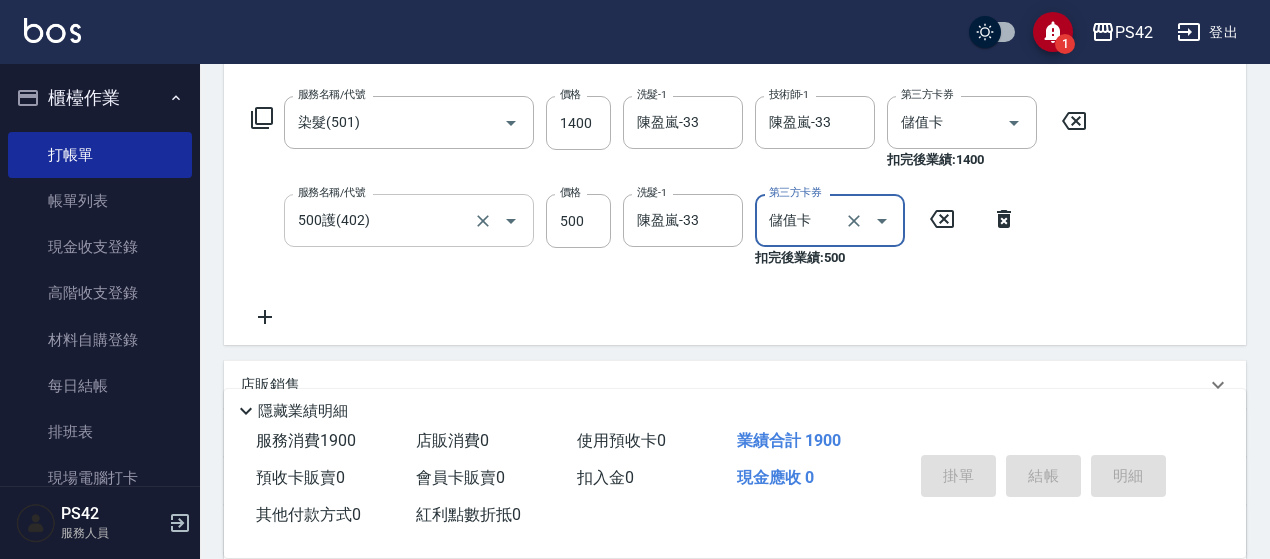 type 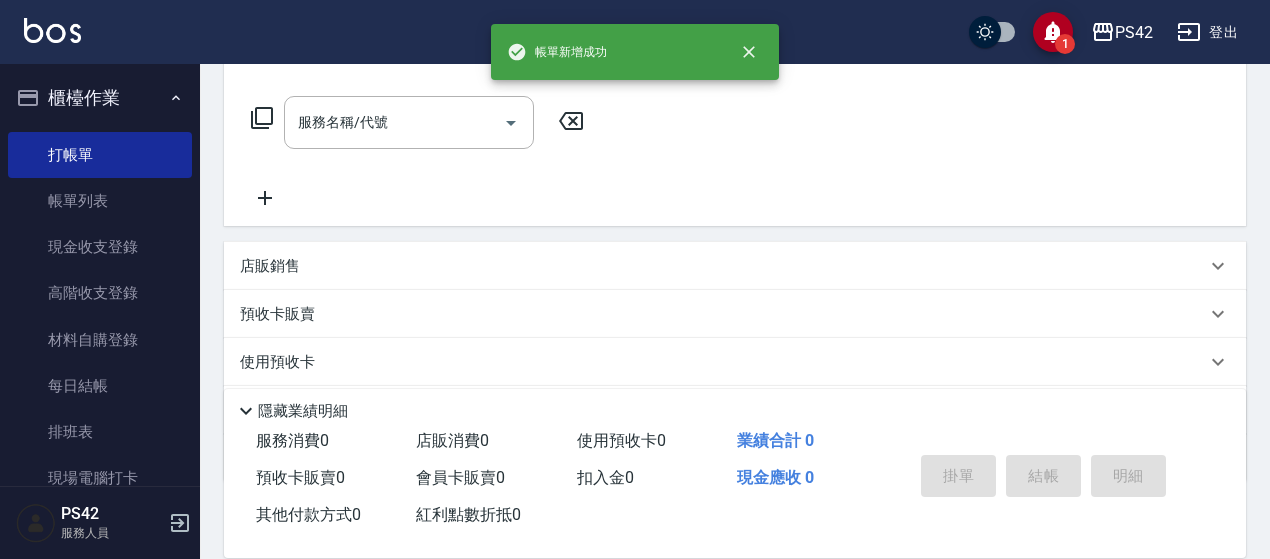 scroll, scrollTop: 0, scrollLeft: 0, axis: both 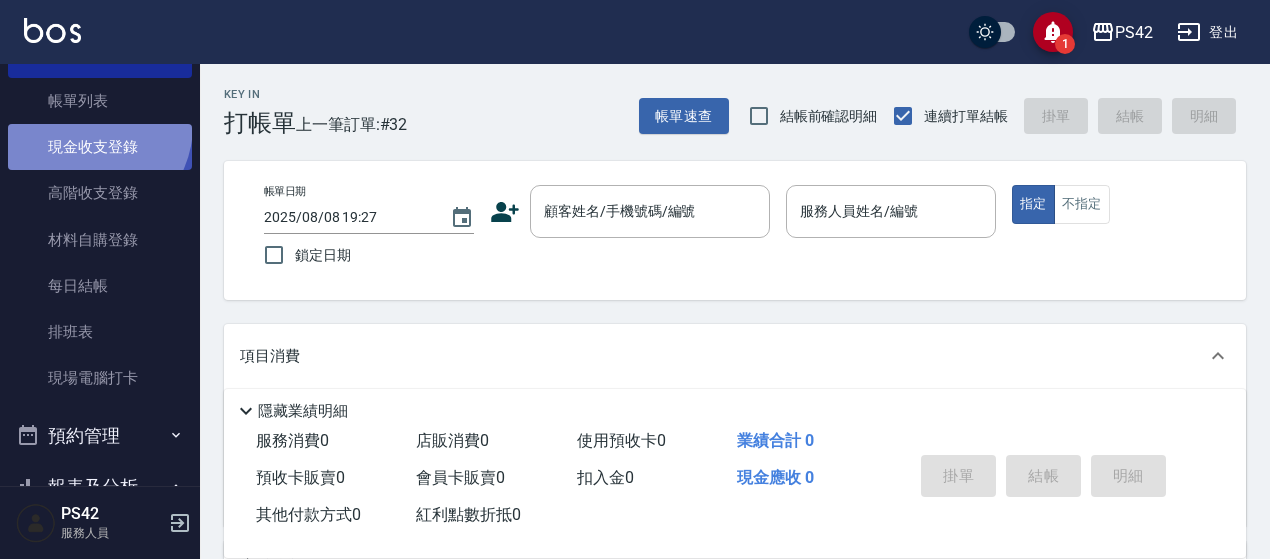 click on "現金收支登錄" at bounding box center (100, 147) 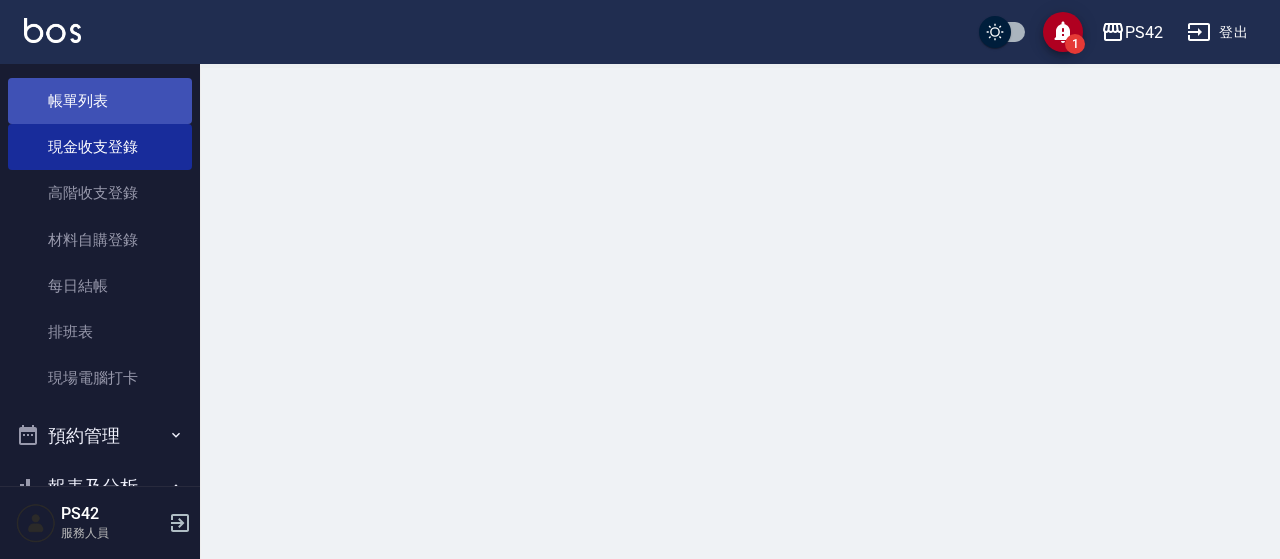 click on "帳單列表" at bounding box center (100, 101) 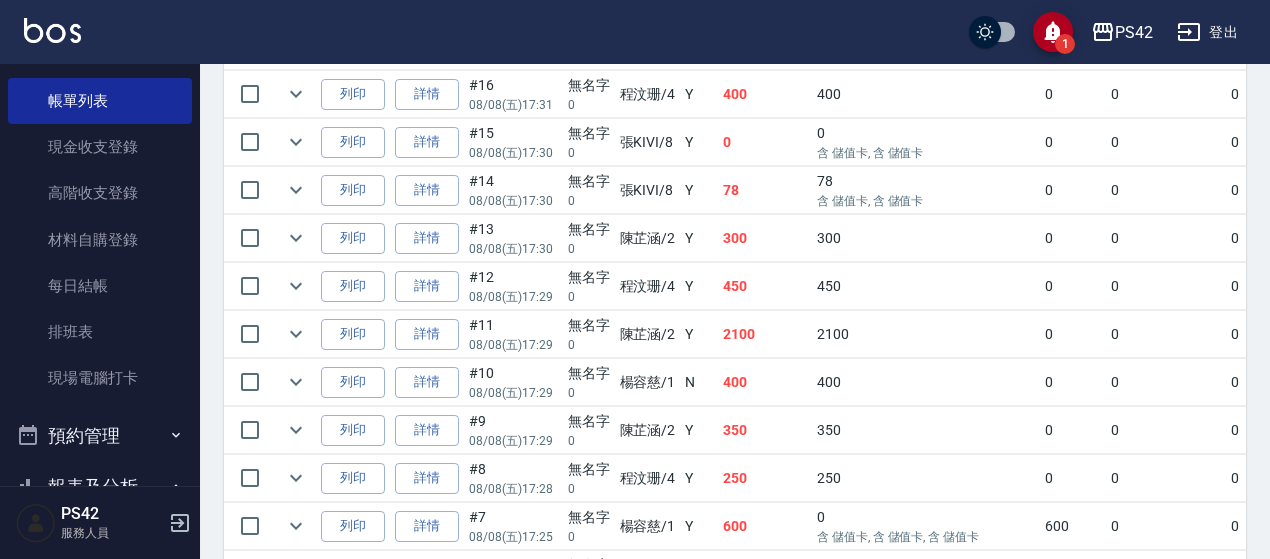 scroll, scrollTop: 1313, scrollLeft: 0, axis: vertical 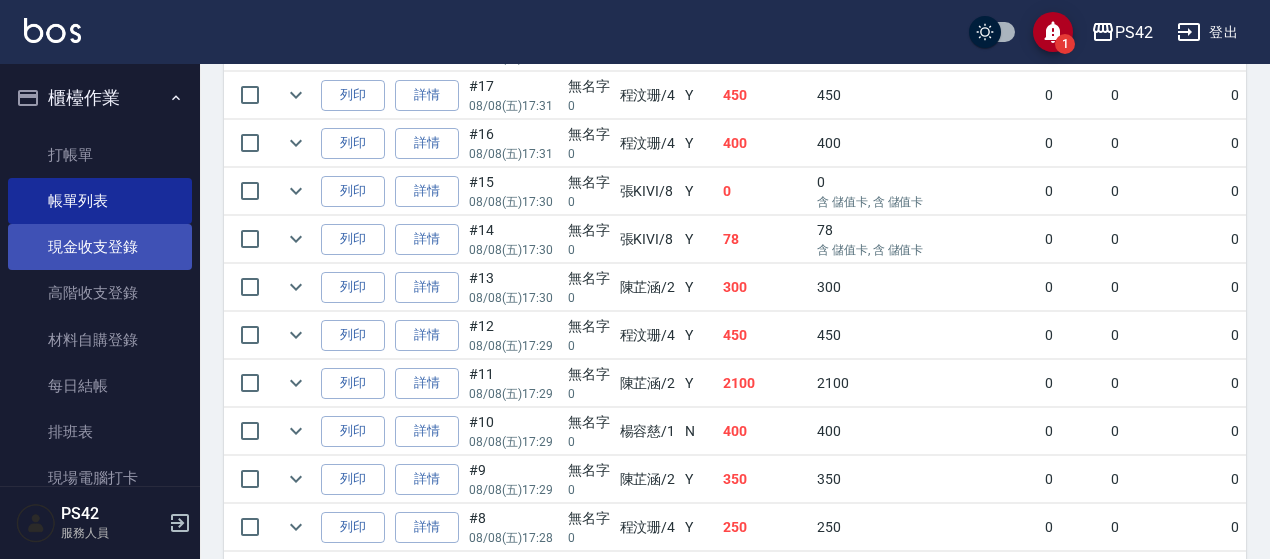 click on "現金收支登錄" at bounding box center (100, 247) 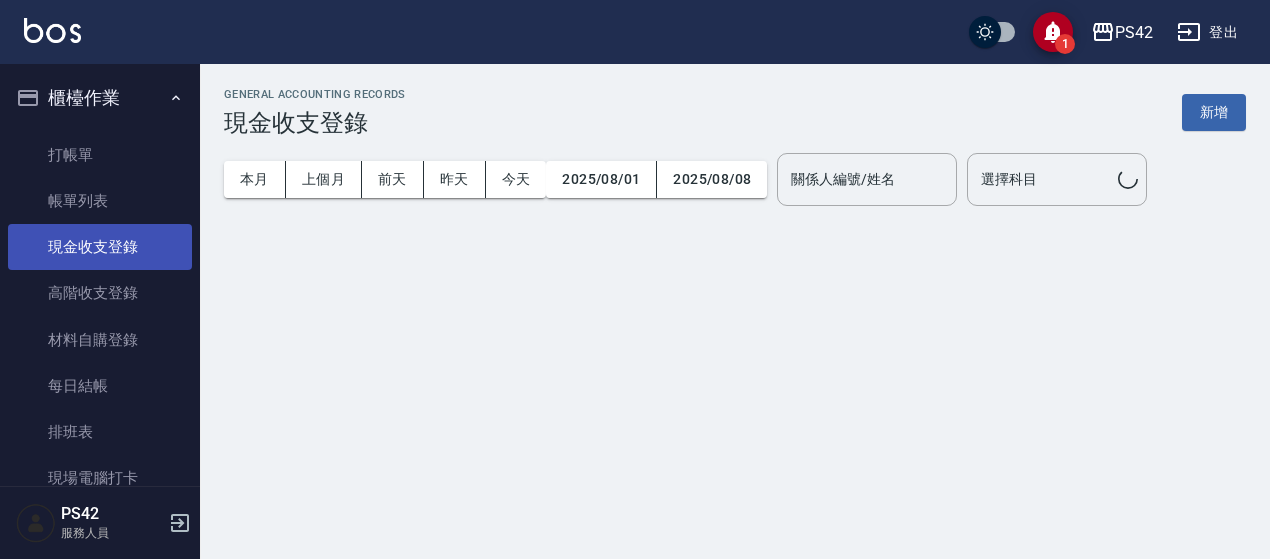 scroll, scrollTop: 0, scrollLeft: 0, axis: both 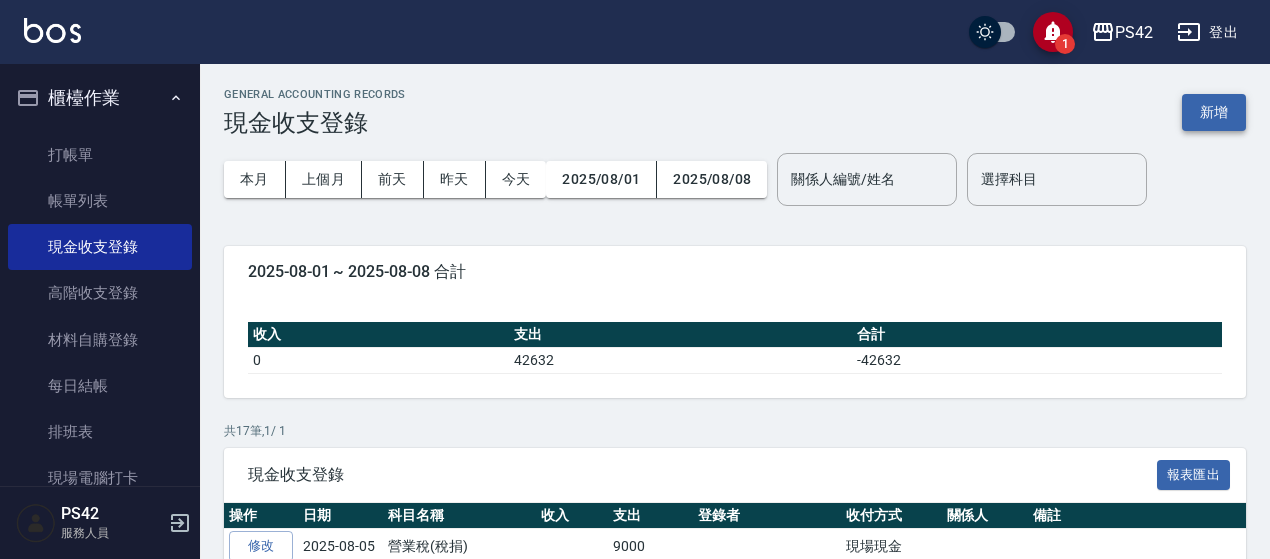 click on "新增" at bounding box center (1214, 112) 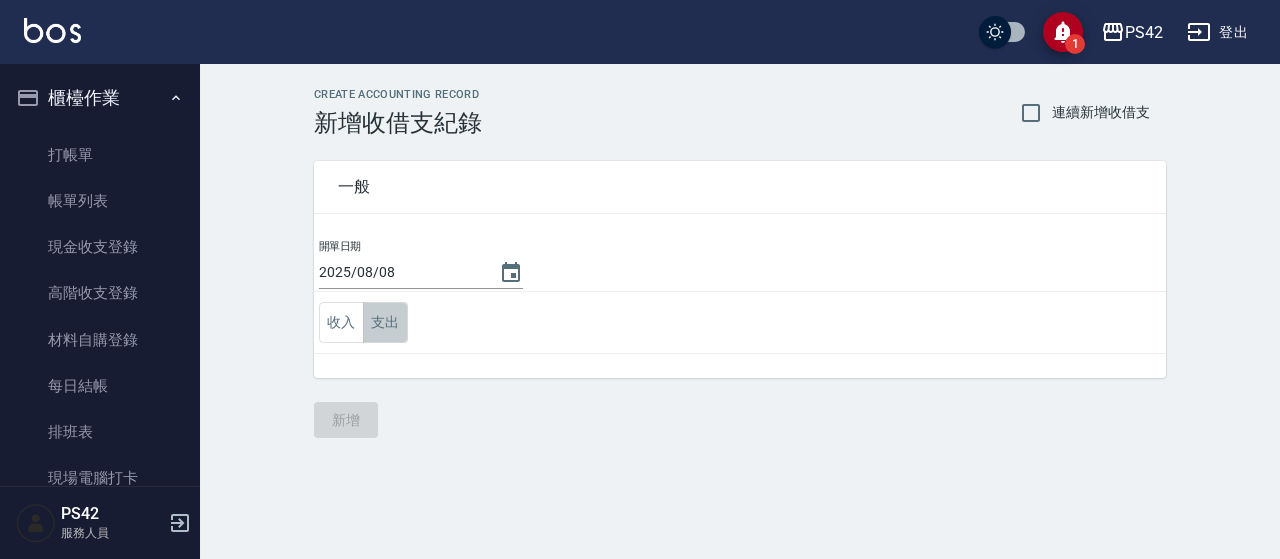 click on "支出" at bounding box center [385, 322] 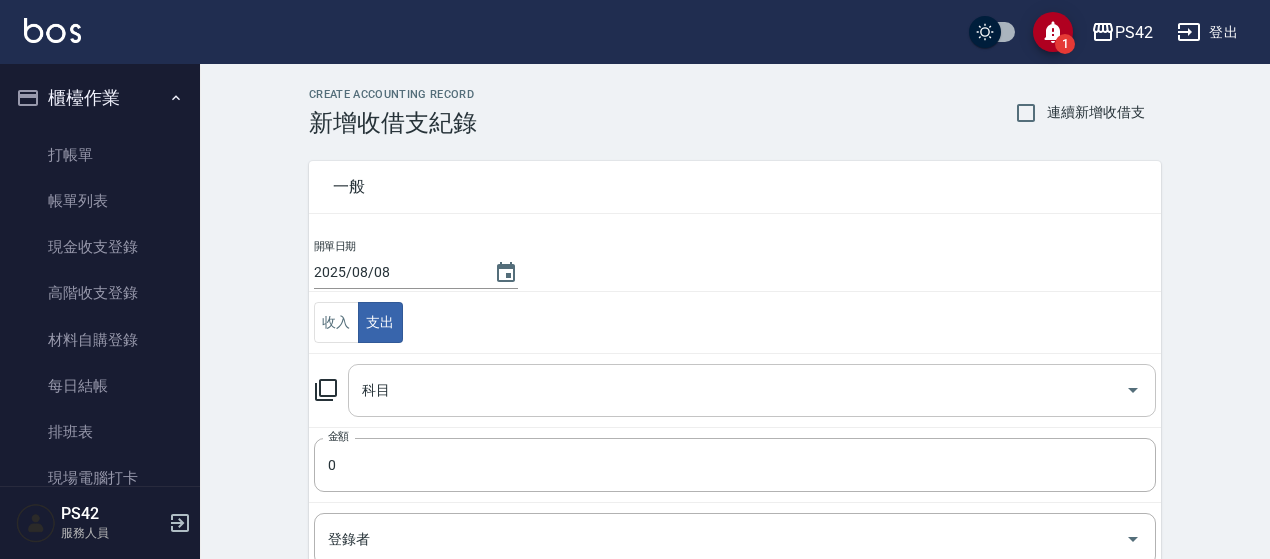 click on "科目" at bounding box center (737, 390) 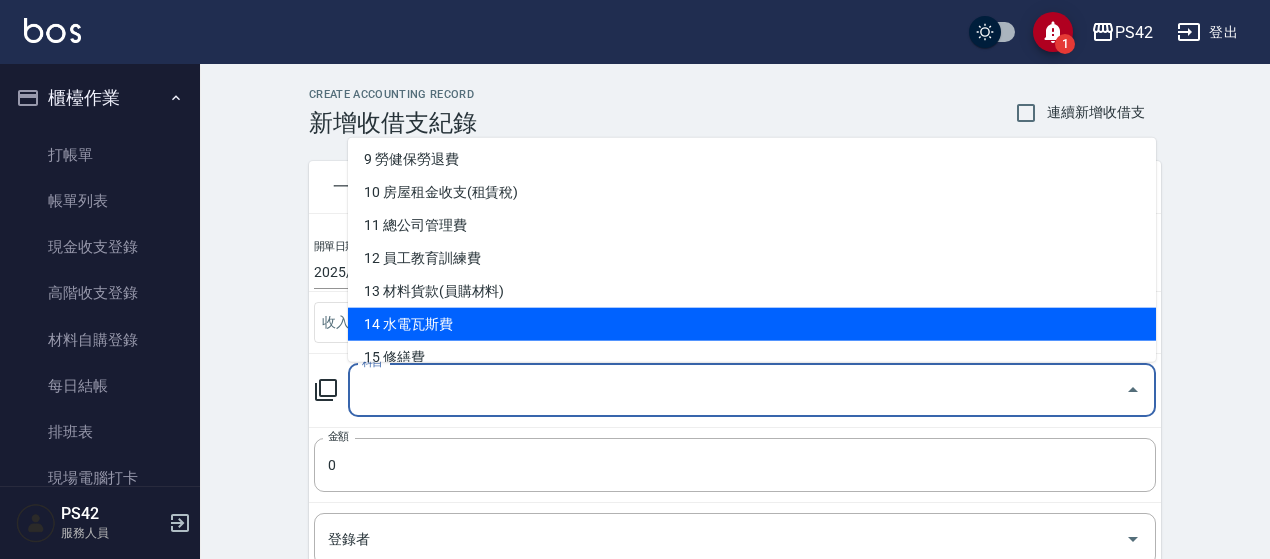 scroll, scrollTop: 400, scrollLeft: 0, axis: vertical 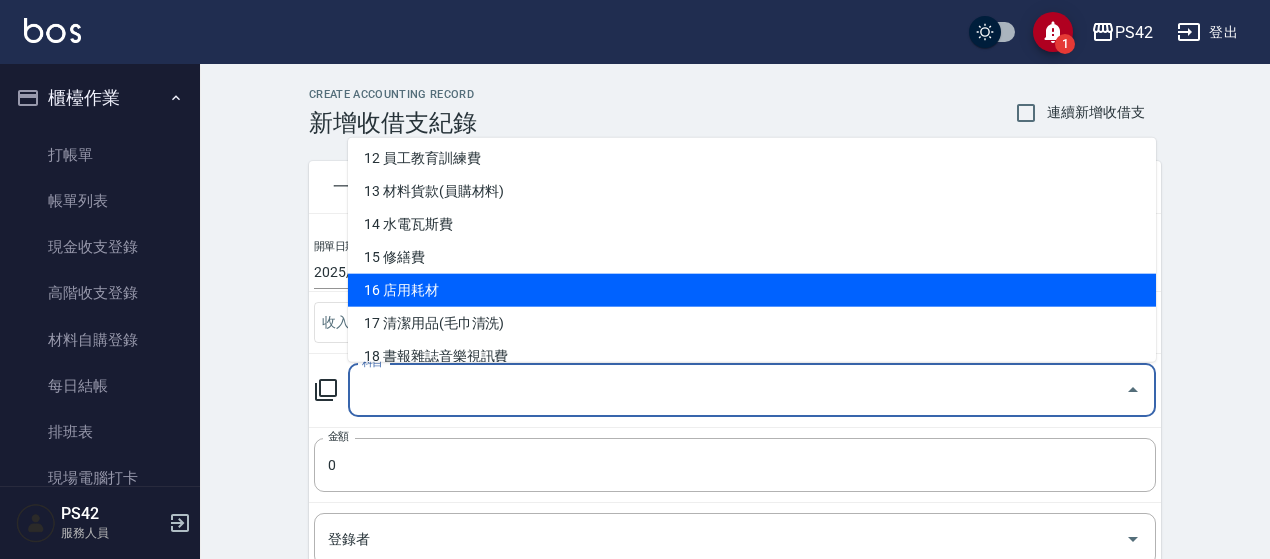 click on "16 店用耗材" at bounding box center [752, 290] 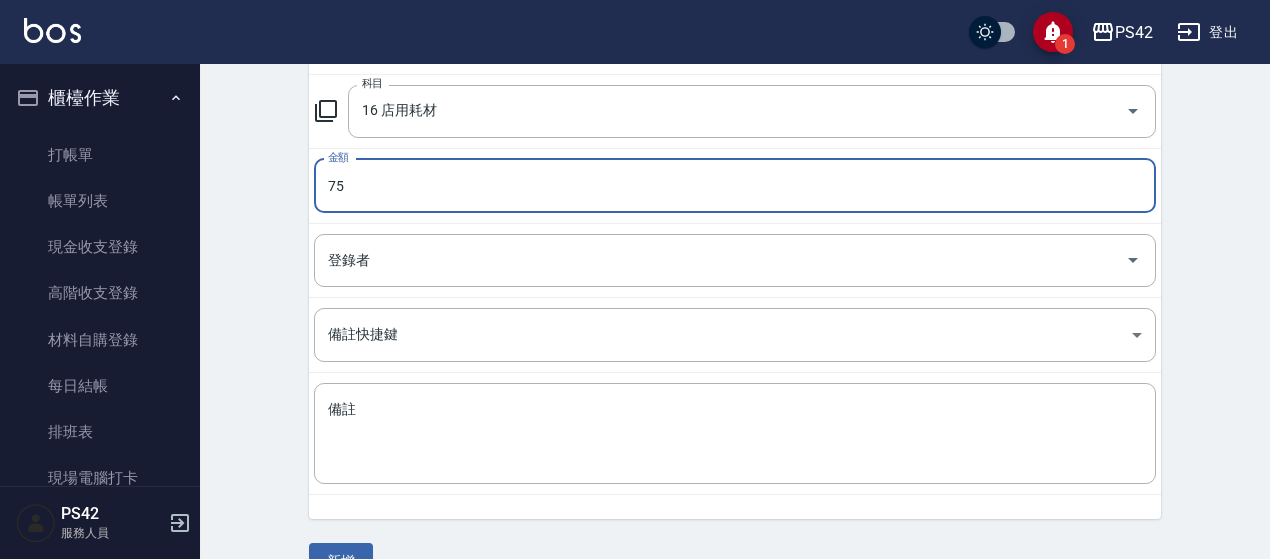 scroll, scrollTop: 320, scrollLeft: 0, axis: vertical 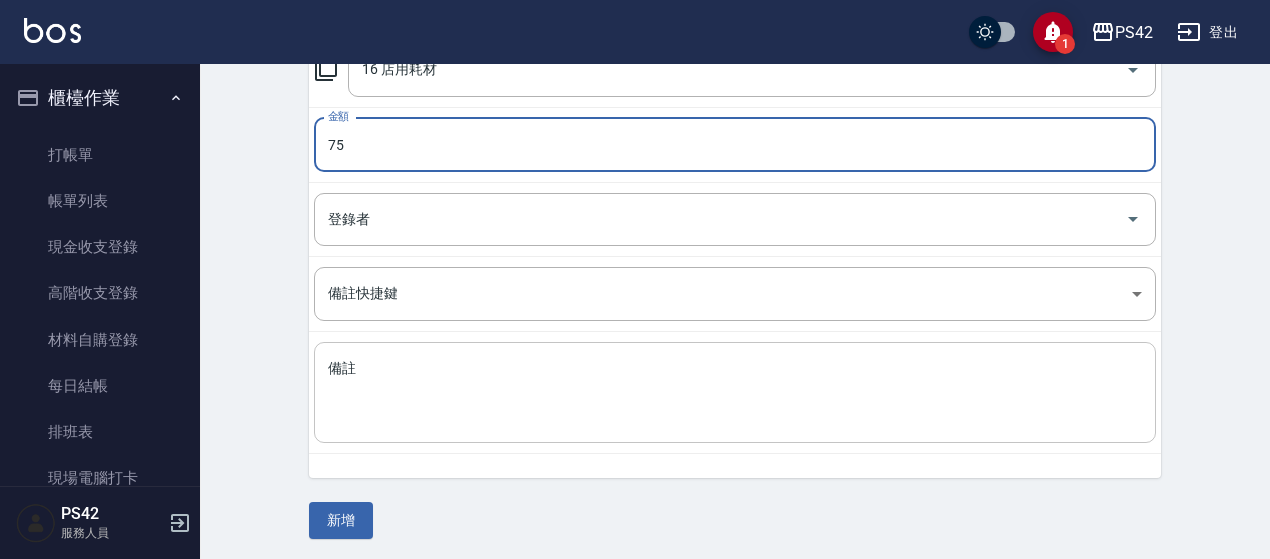 type on "75" 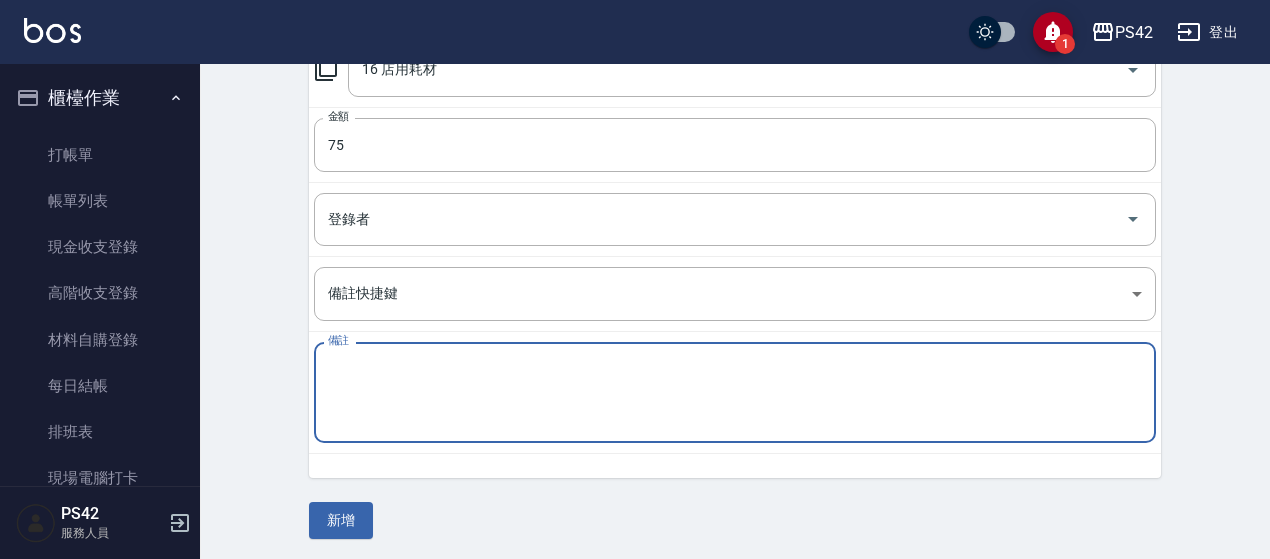 click on "備註" at bounding box center [735, 393] 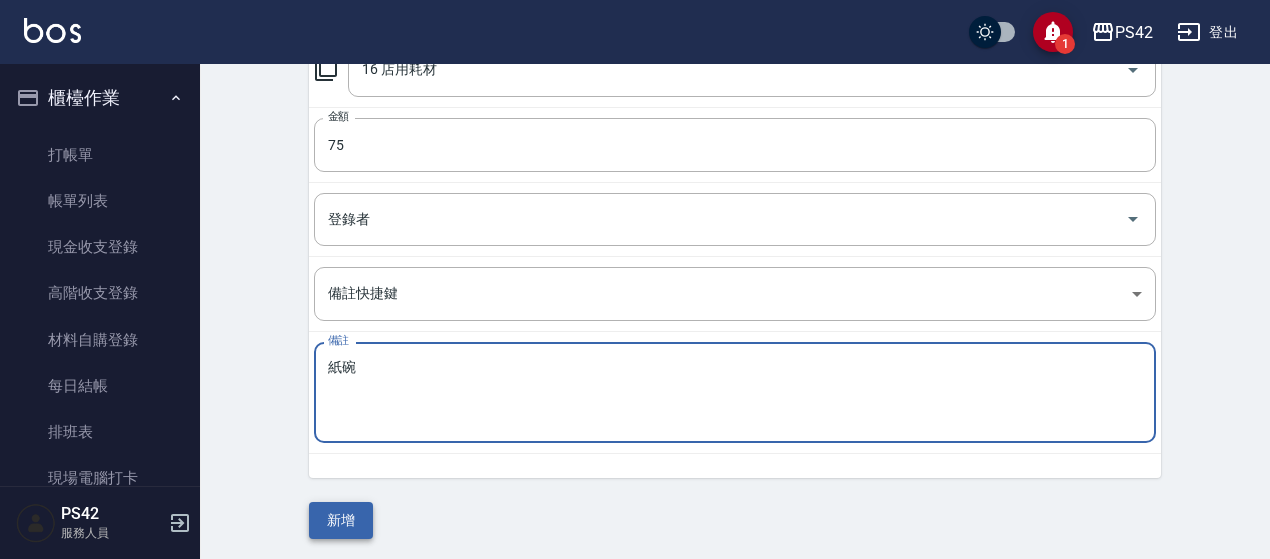 type on "紙碗" 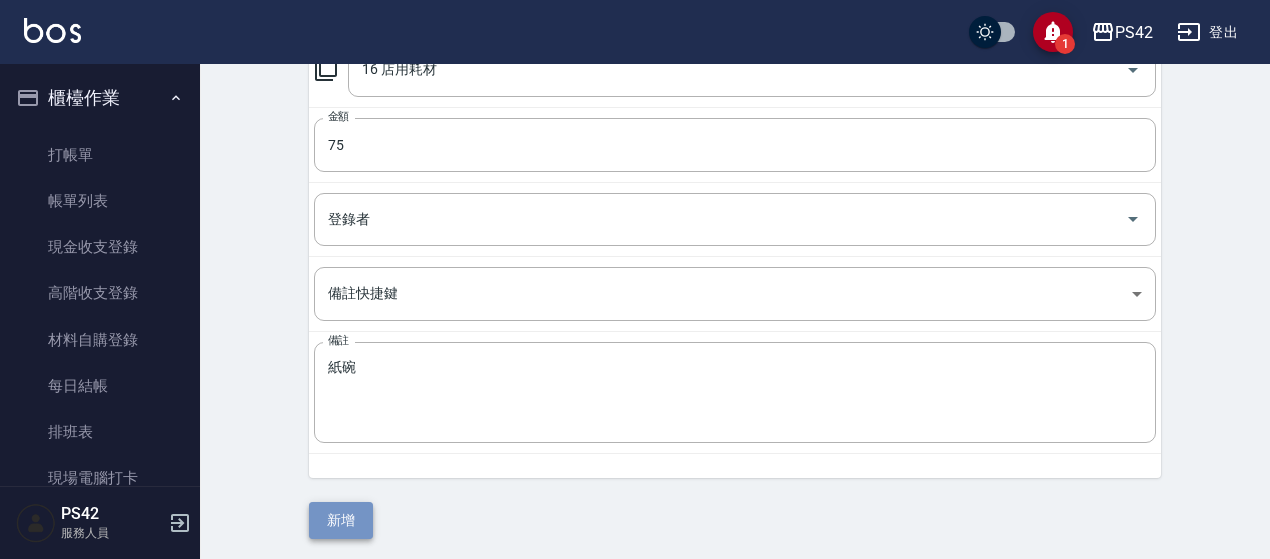 click on "新增" at bounding box center [341, 520] 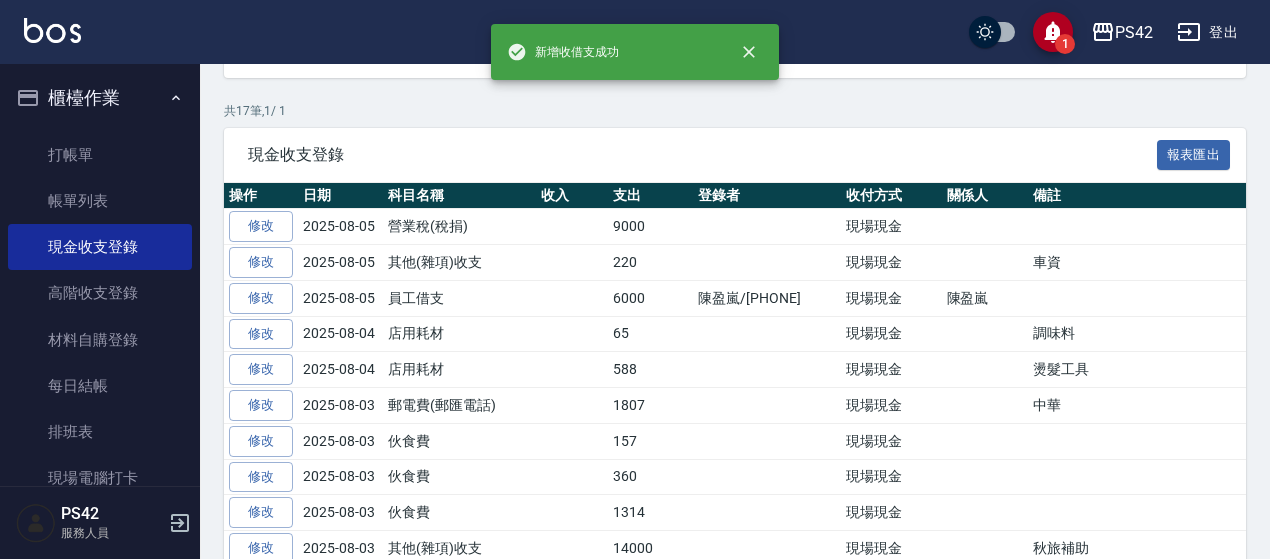 scroll, scrollTop: 0, scrollLeft: 0, axis: both 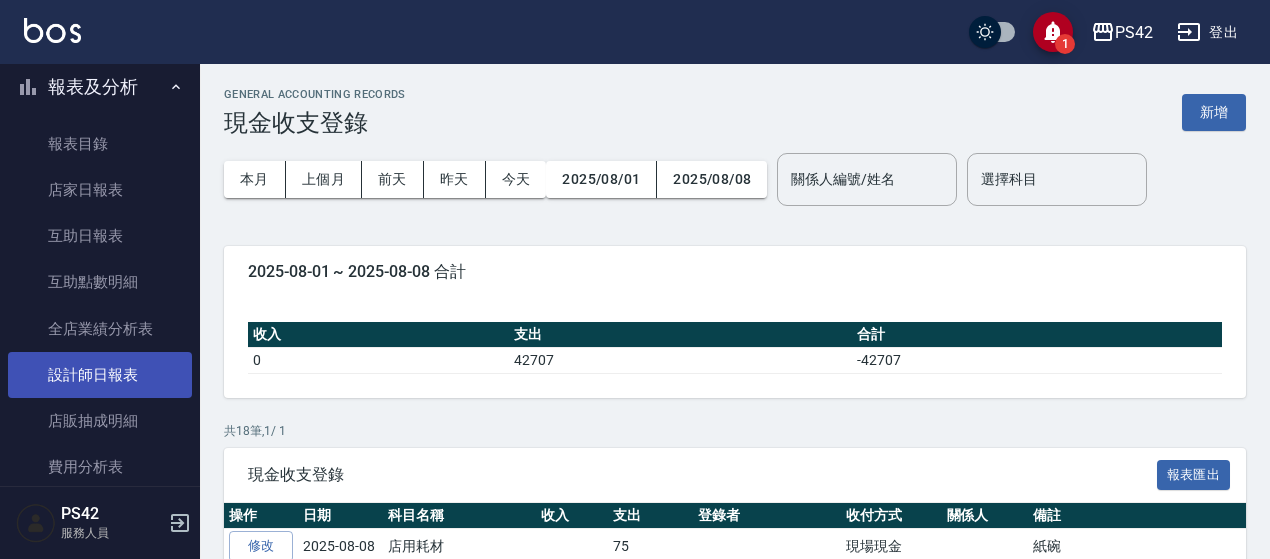 click on "設計師日報表" at bounding box center (100, 375) 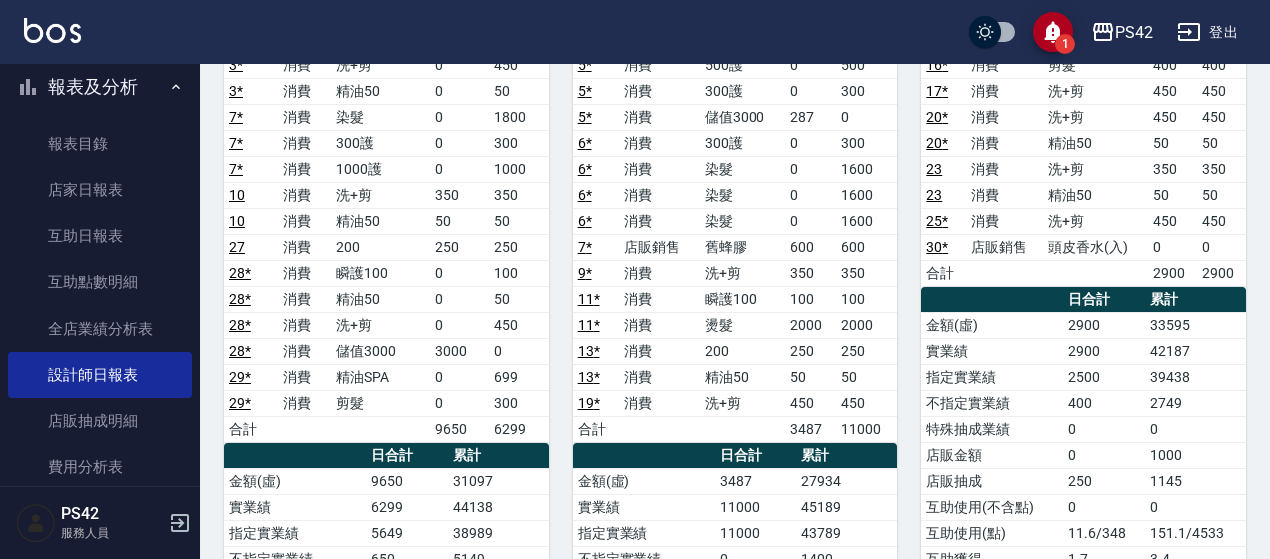 scroll, scrollTop: 500, scrollLeft: 0, axis: vertical 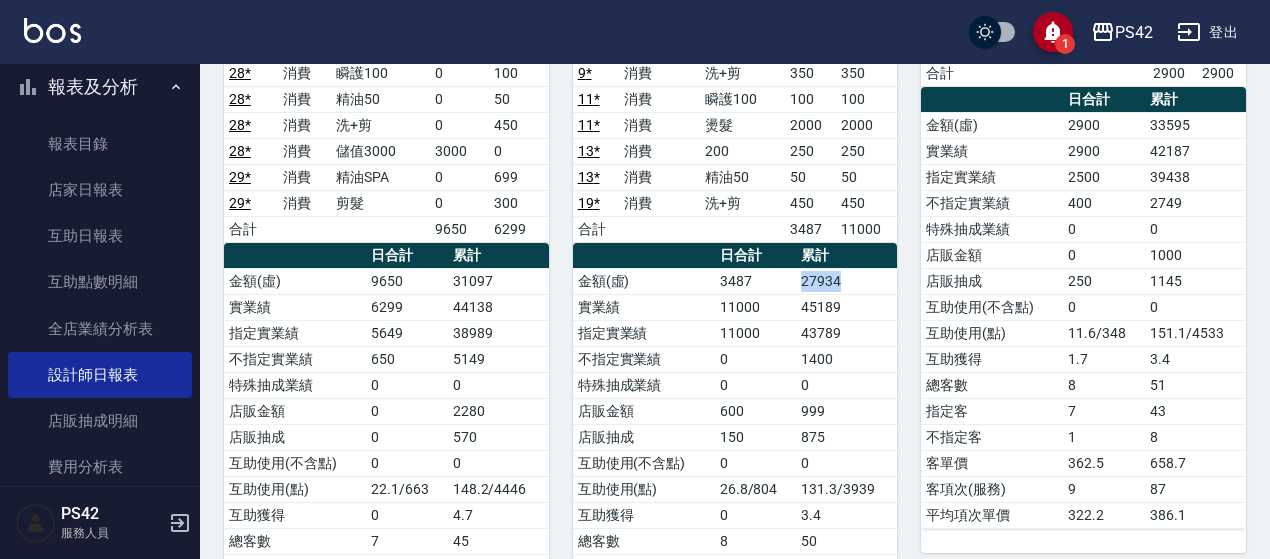 drag, startPoint x: 797, startPoint y: 279, endPoint x: 845, endPoint y: 286, distance: 48.507732 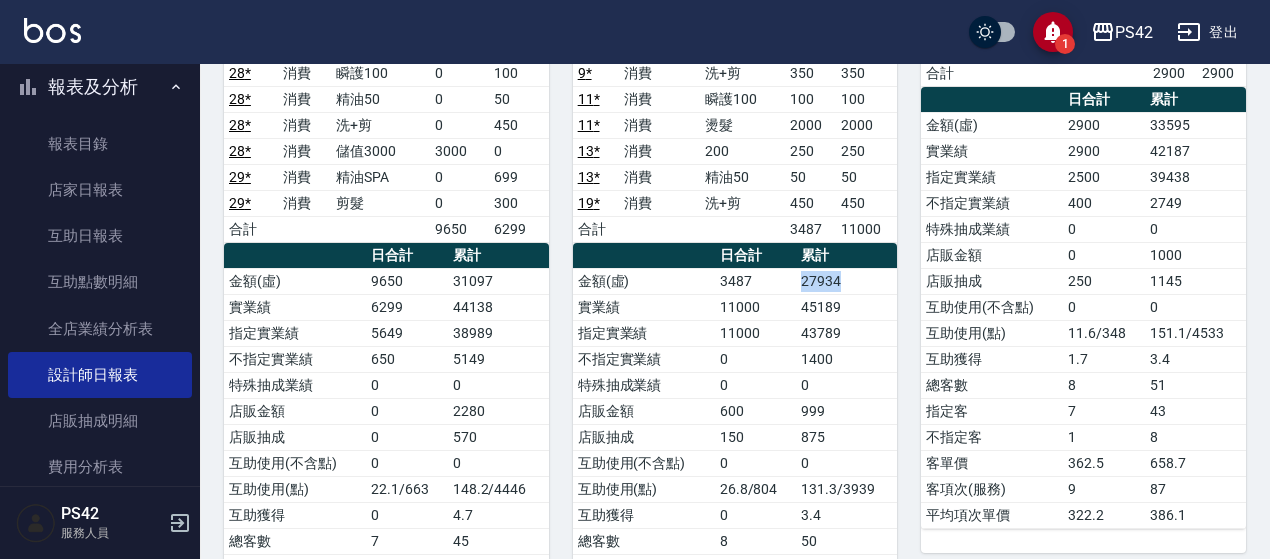 click on "27934" at bounding box center [846, 281] 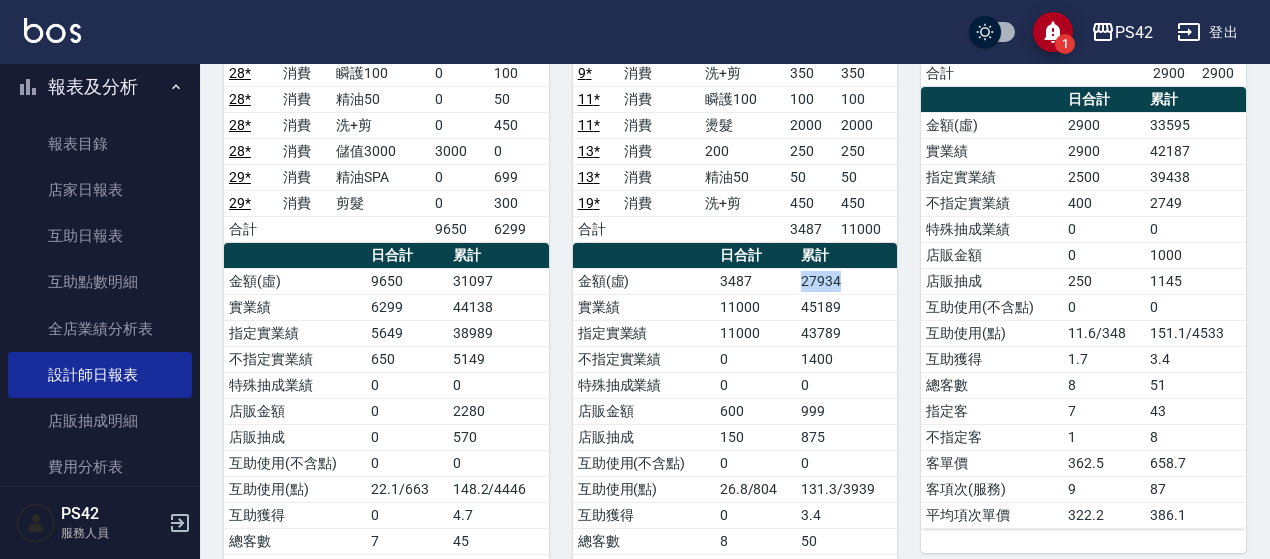 scroll, scrollTop: 0, scrollLeft: 0, axis: both 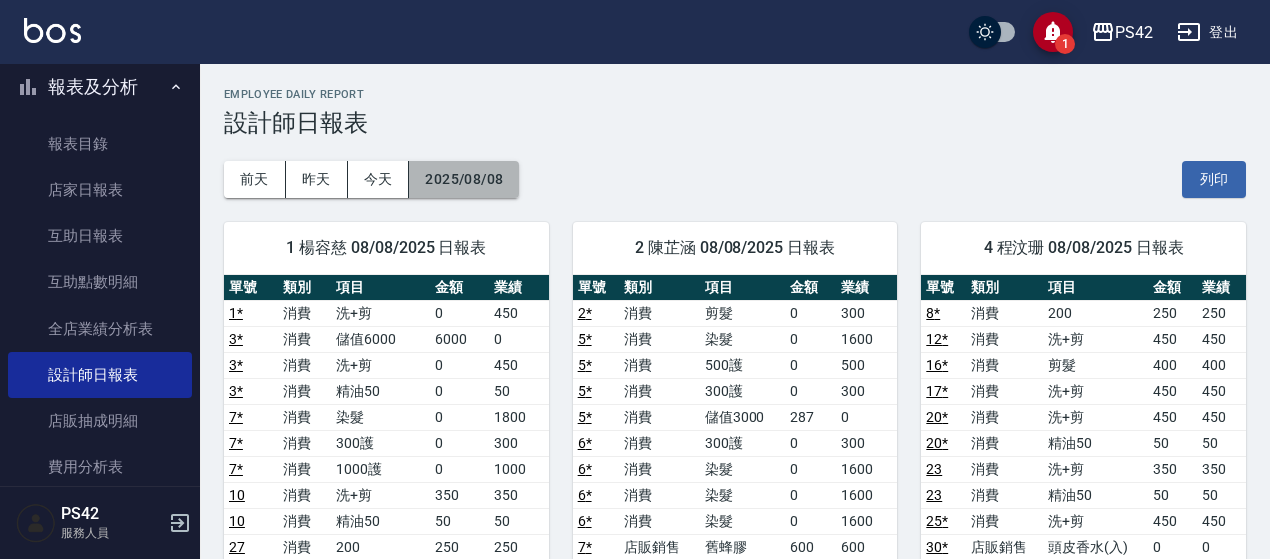 click on "2025/08/08" at bounding box center [464, 179] 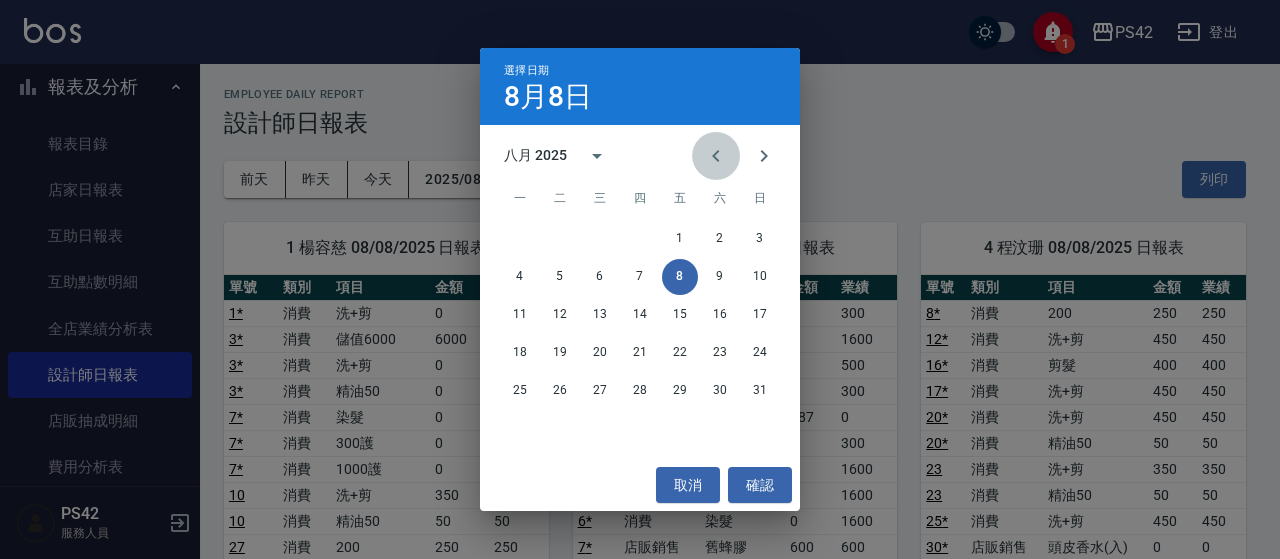 click 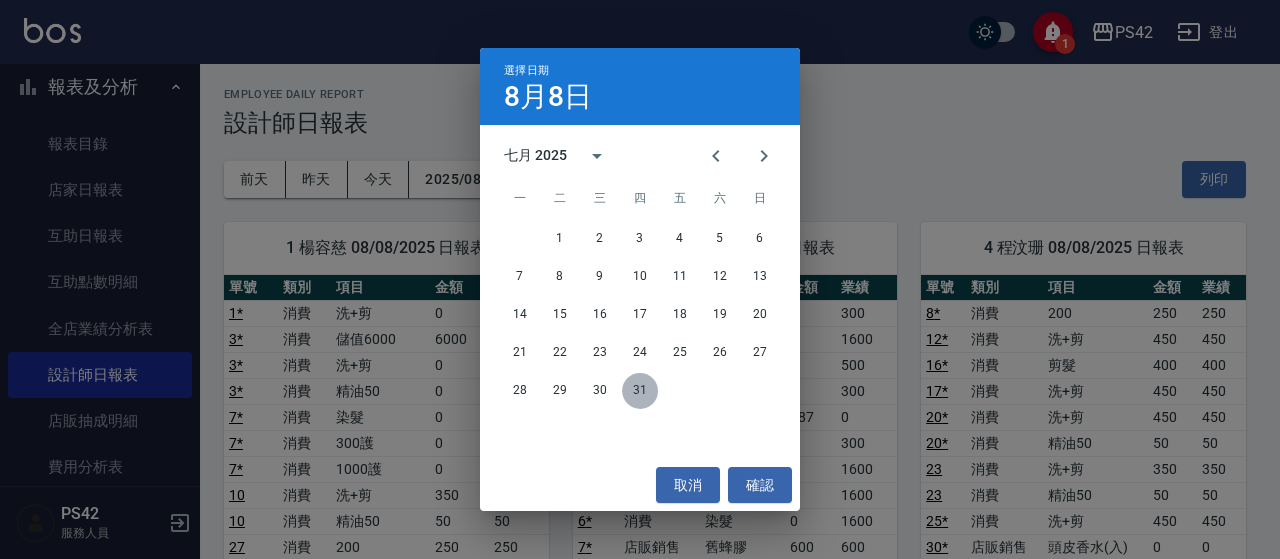 click on "31" at bounding box center [640, 391] 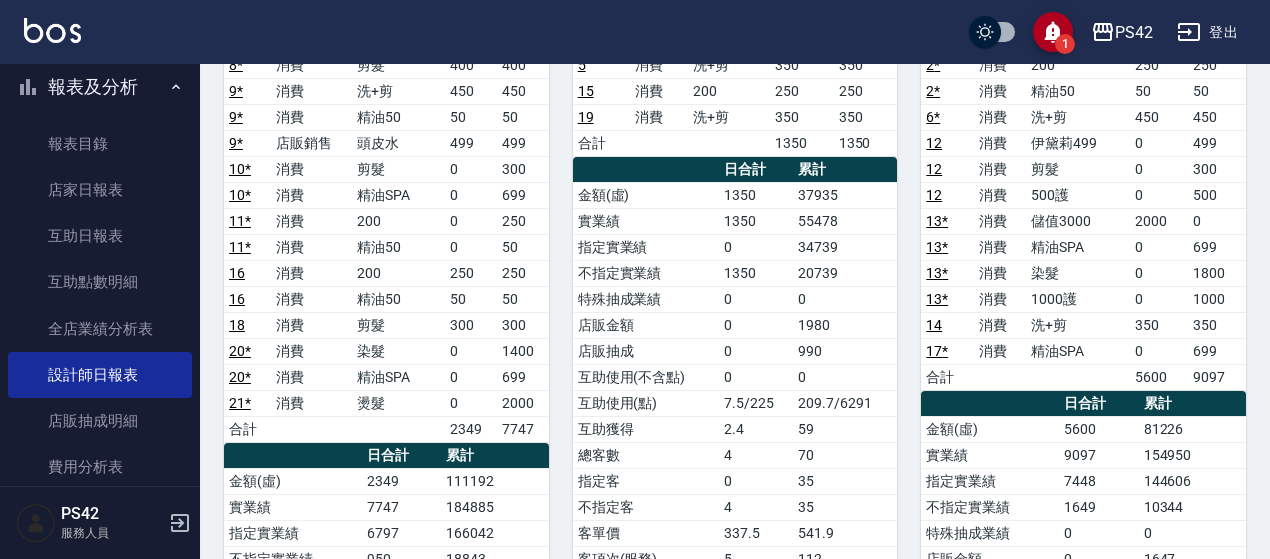 scroll, scrollTop: 400, scrollLeft: 0, axis: vertical 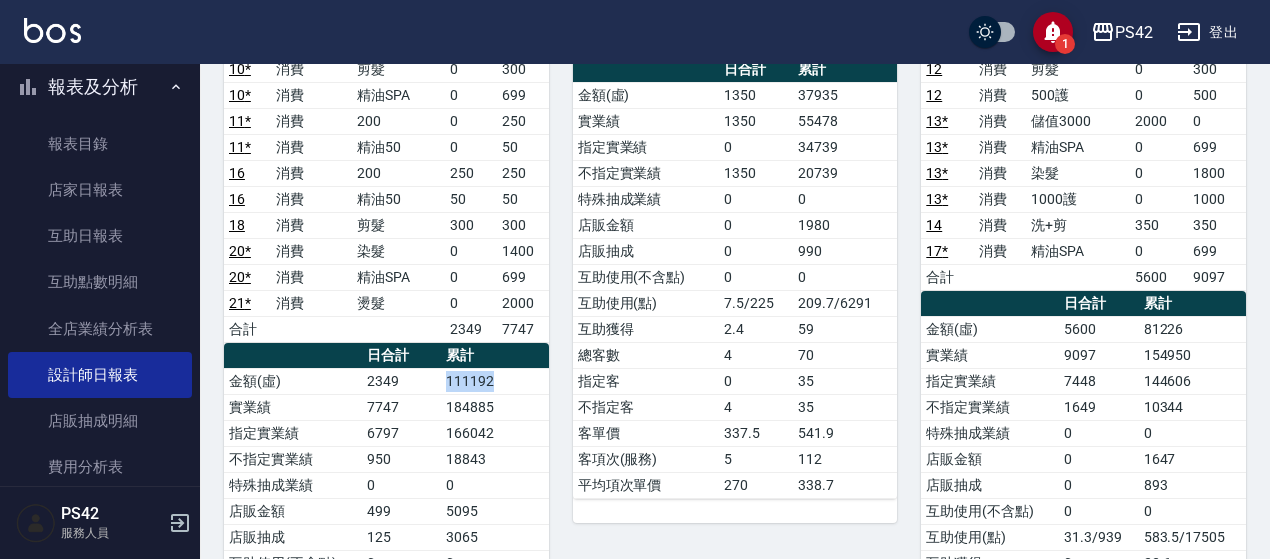 drag, startPoint x: 493, startPoint y: 376, endPoint x: 459, endPoint y: 375, distance: 34.0147 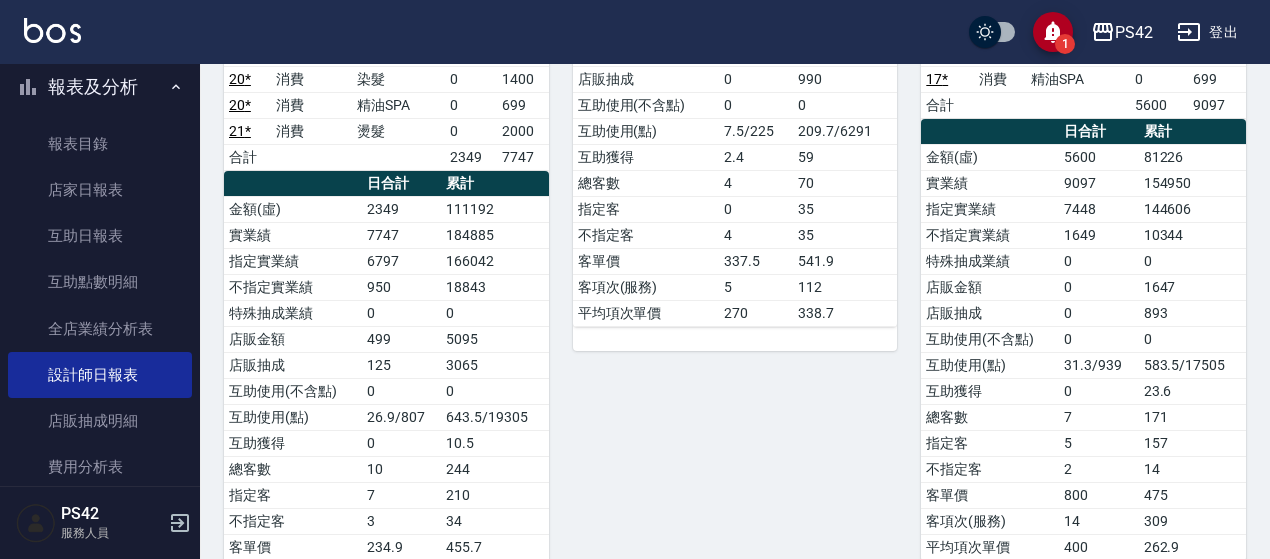 scroll, scrollTop: 661, scrollLeft: 0, axis: vertical 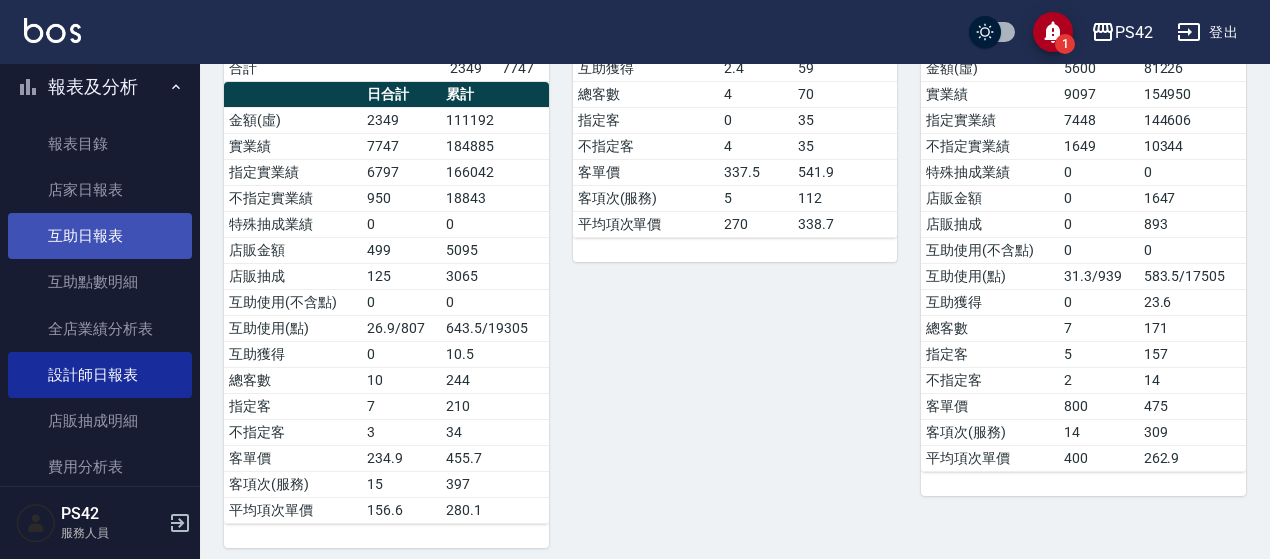 click on "互助日報表" at bounding box center (100, 236) 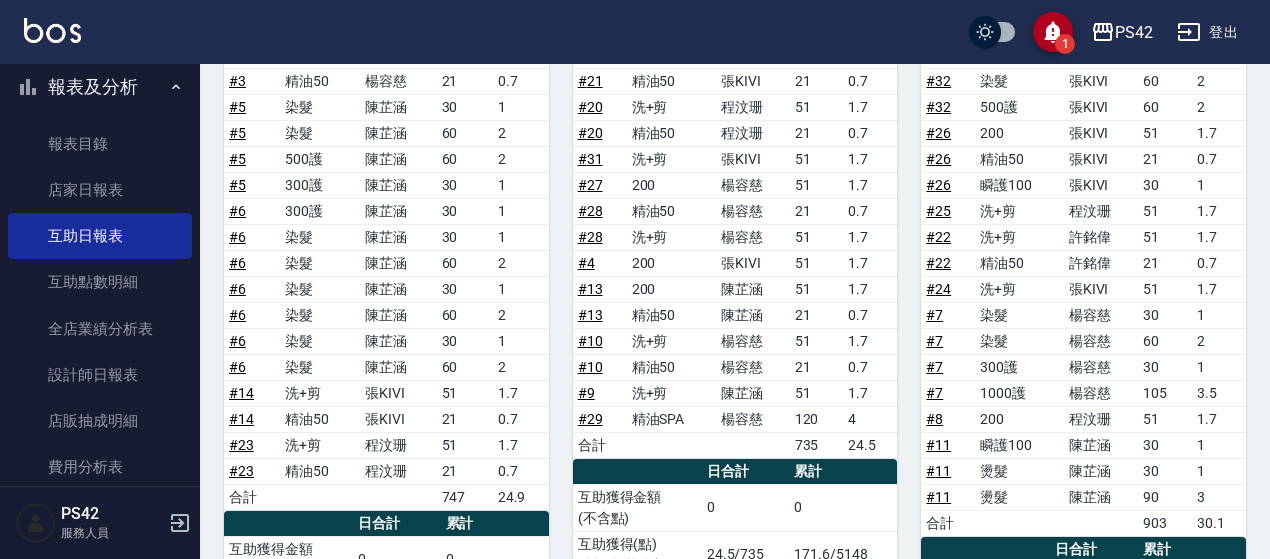 scroll, scrollTop: 944, scrollLeft: 0, axis: vertical 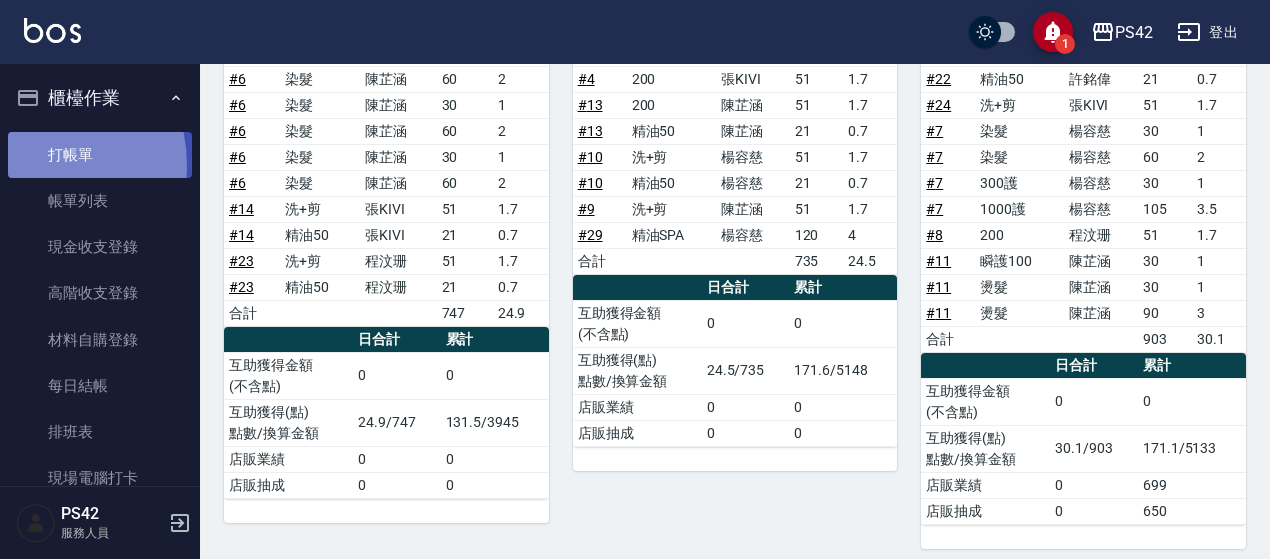 click on "打帳單" at bounding box center [100, 155] 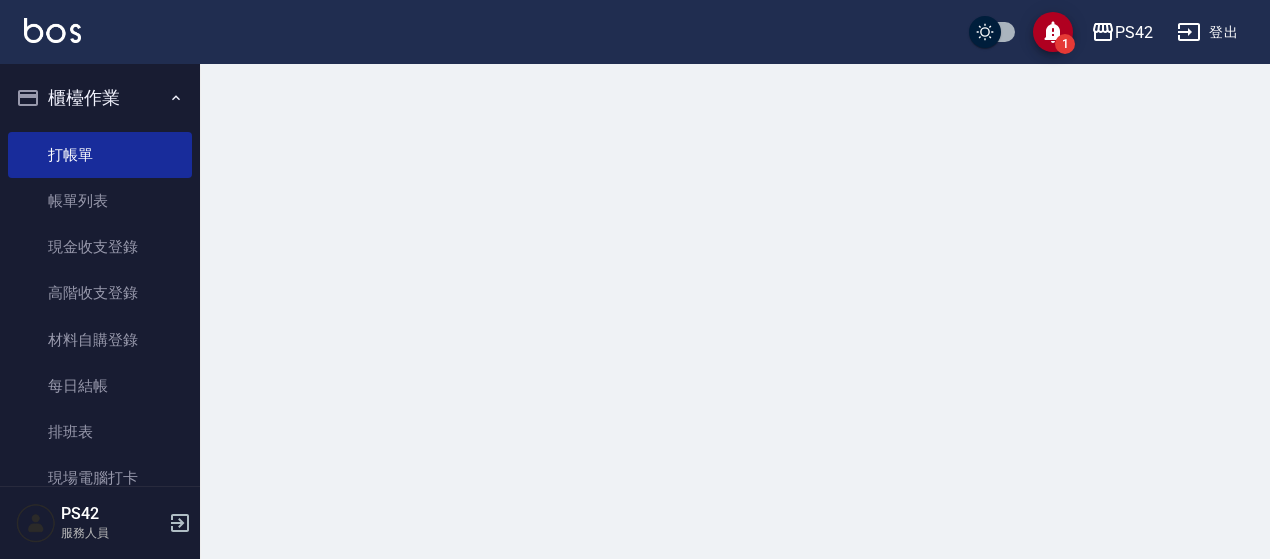 scroll, scrollTop: 0, scrollLeft: 0, axis: both 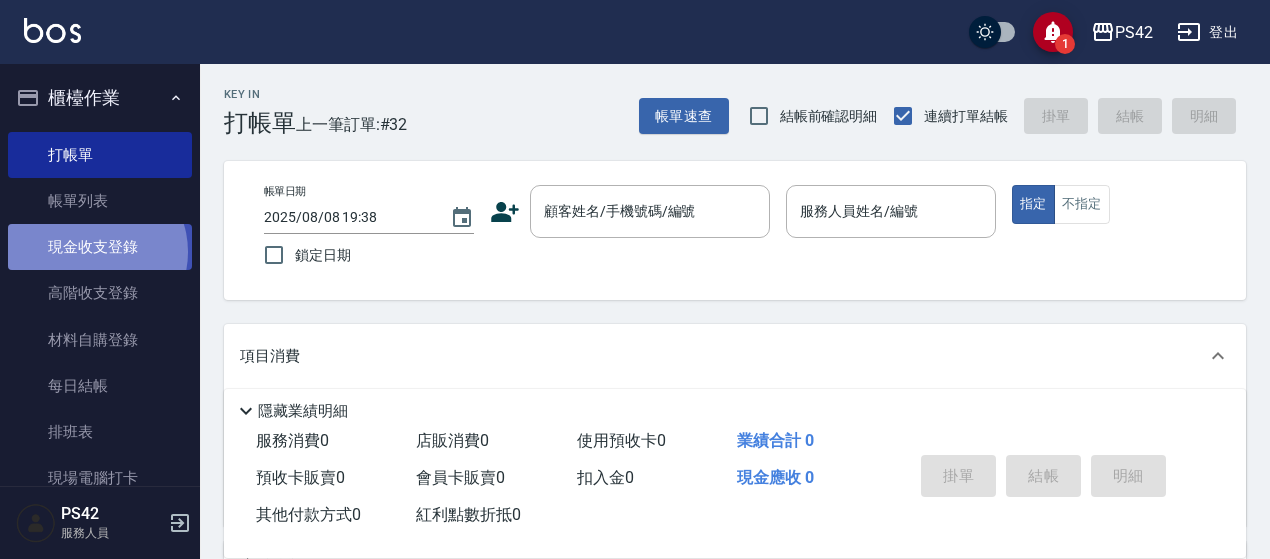 click on "現金收支登錄" at bounding box center (100, 247) 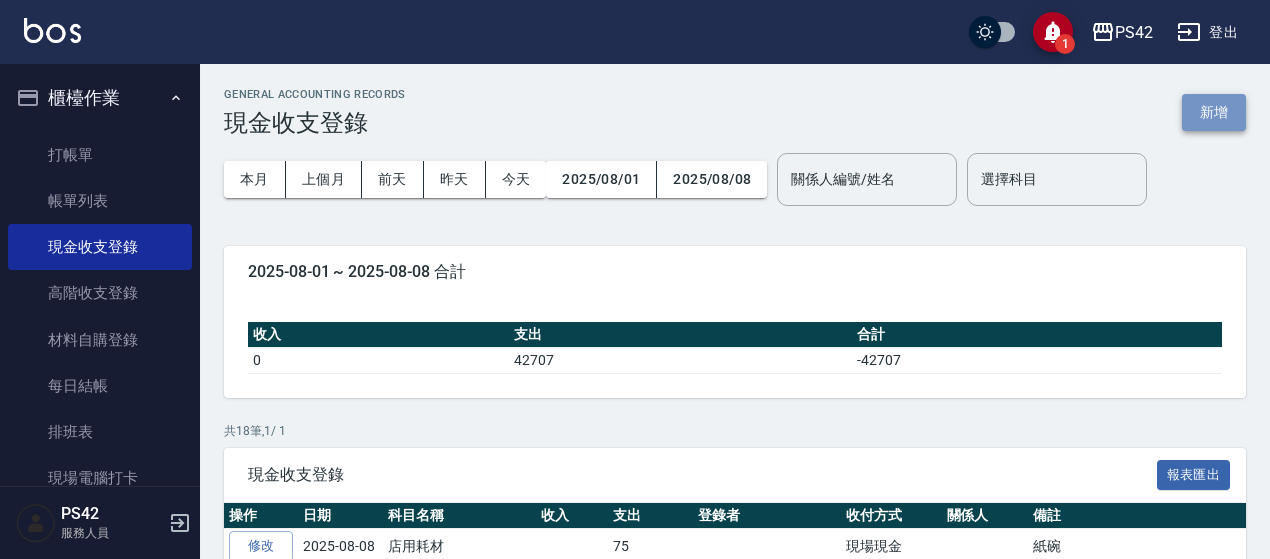 click on "新增" at bounding box center [1214, 112] 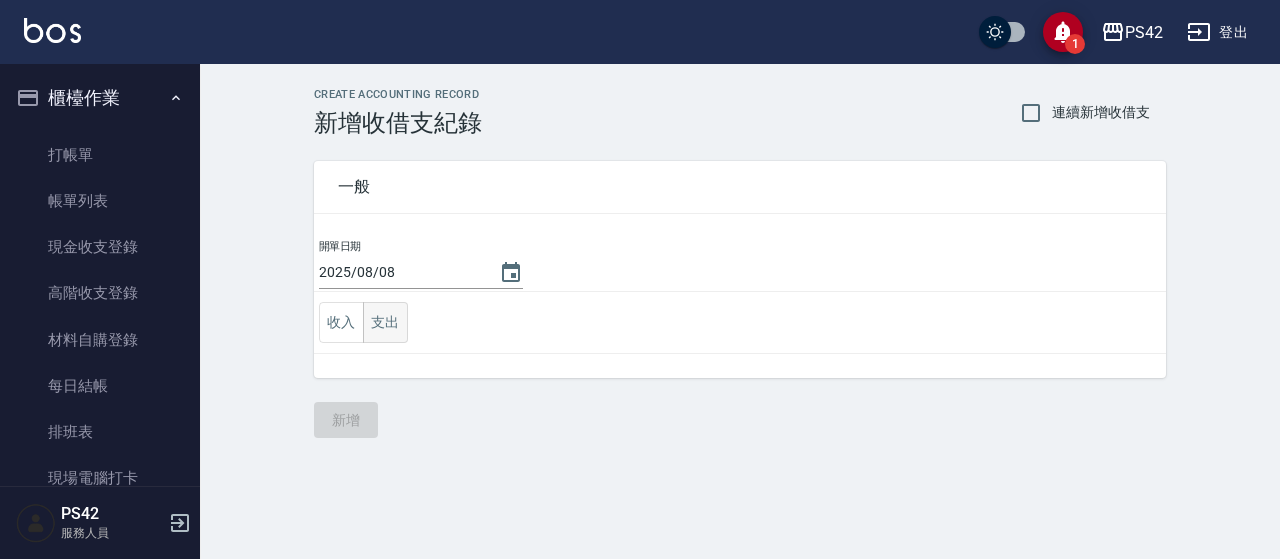 click on "支出" at bounding box center (385, 322) 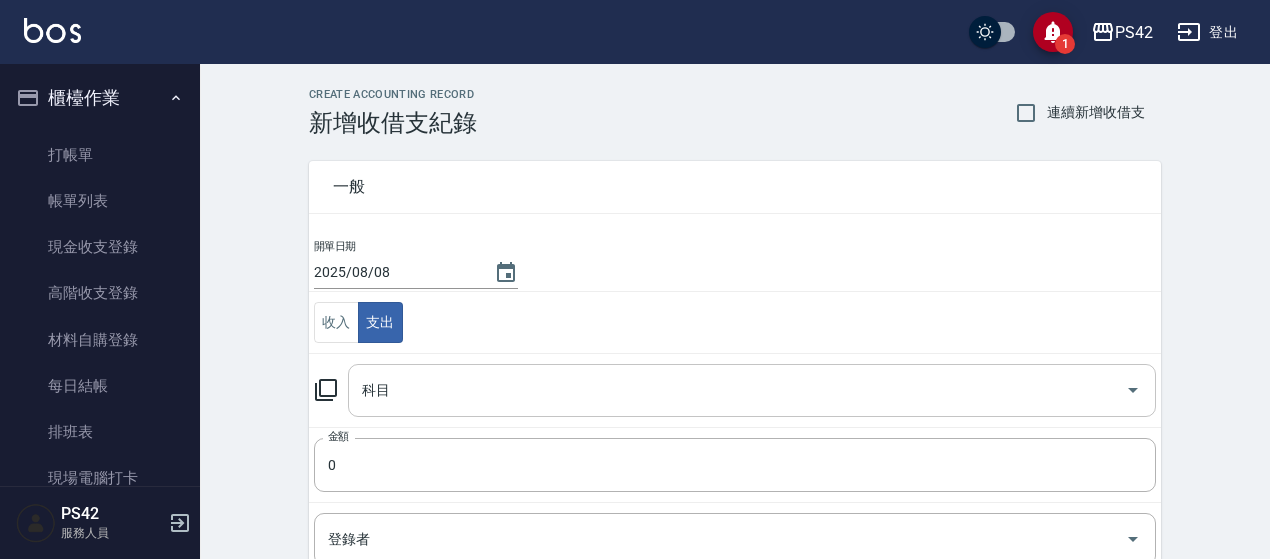 click on "科目" at bounding box center [737, 390] 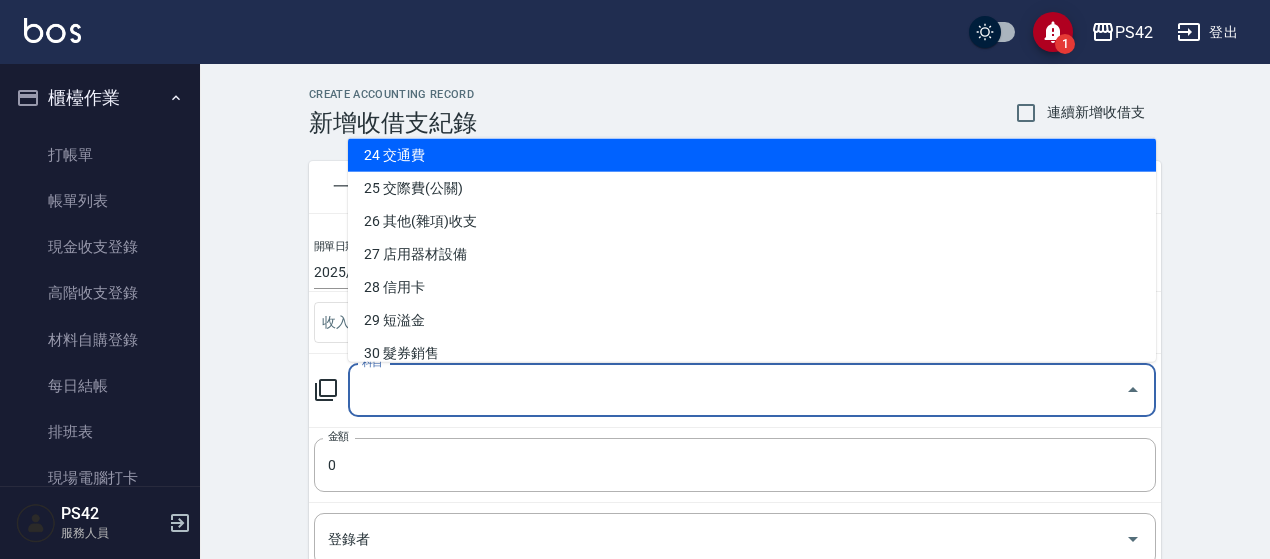 scroll, scrollTop: 800, scrollLeft: 0, axis: vertical 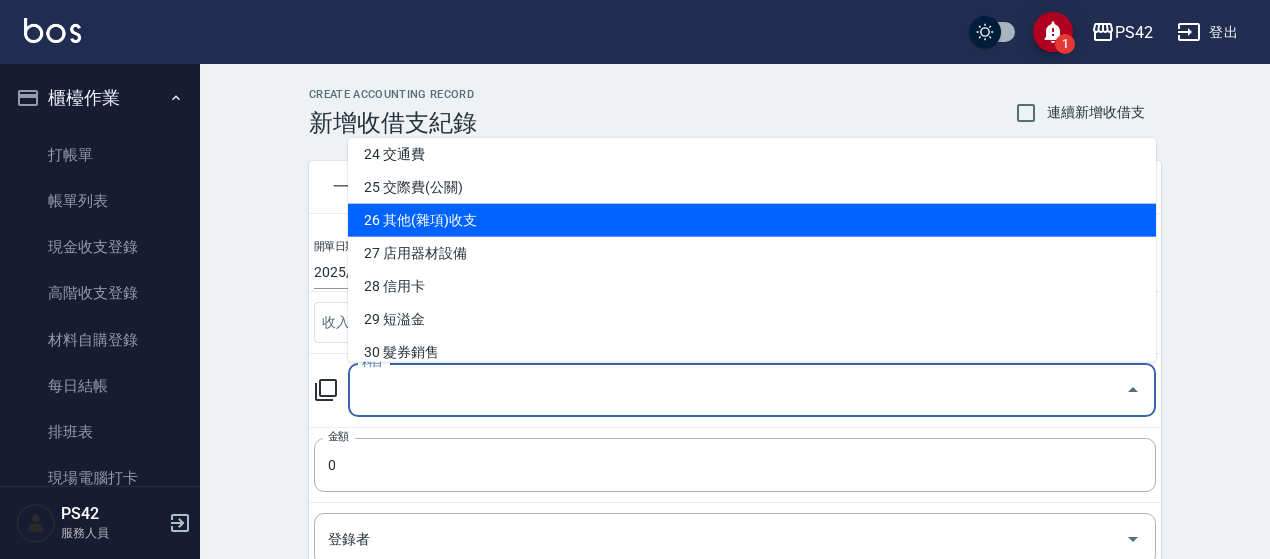 click on "26 其他(雜項)收支" at bounding box center (752, 220) 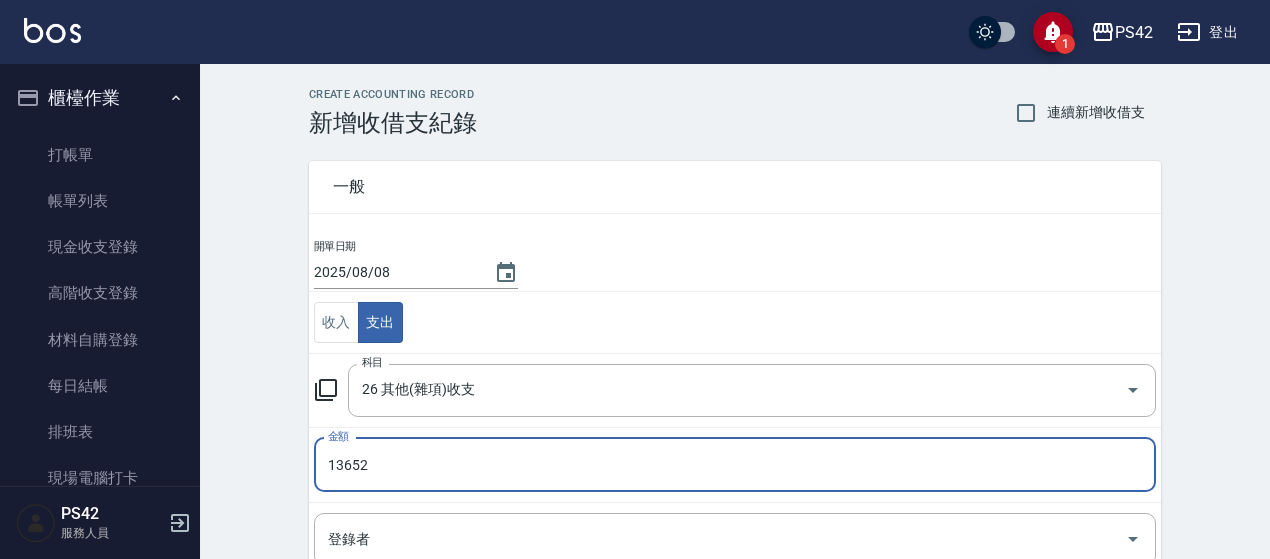 scroll, scrollTop: 320, scrollLeft: 0, axis: vertical 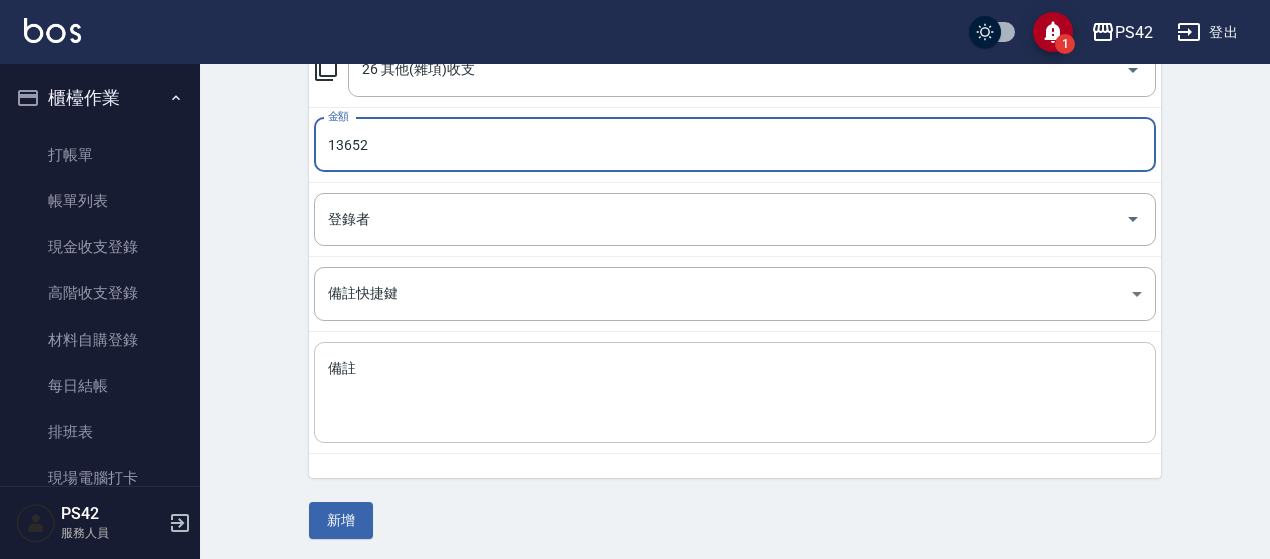 type on "13652" 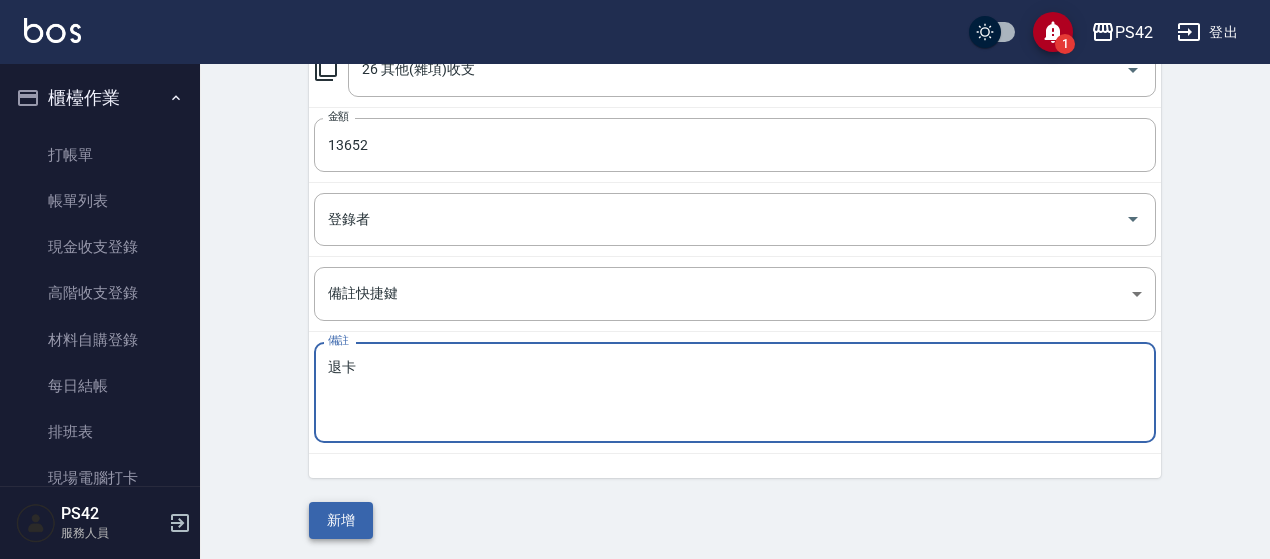 type on "退卡" 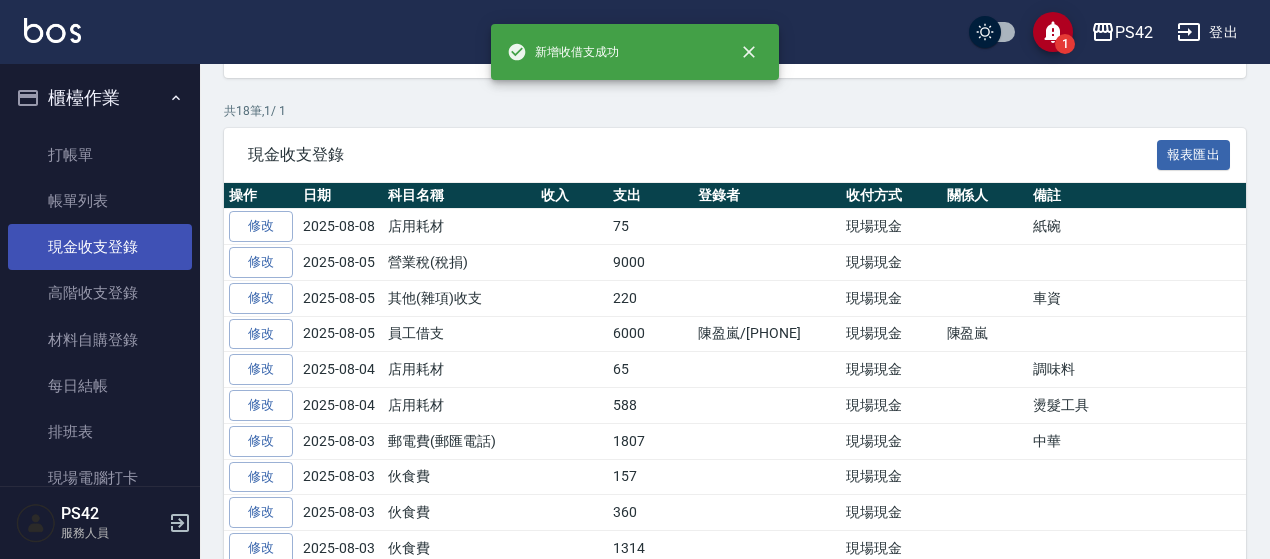scroll, scrollTop: 0, scrollLeft: 0, axis: both 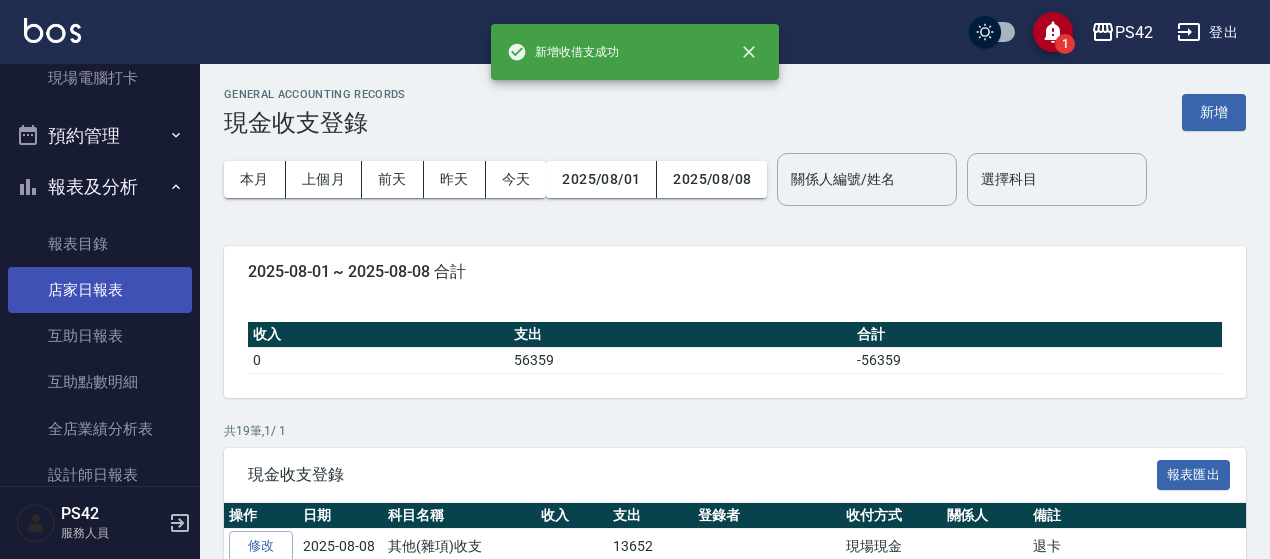 click on "店家日報表" at bounding box center [100, 290] 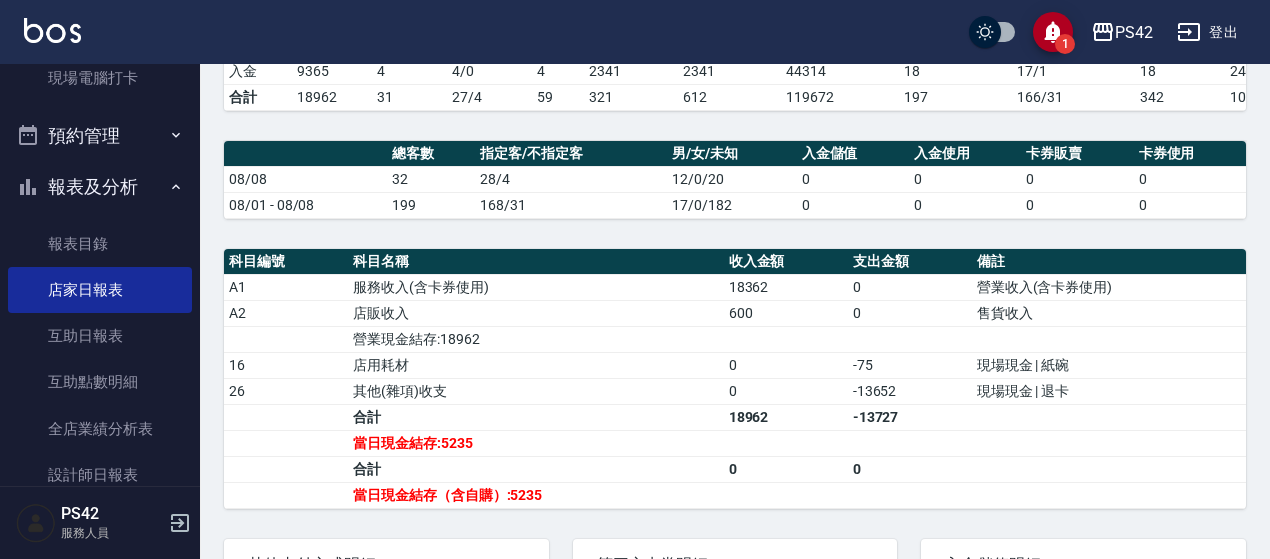 scroll, scrollTop: 600, scrollLeft: 0, axis: vertical 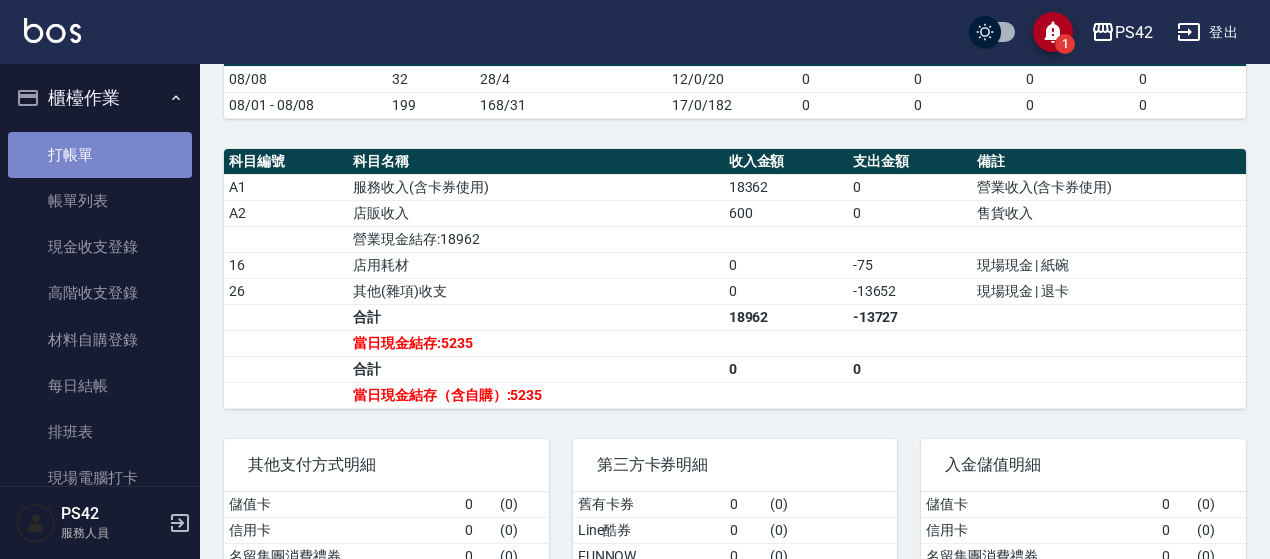 click on "打帳單" at bounding box center [100, 155] 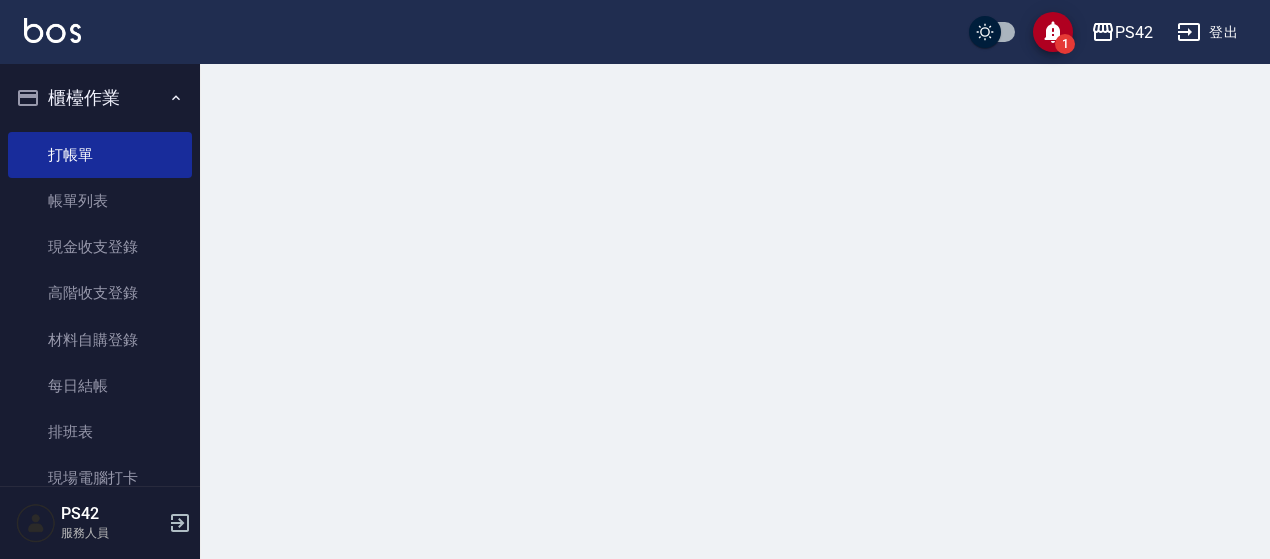 scroll, scrollTop: 0, scrollLeft: 0, axis: both 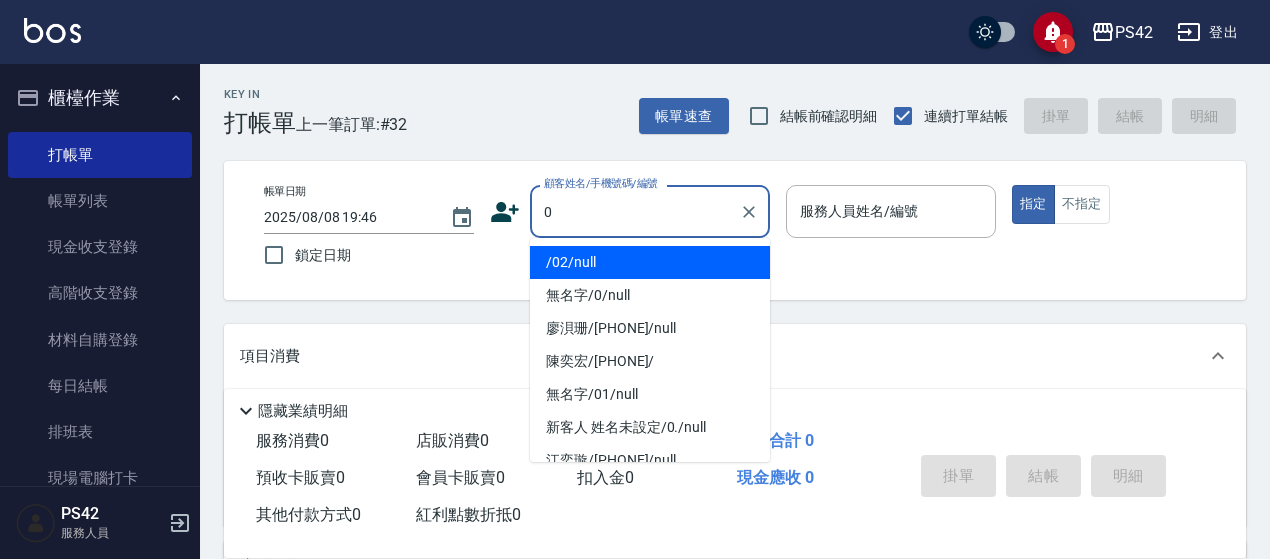 type on "/02/null" 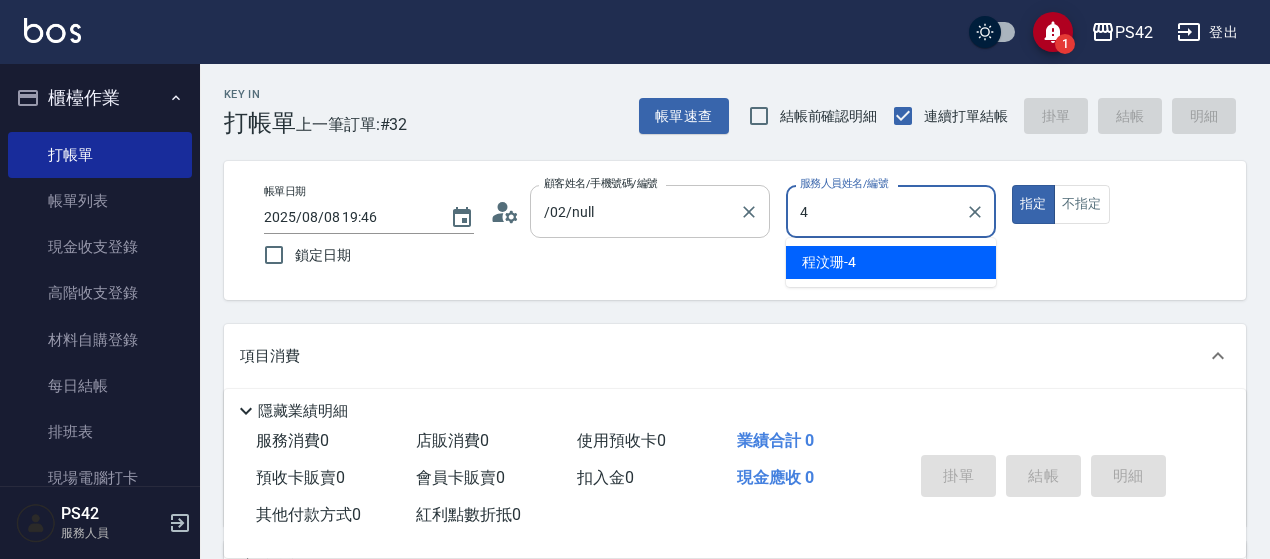 type on "程汶珊-4" 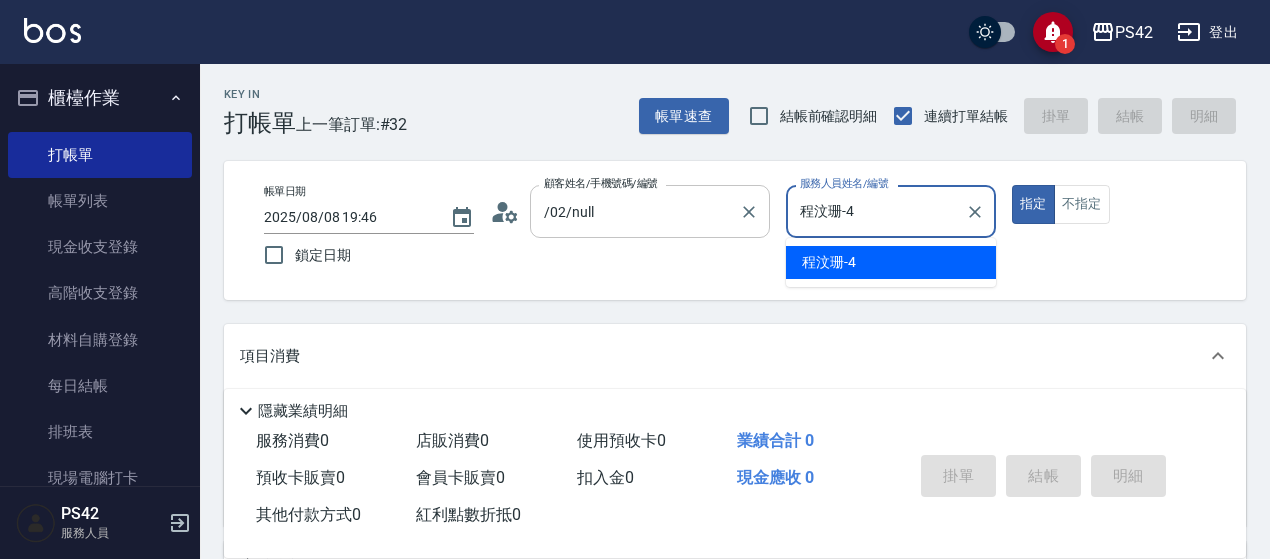 type on "true" 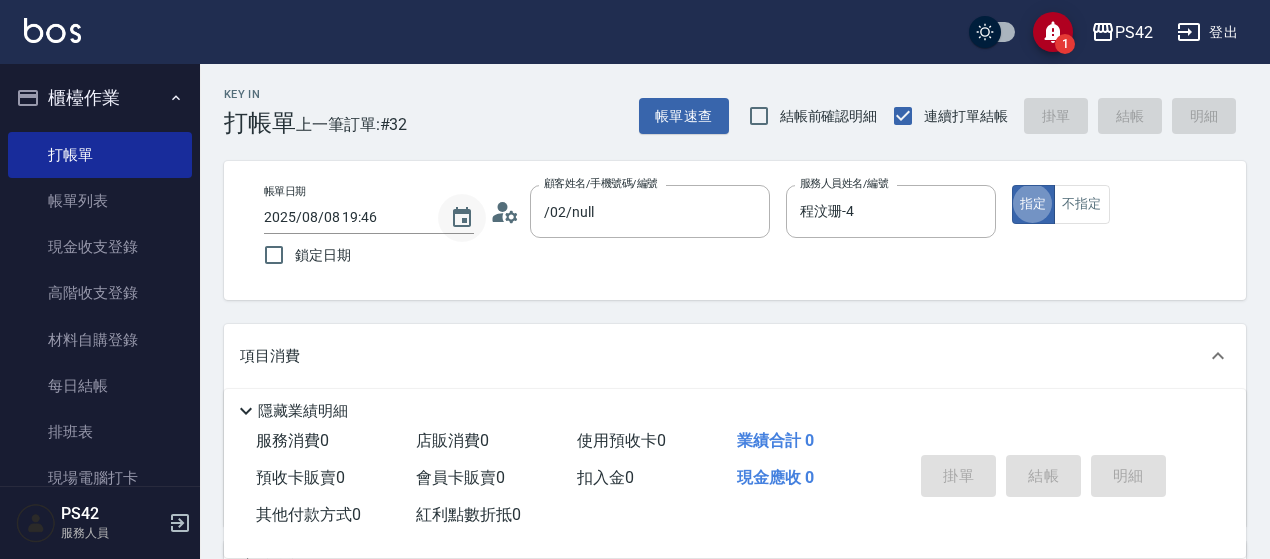 type on "無名字/0/null" 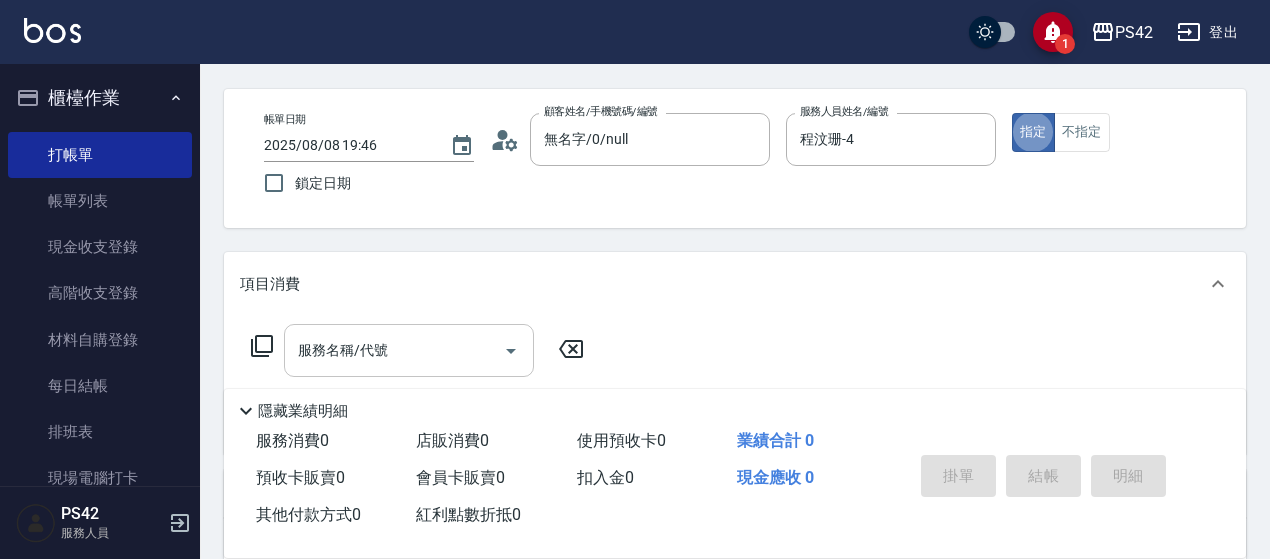 scroll, scrollTop: 200, scrollLeft: 0, axis: vertical 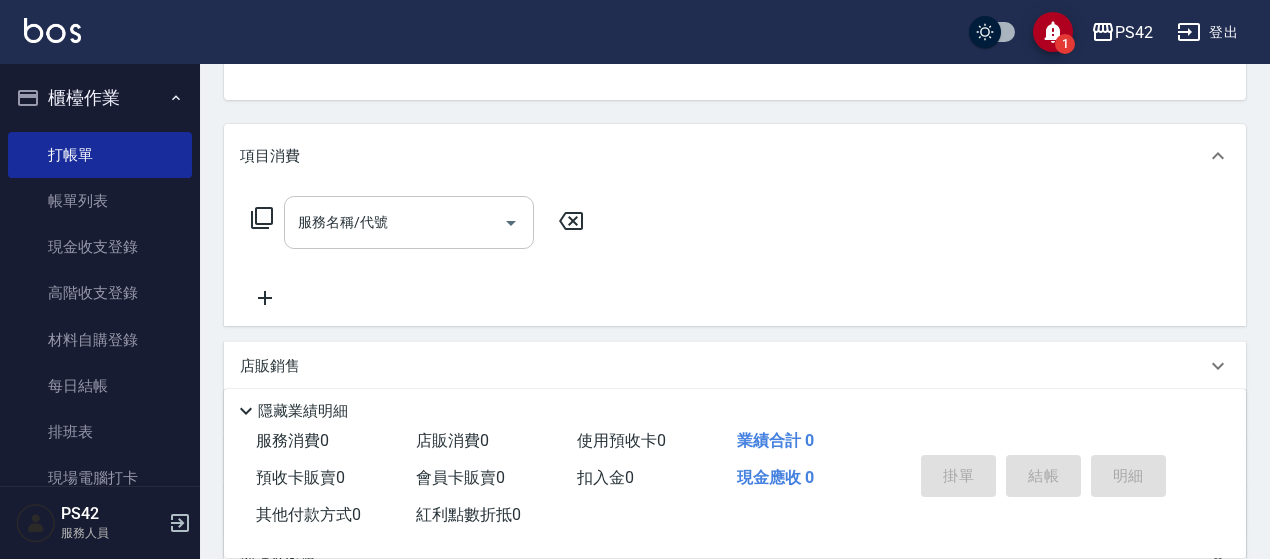 click on "服務名稱/代號" at bounding box center [394, 222] 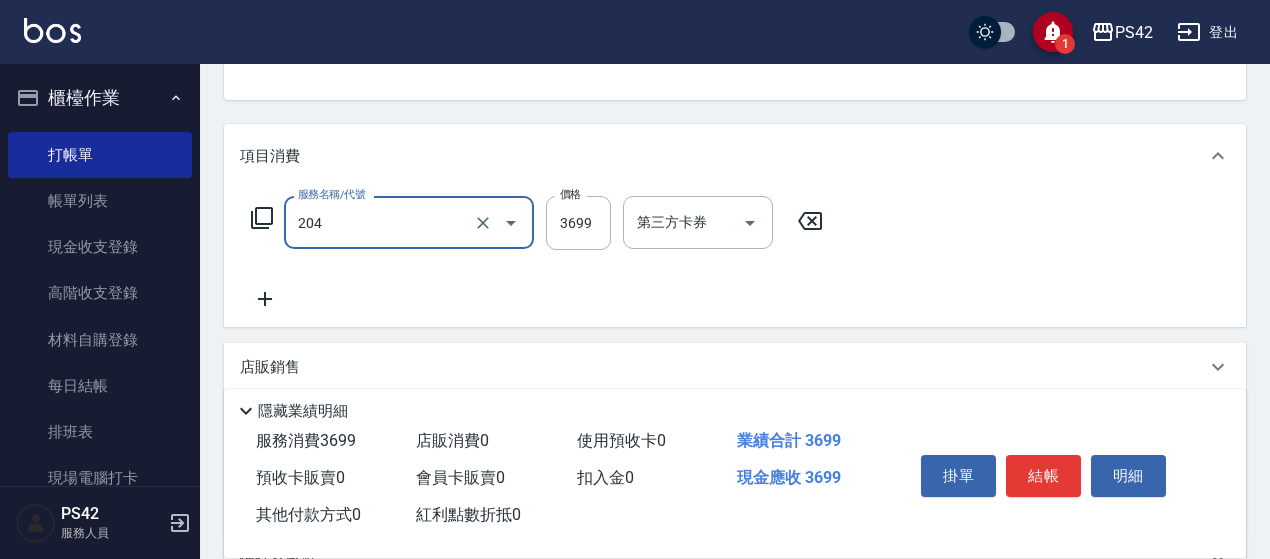 type on "OVC燙髮(204)" 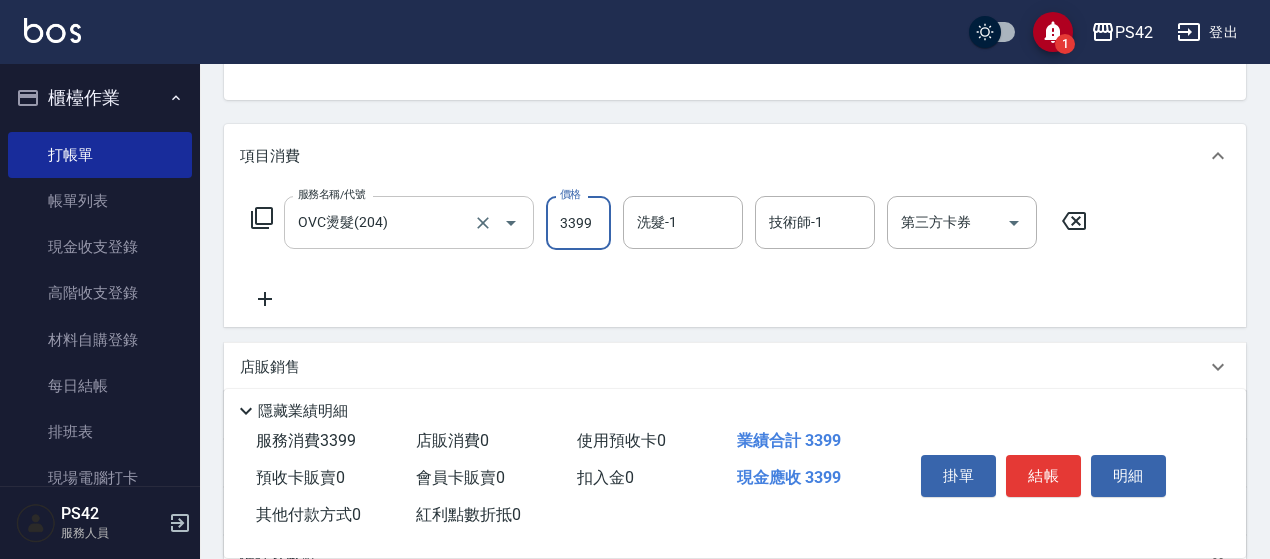type on "3399" 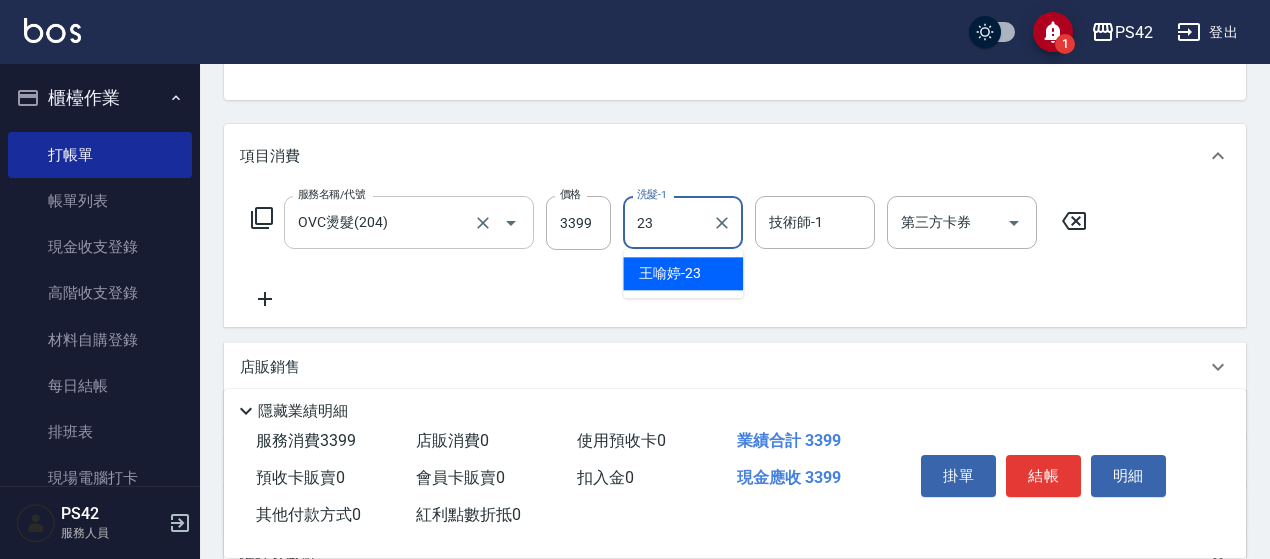 type on "王喻婷-23" 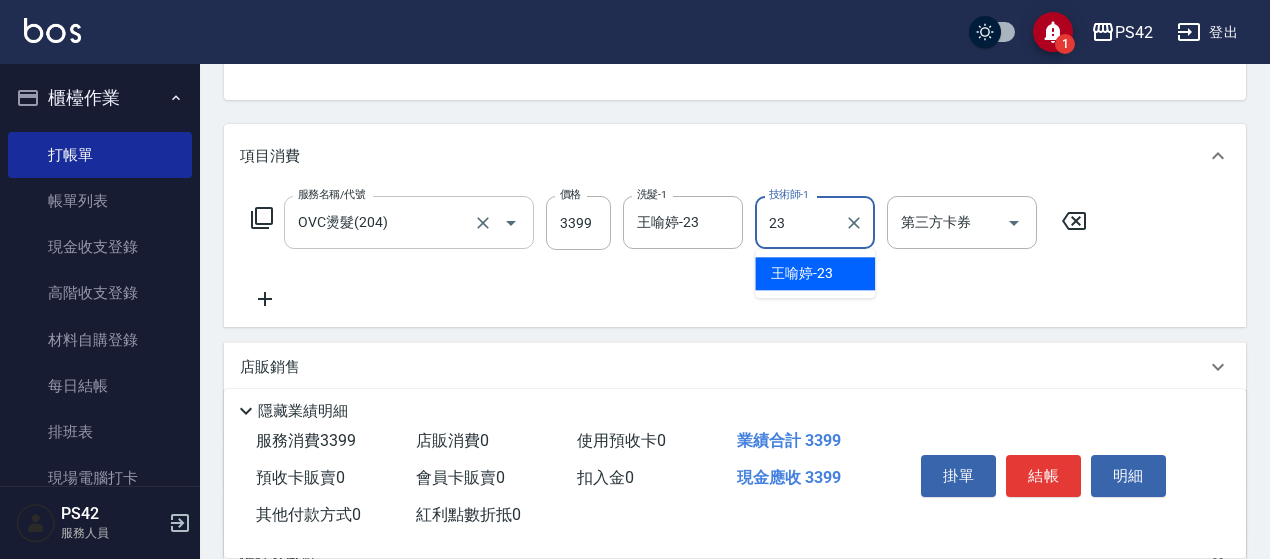 type on "王喻婷-23" 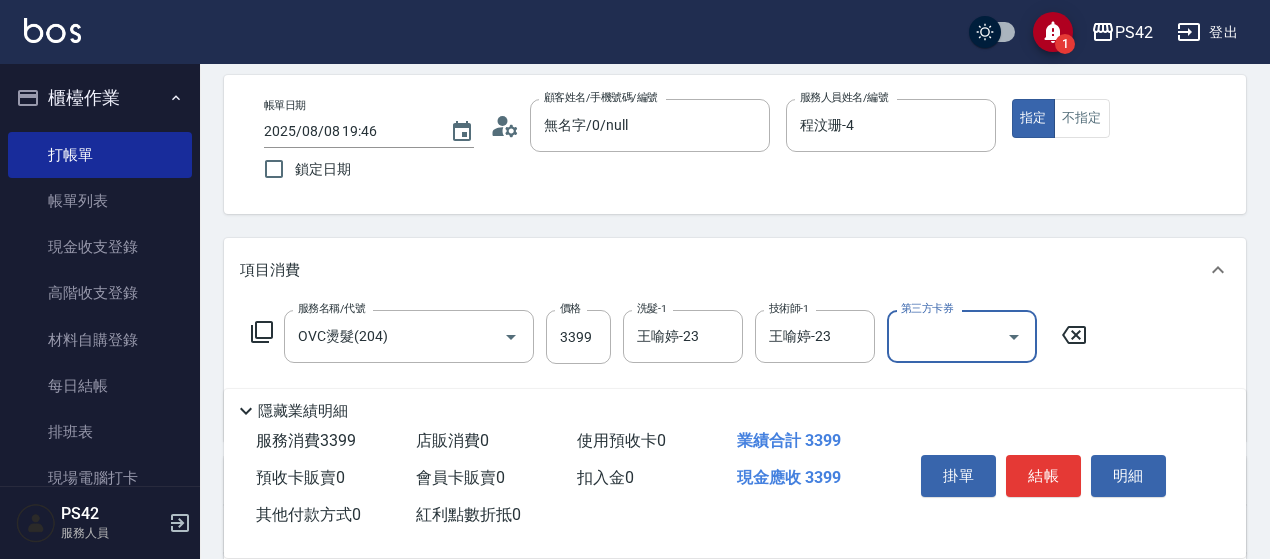 scroll, scrollTop: 0, scrollLeft: 0, axis: both 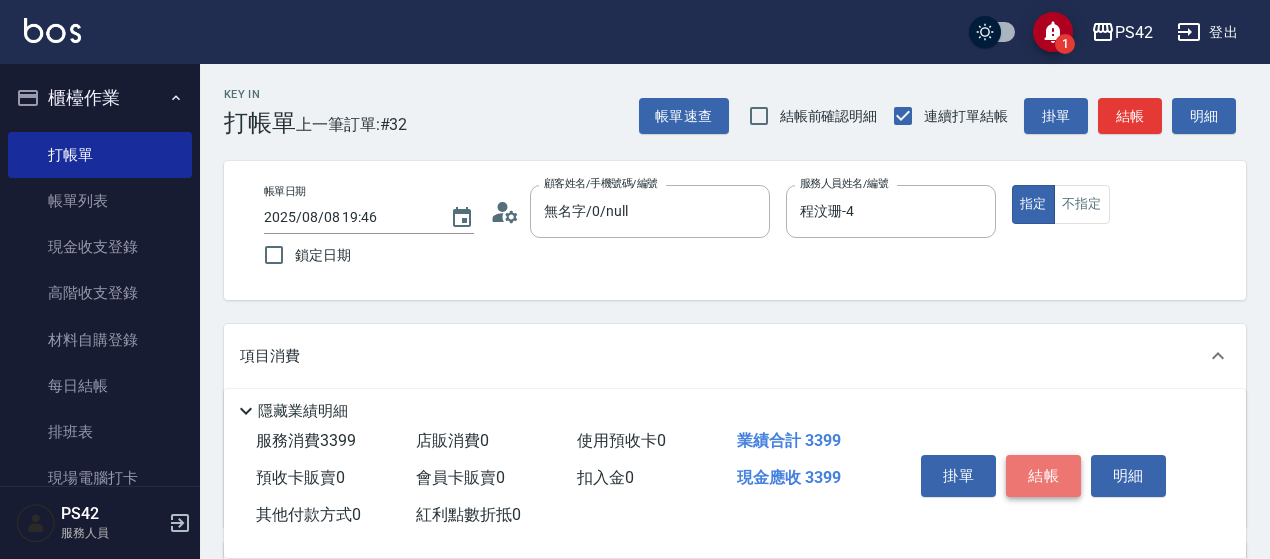 click on "結帳" at bounding box center (1043, 476) 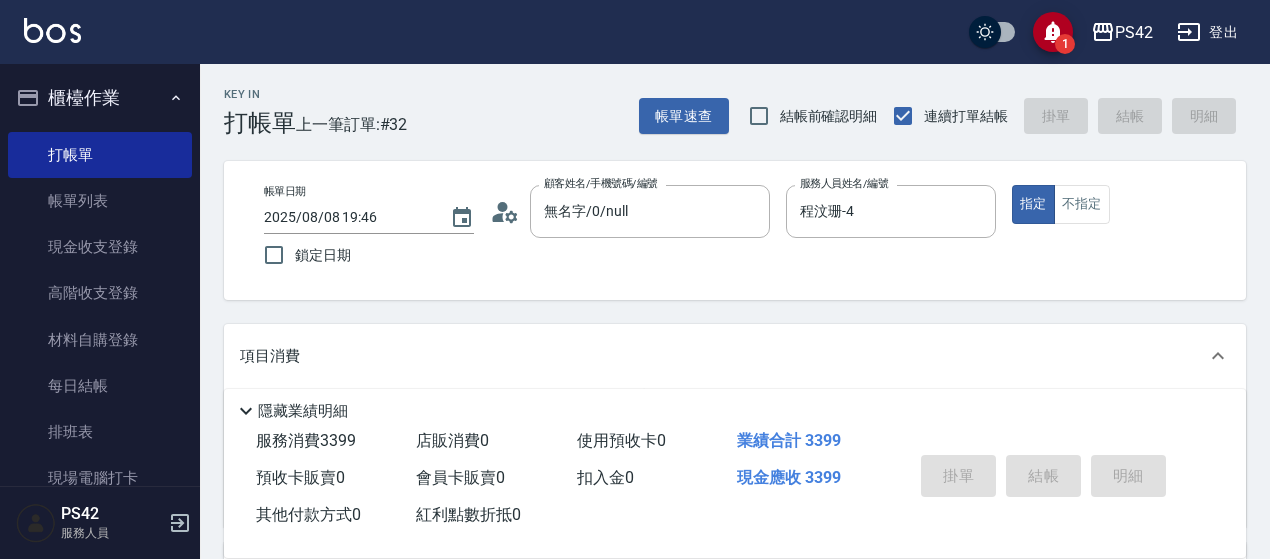 type 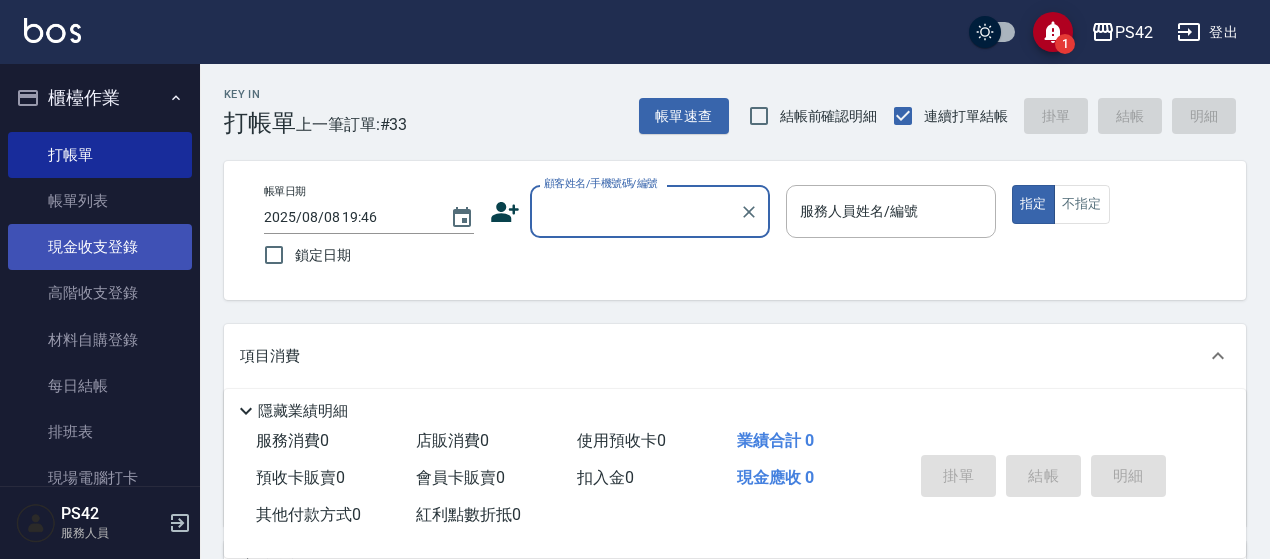 click on "現金收支登錄" at bounding box center (100, 247) 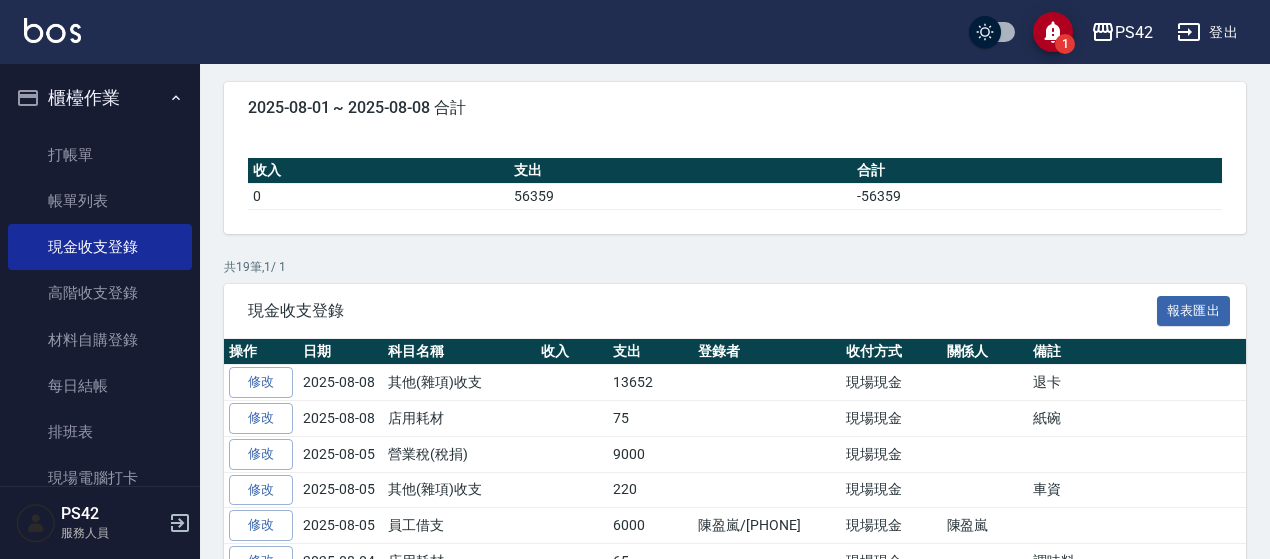 scroll, scrollTop: 200, scrollLeft: 0, axis: vertical 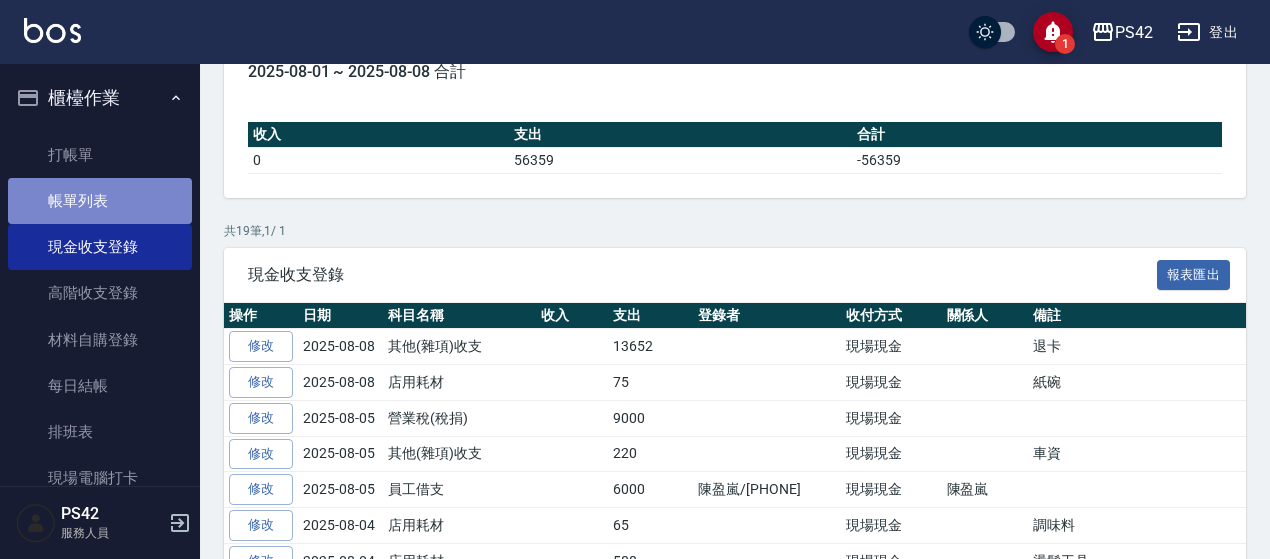 click on "帳單列表" at bounding box center (100, 201) 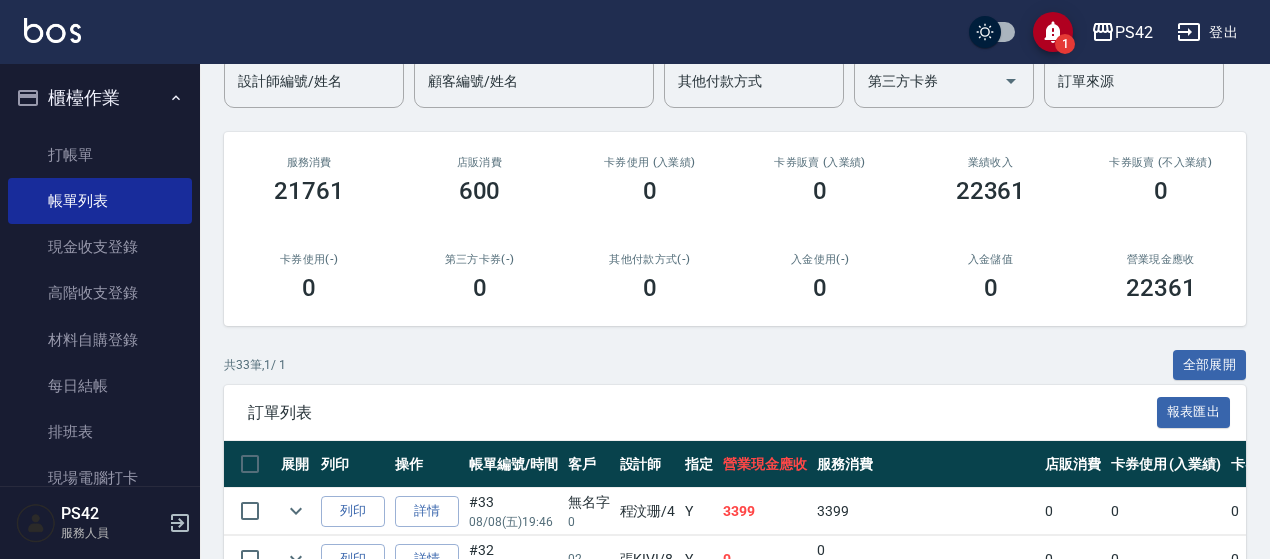 scroll, scrollTop: 160, scrollLeft: 0, axis: vertical 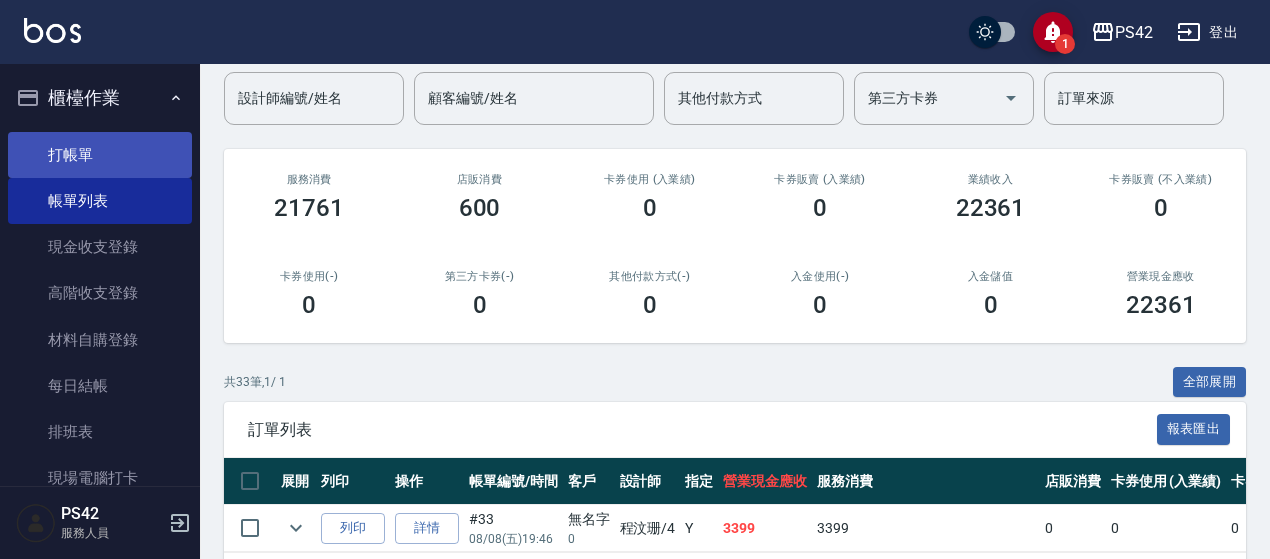 click on "打帳單" at bounding box center [100, 155] 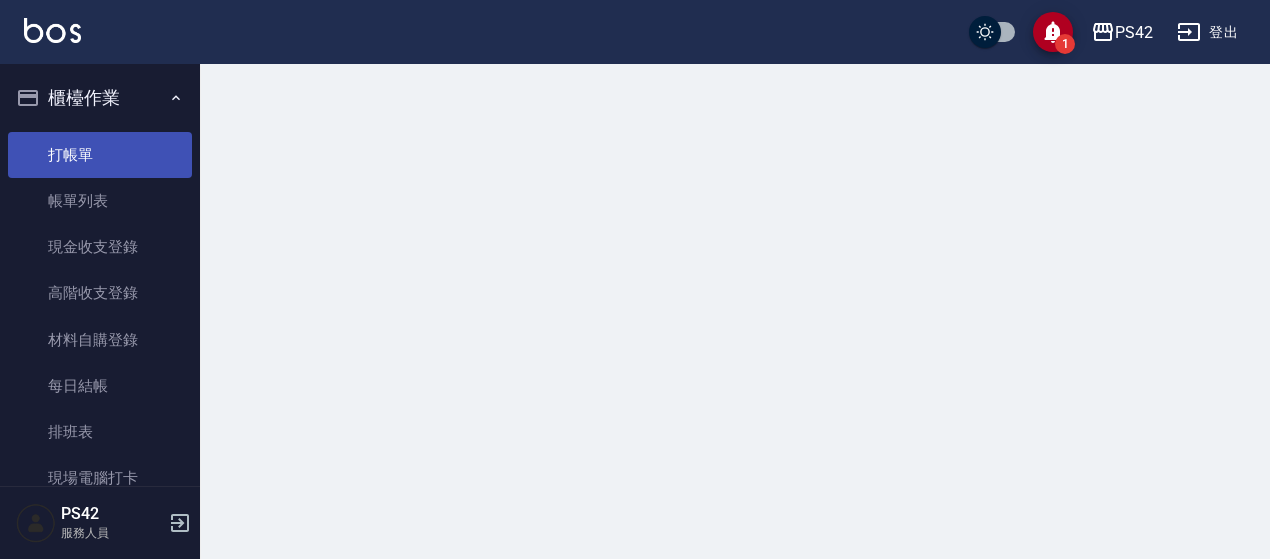 scroll, scrollTop: 0, scrollLeft: 0, axis: both 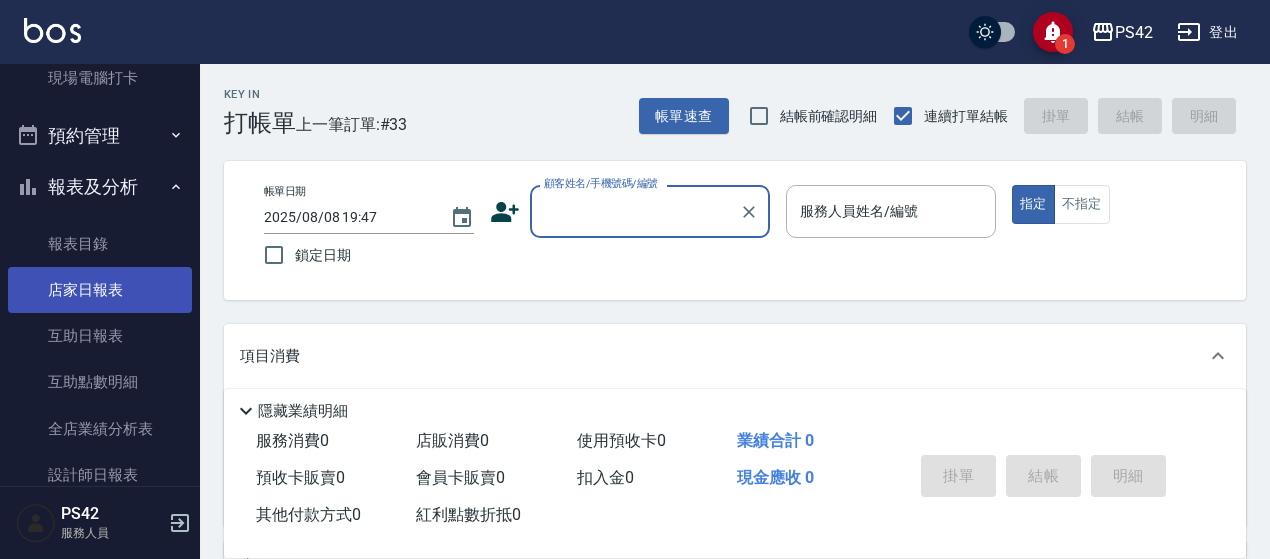 click on "店家日報表" at bounding box center [100, 290] 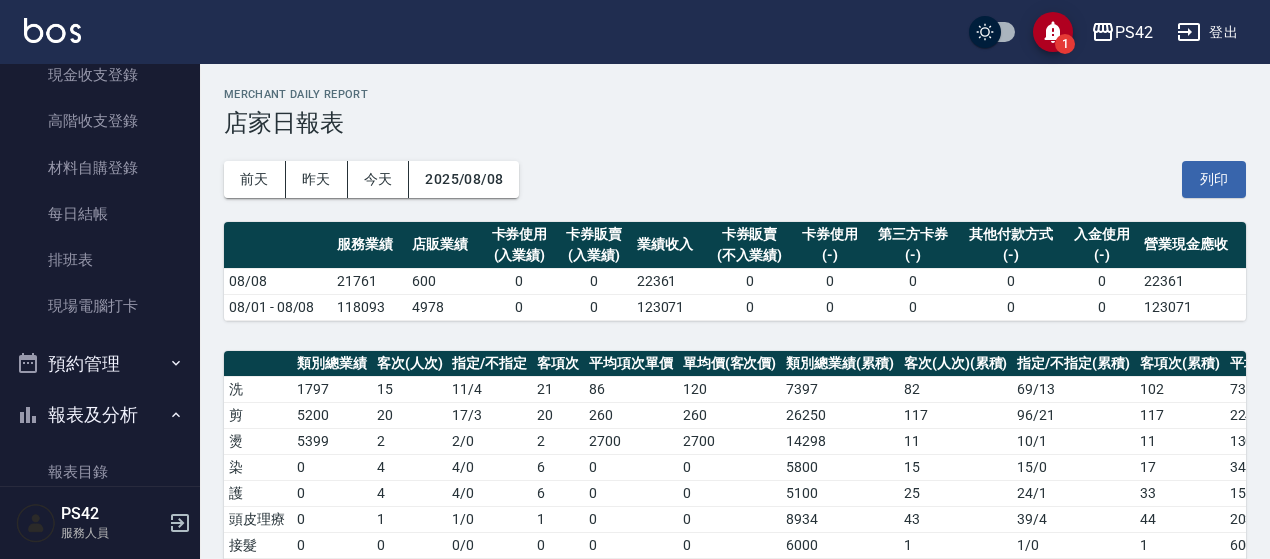 scroll, scrollTop: 0, scrollLeft: 0, axis: both 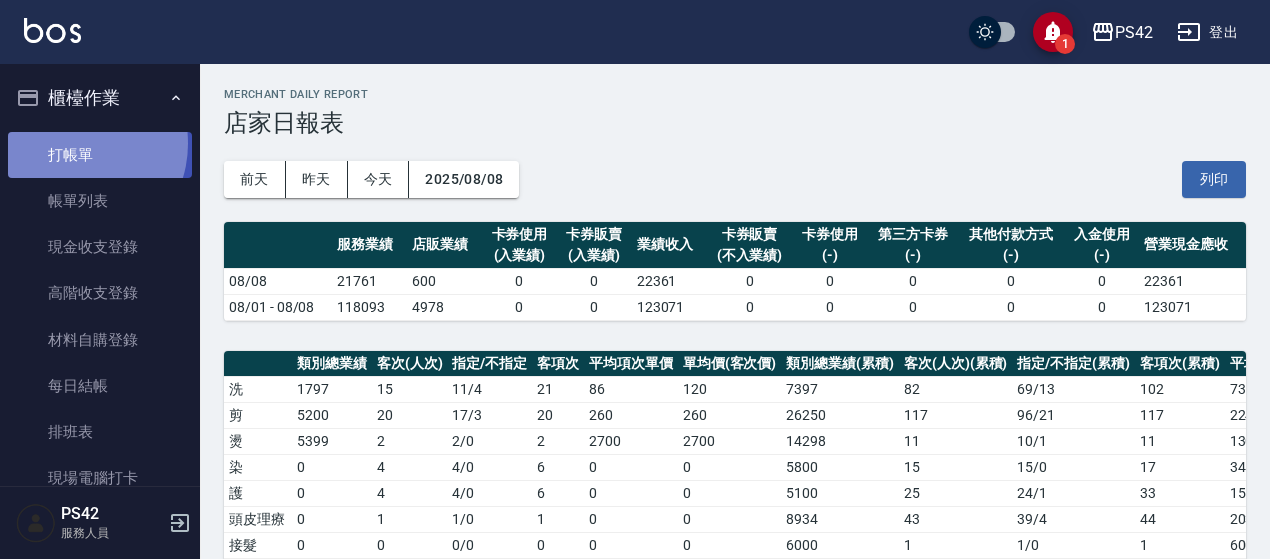 click on "打帳單" at bounding box center (100, 155) 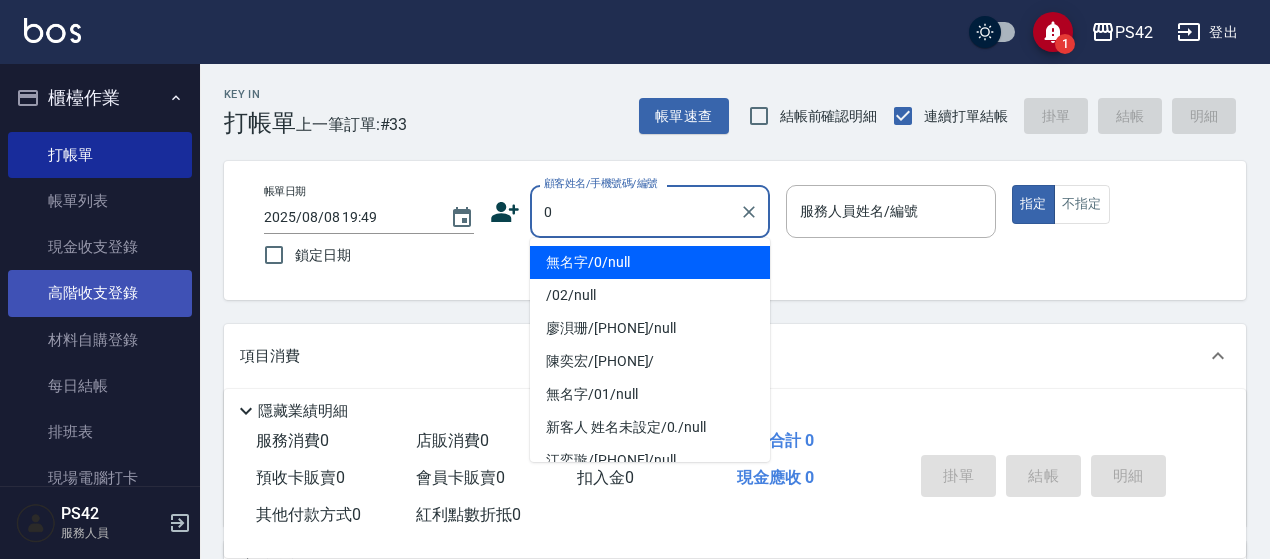 type on "無名字/0/null" 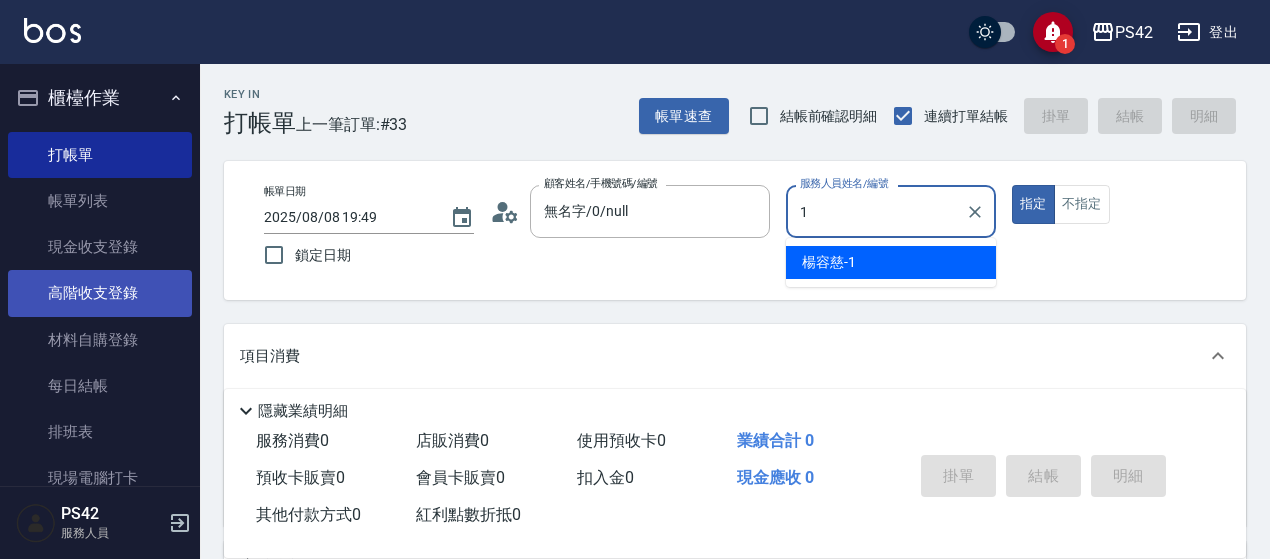 type on "楊容慈-1" 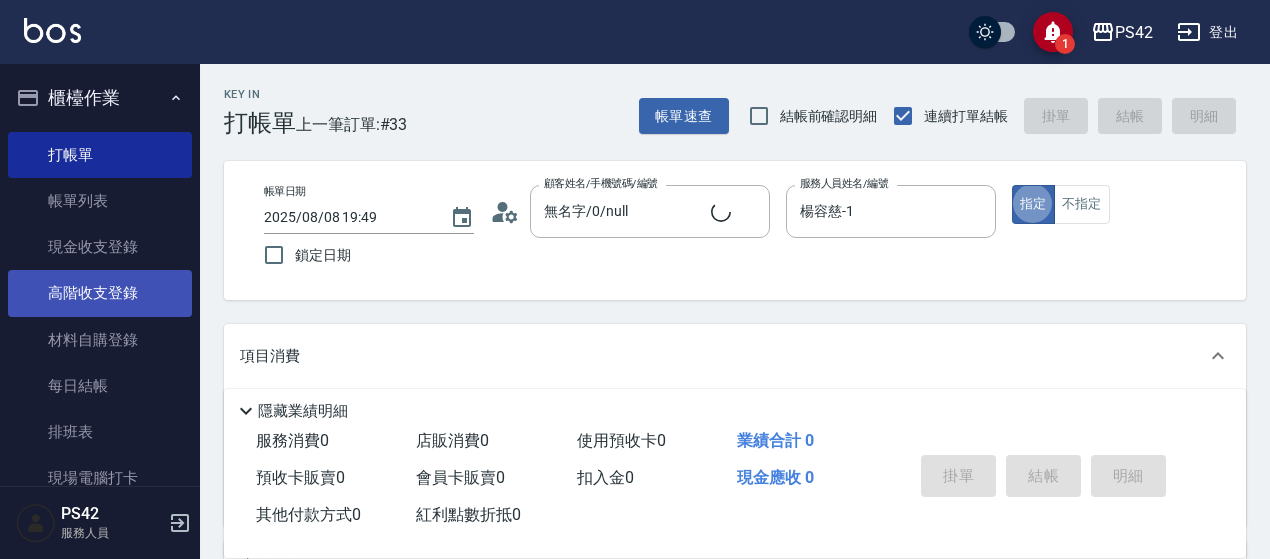 type on "true" 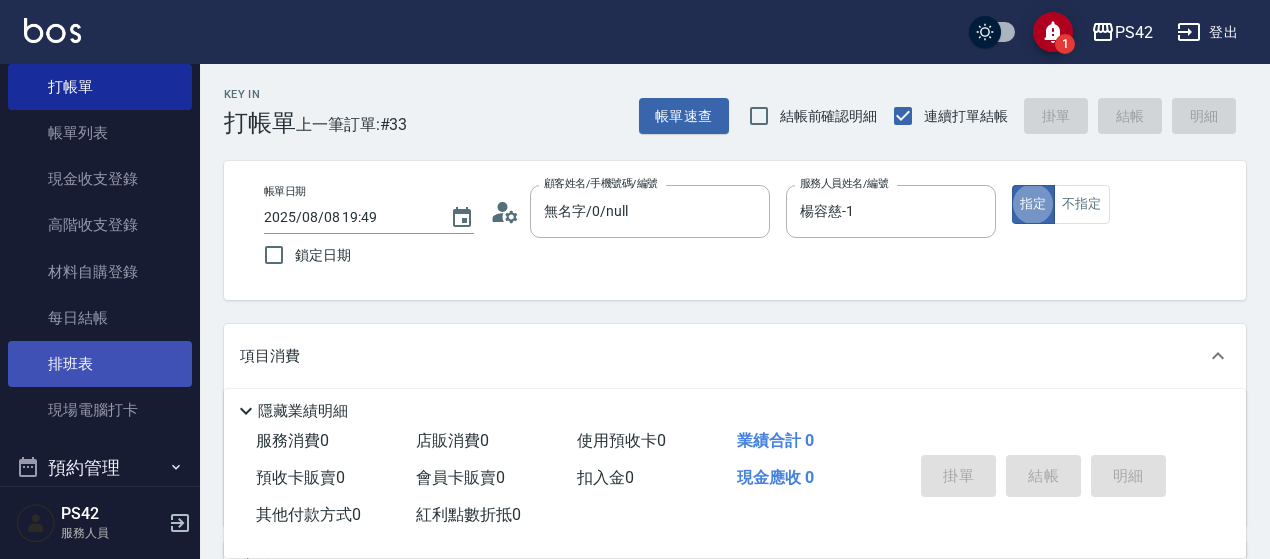 scroll, scrollTop: 100, scrollLeft: 0, axis: vertical 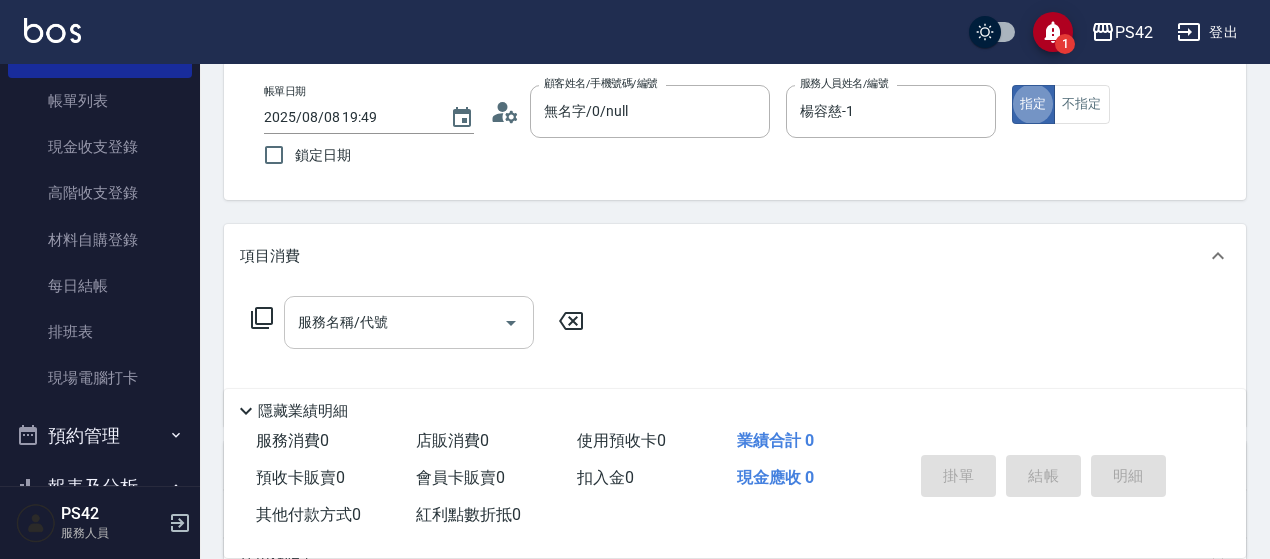 click on "服務名稱/代號" at bounding box center (394, 322) 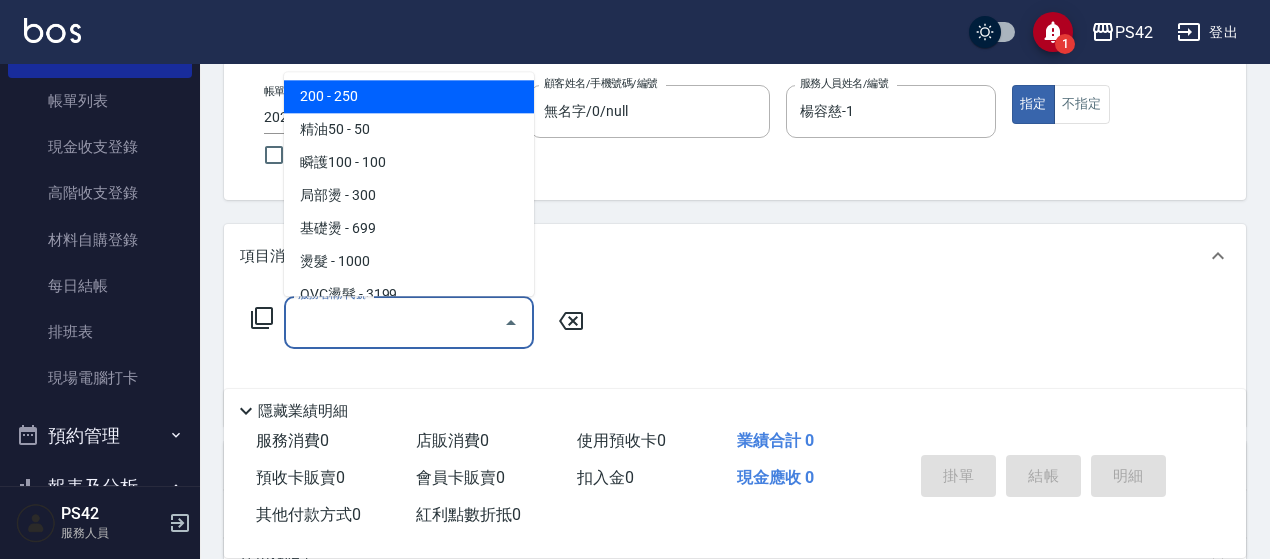 type on "0" 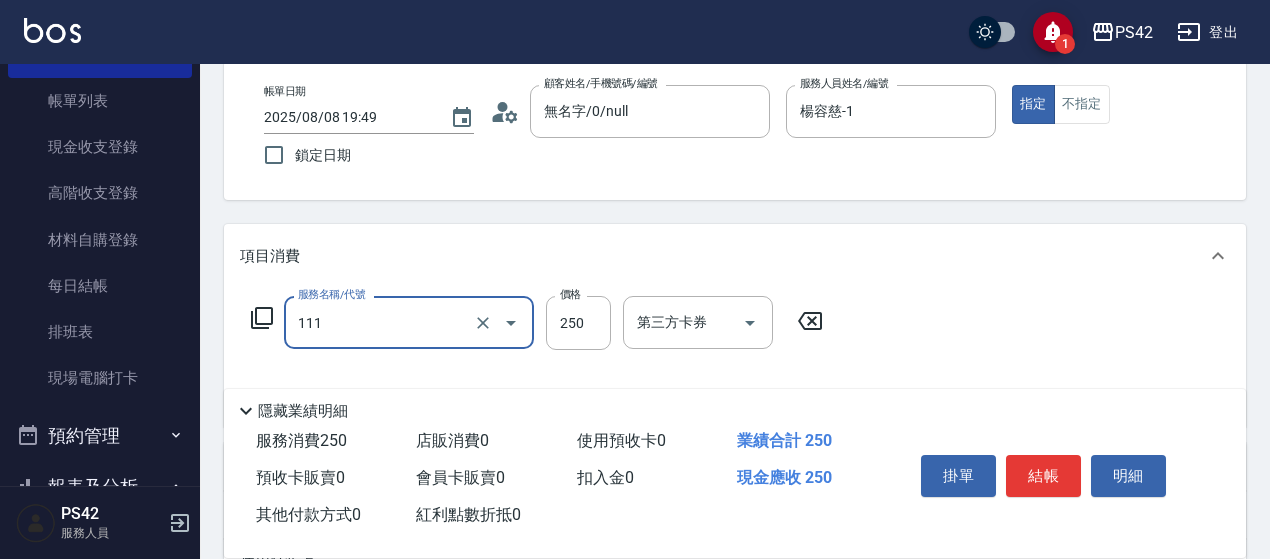 type on "200(111)" 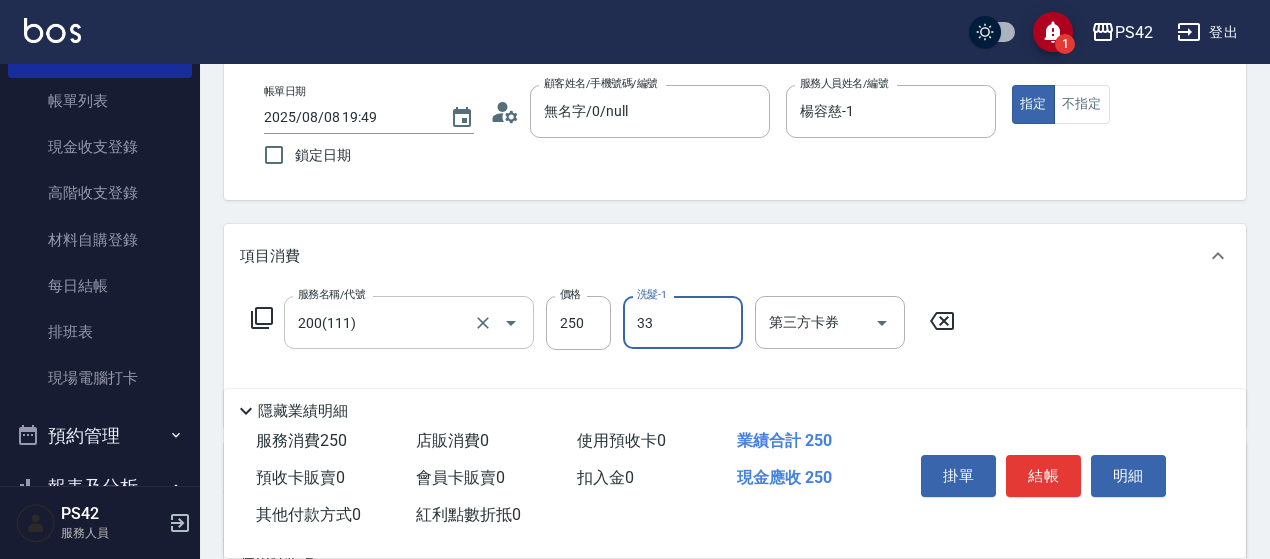 type on "陳盈嵐-33" 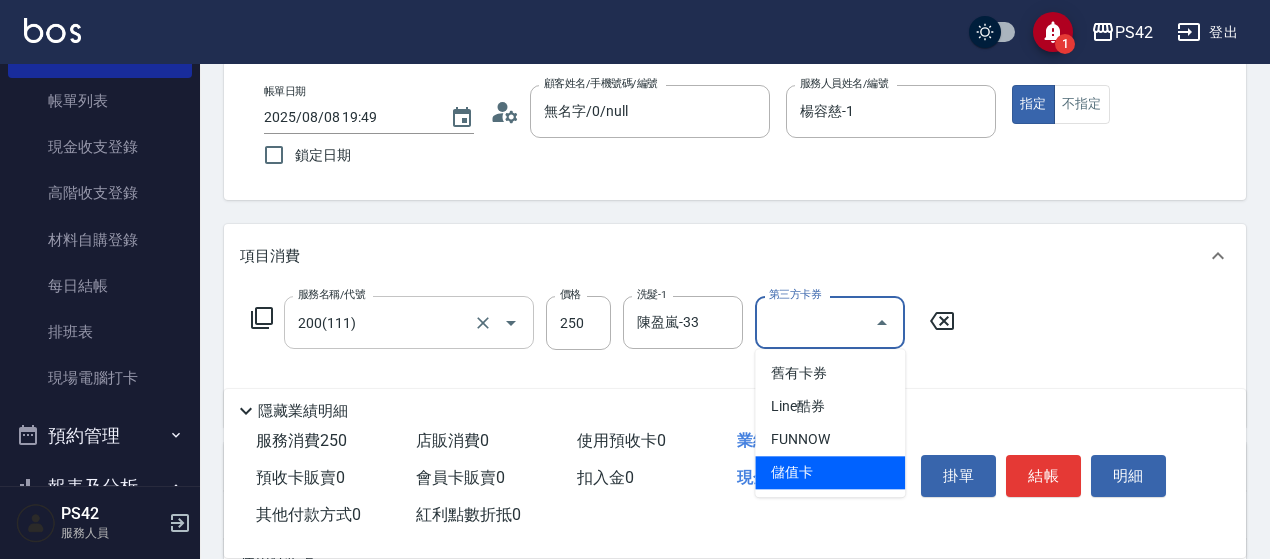 type on "儲值卡" 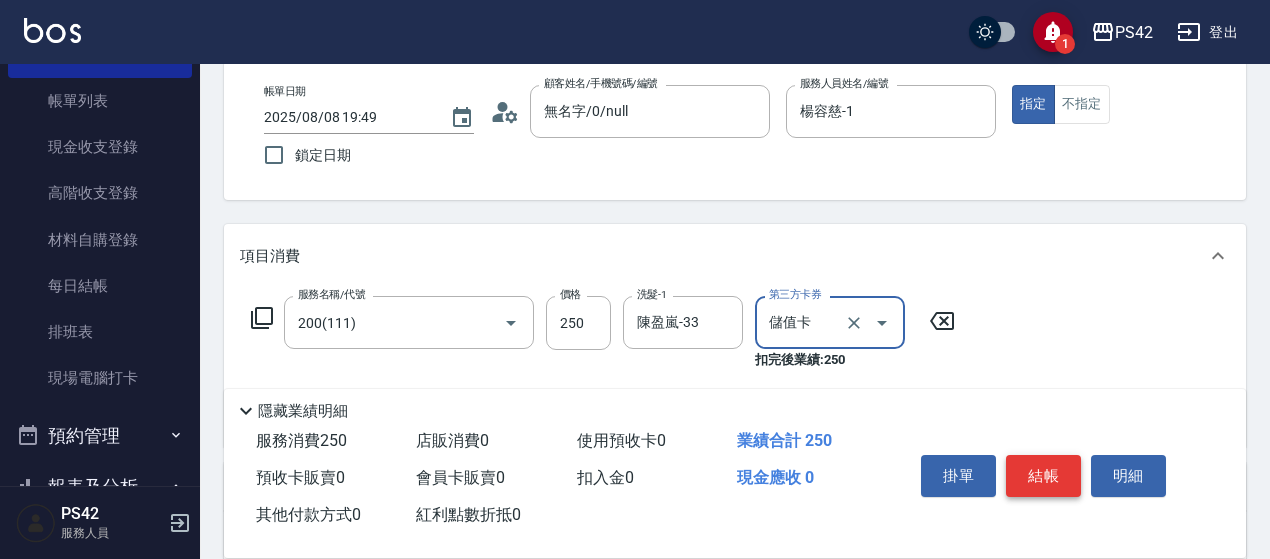 click on "結帳" at bounding box center (1043, 476) 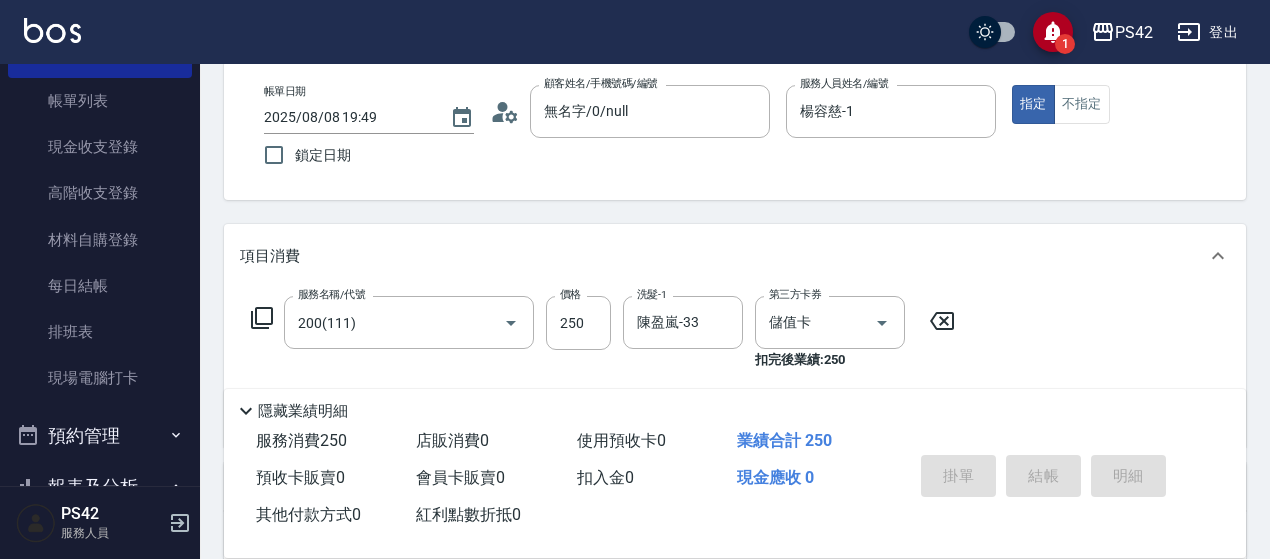 type 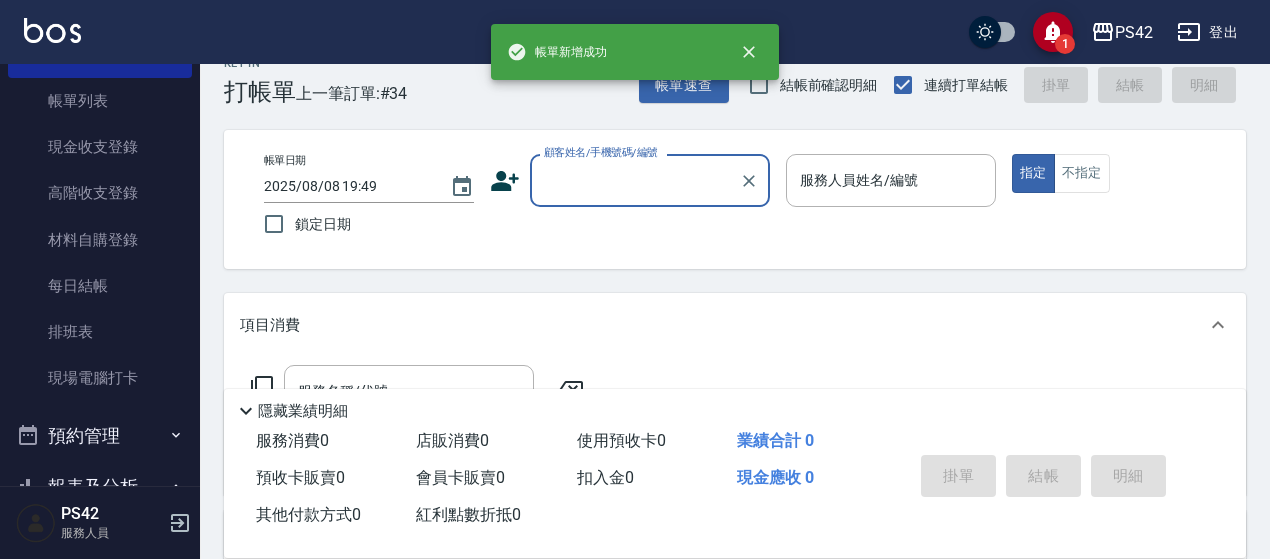 scroll, scrollTop: 0, scrollLeft: 0, axis: both 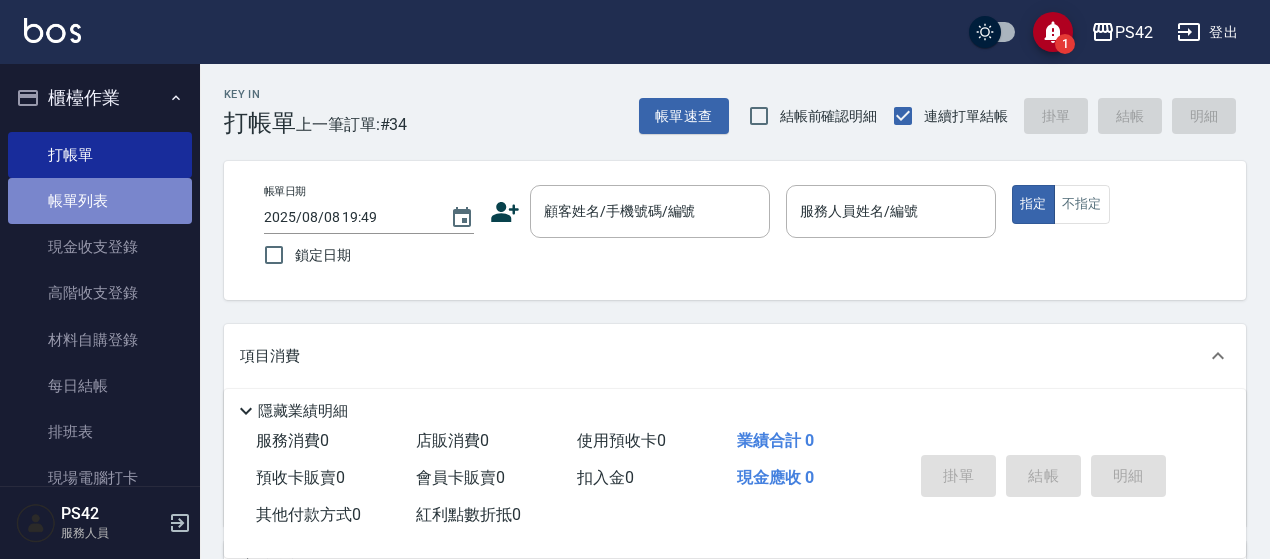 click on "帳單列表" at bounding box center [100, 201] 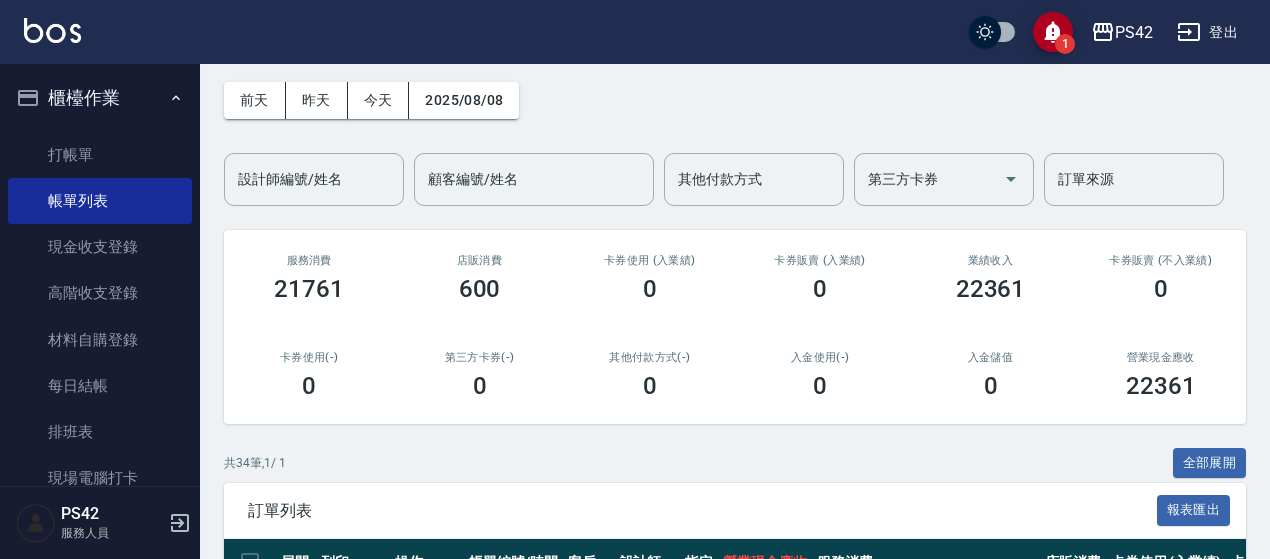 scroll, scrollTop: 300, scrollLeft: 0, axis: vertical 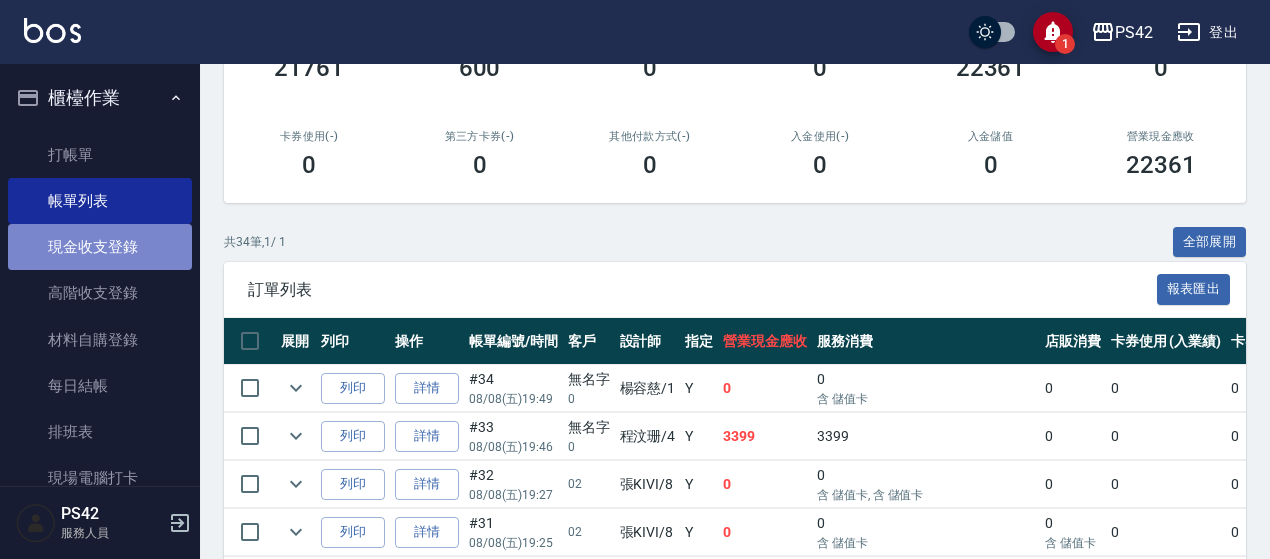click on "現金收支登錄" at bounding box center (100, 247) 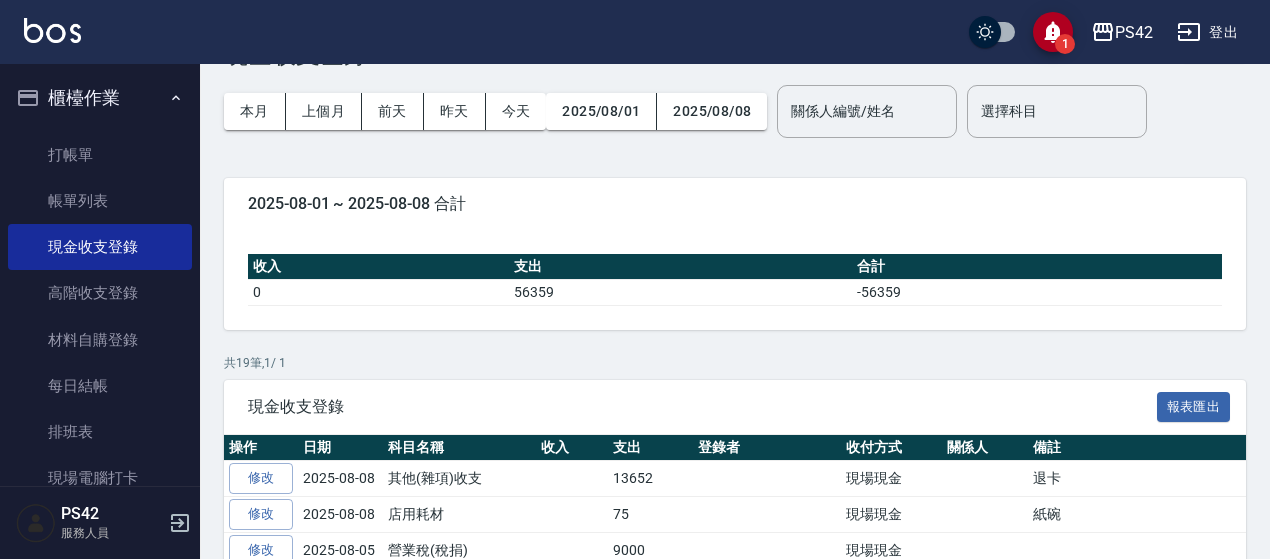 scroll, scrollTop: 100, scrollLeft: 0, axis: vertical 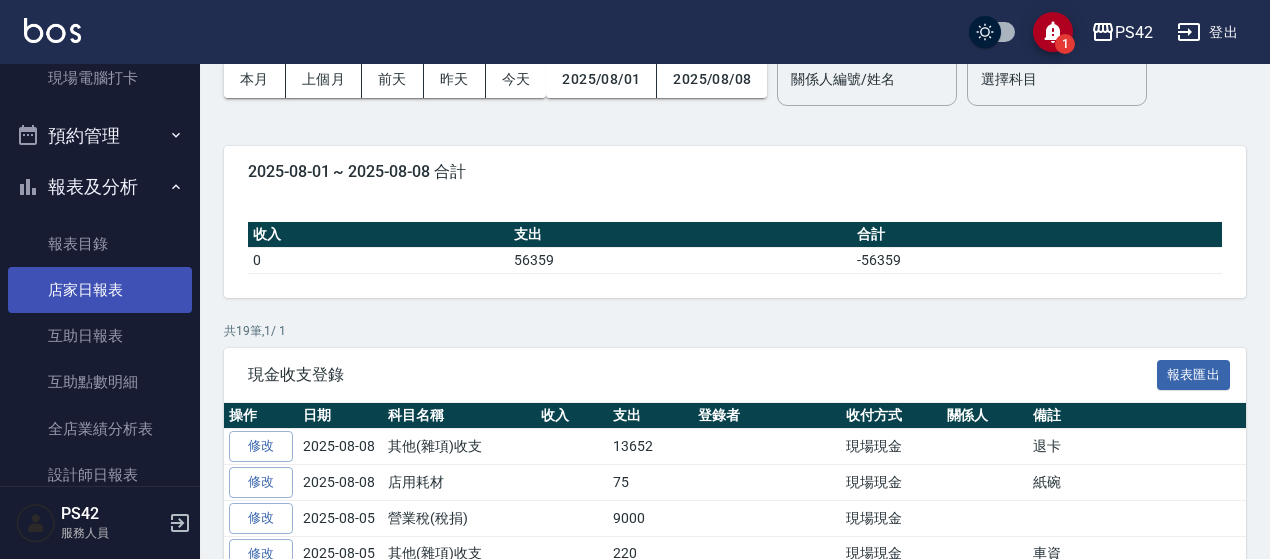 click on "店家日報表" at bounding box center [100, 290] 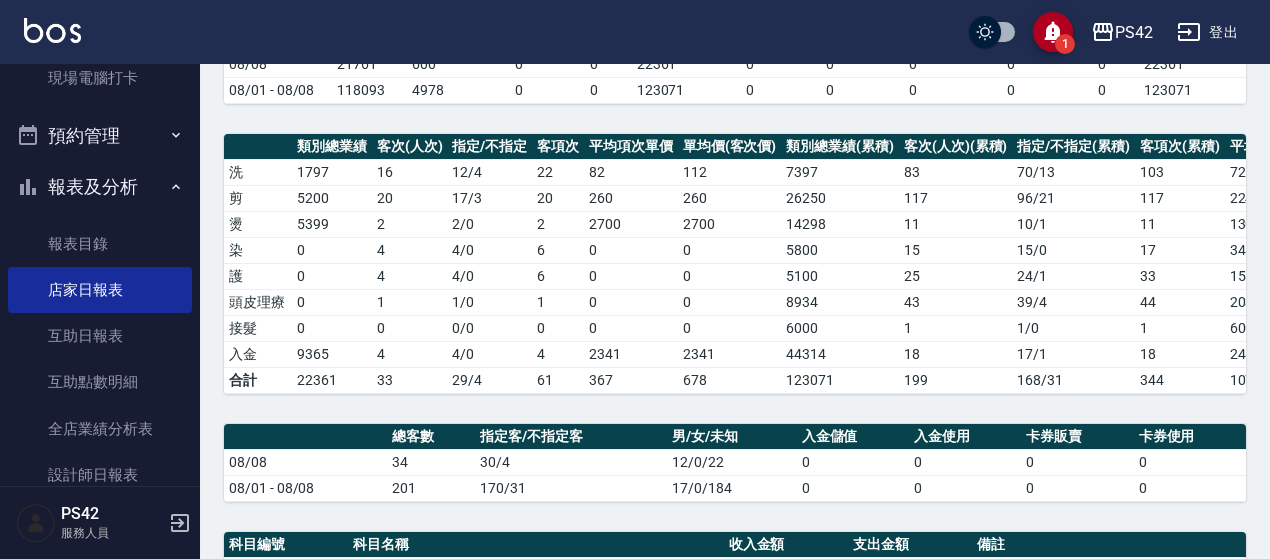 scroll, scrollTop: 189, scrollLeft: 0, axis: vertical 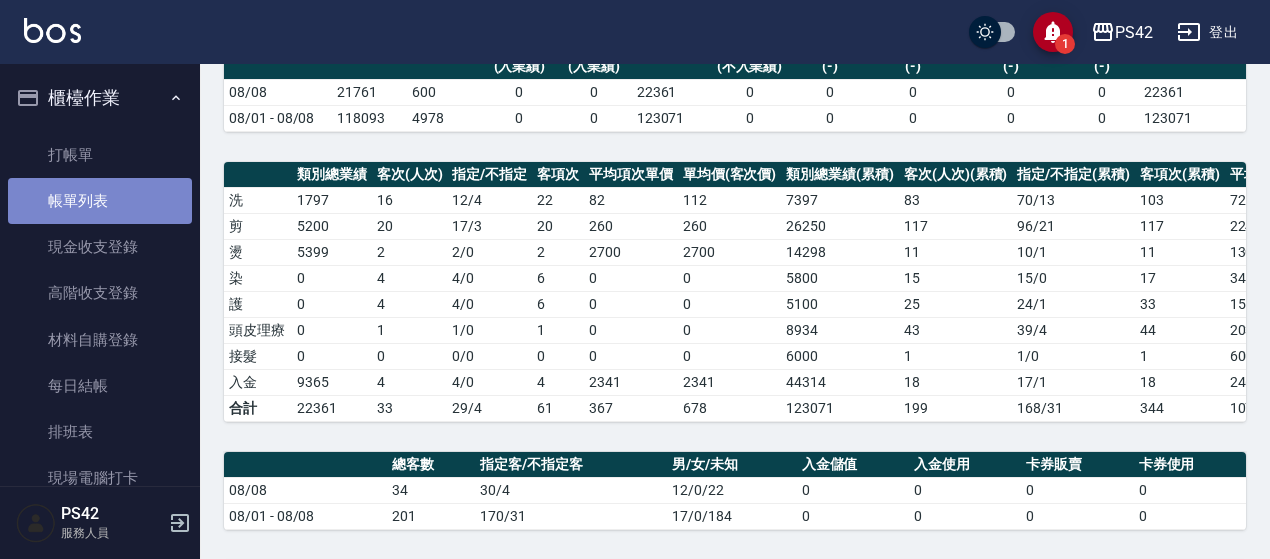 click on "帳單列表" at bounding box center [100, 201] 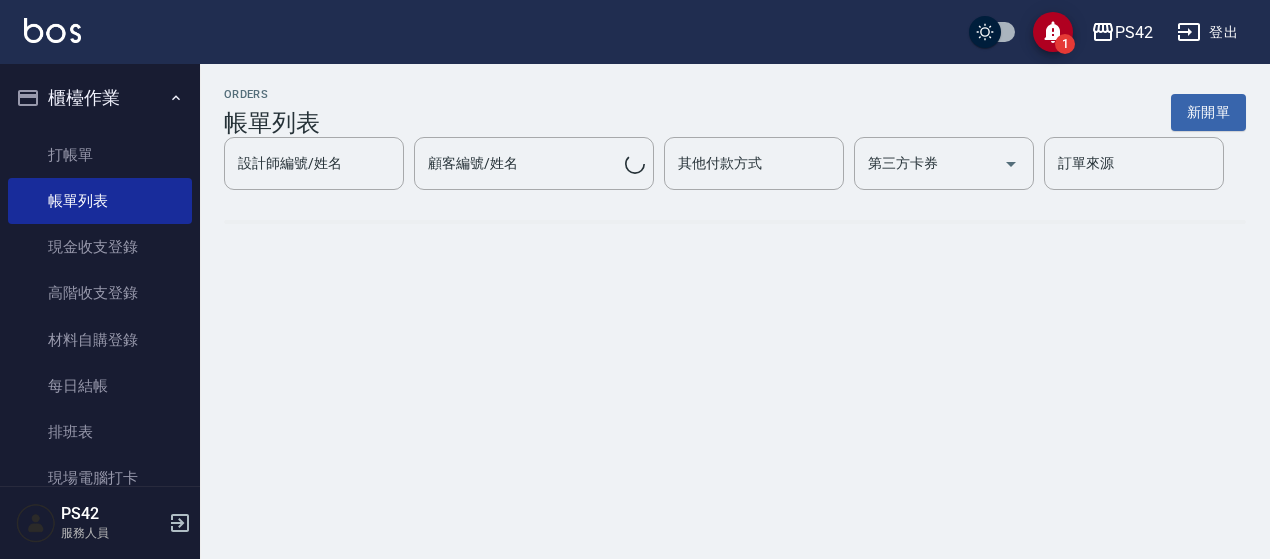 scroll, scrollTop: 0, scrollLeft: 0, axis: both 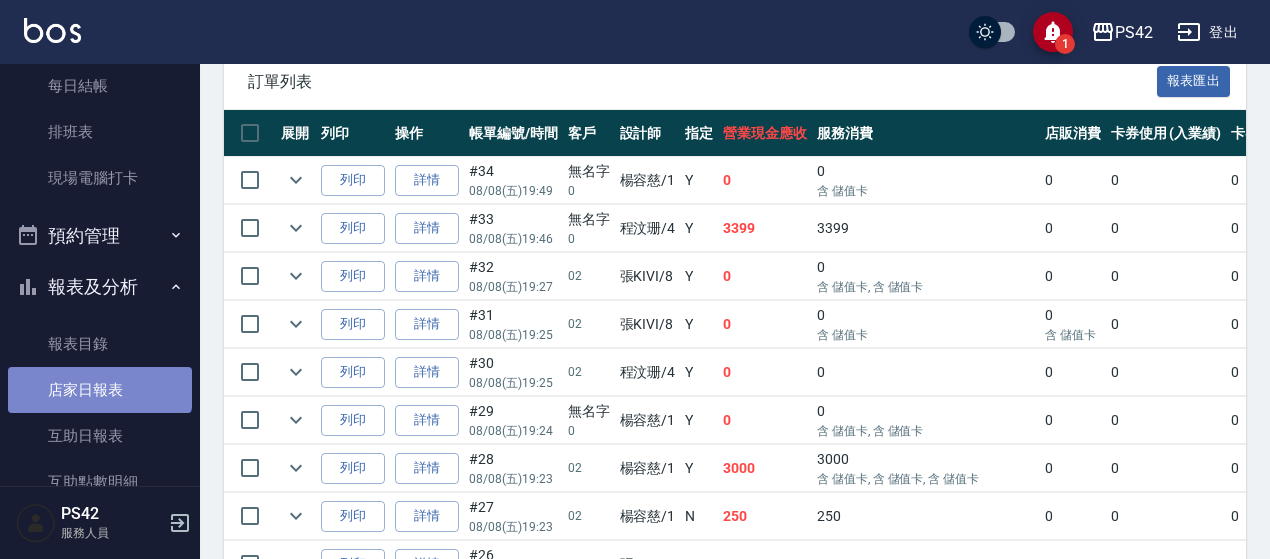 click on "店家日報表" at bounding box center (100, 390) 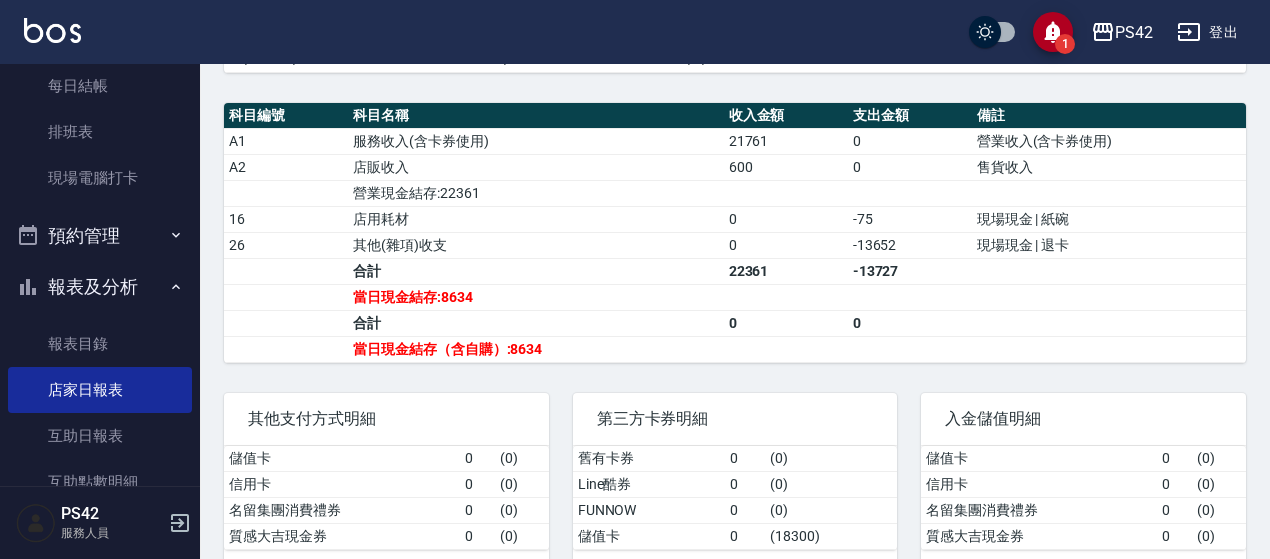 scroll, scrollTop: 689, scrollLeft: 0, axis: vertical 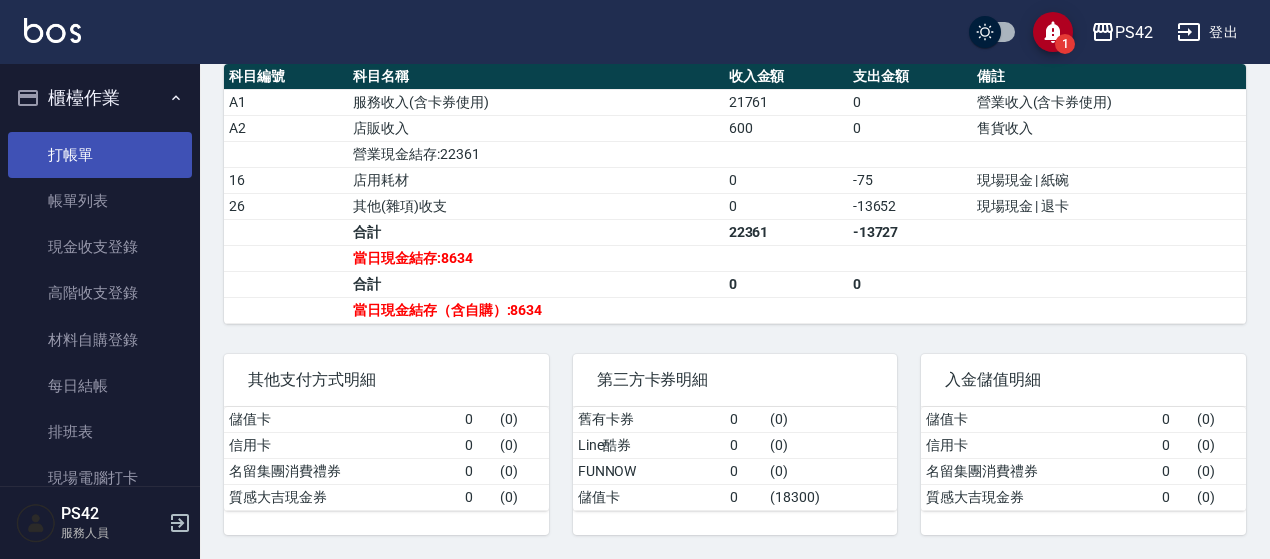 click on "打帳單" at bounding box center [100, 155] 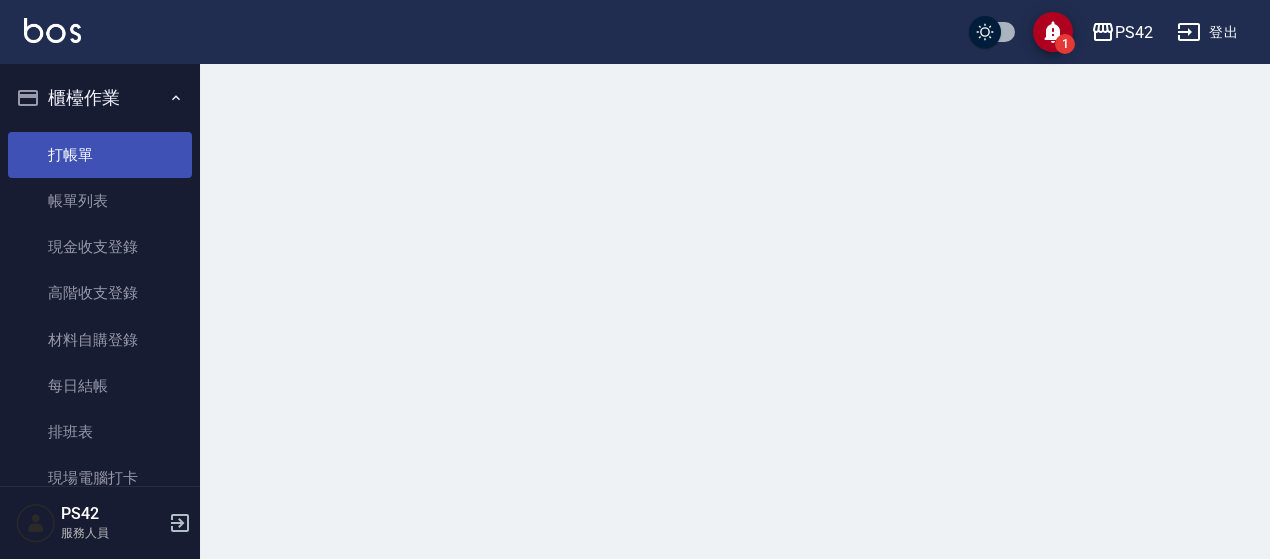 scroll, scrollTop: 0, scrollLeft: 0, axis: both 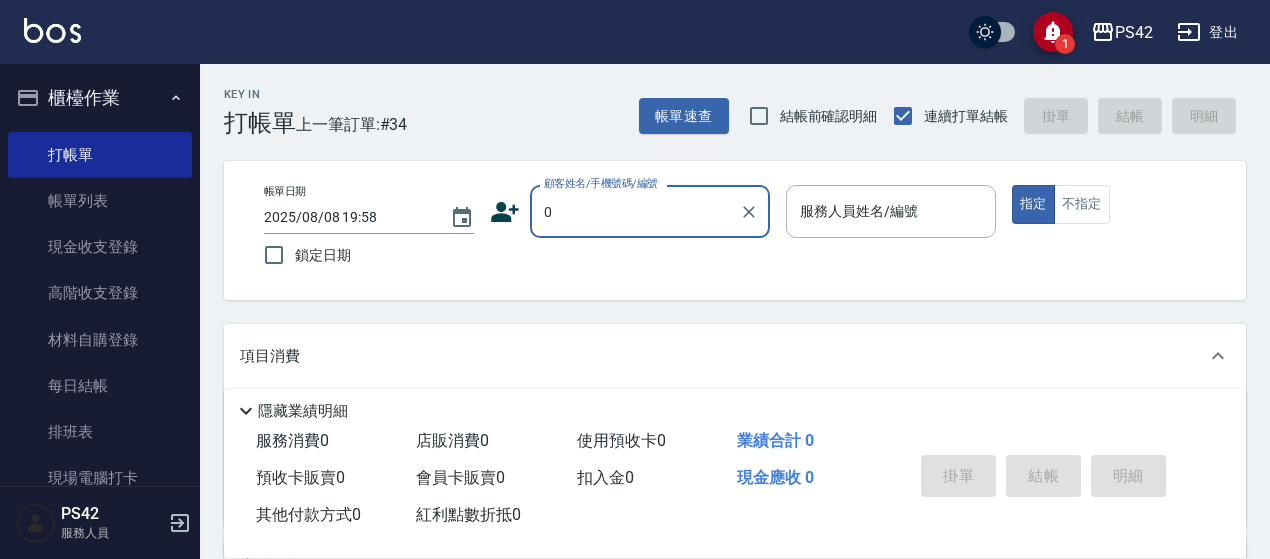 type on "無名字/0/null" 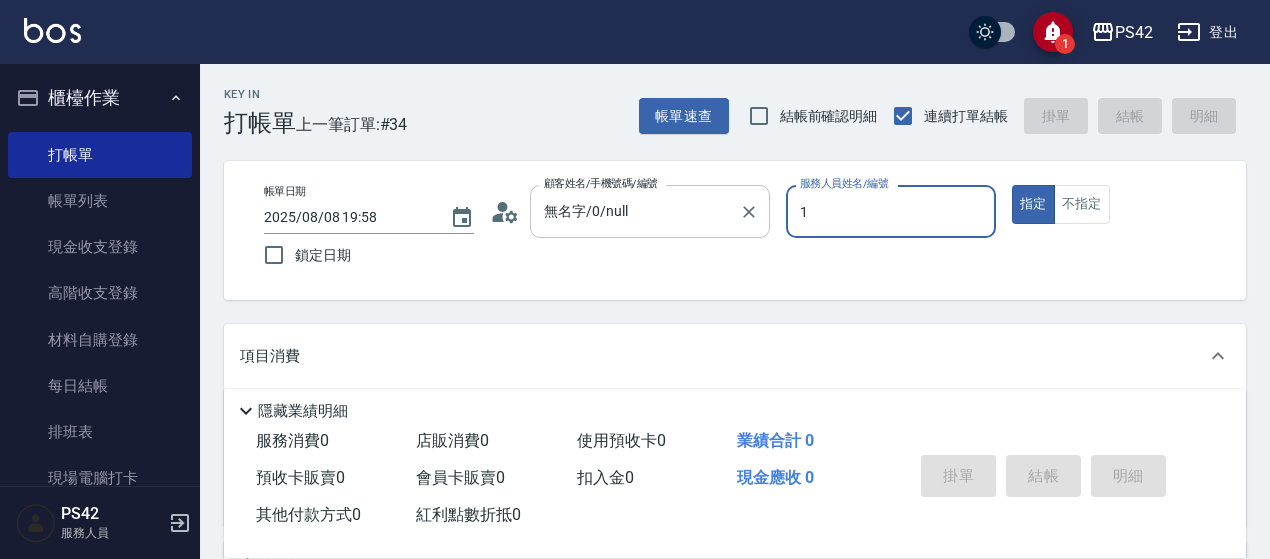 type on "1" 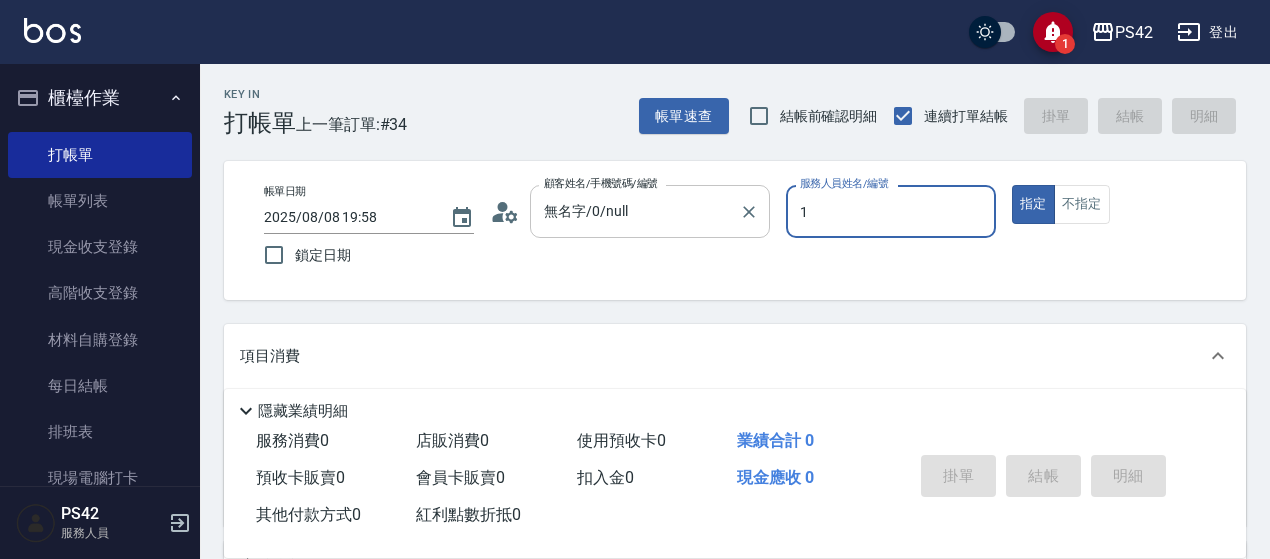 type on "true" 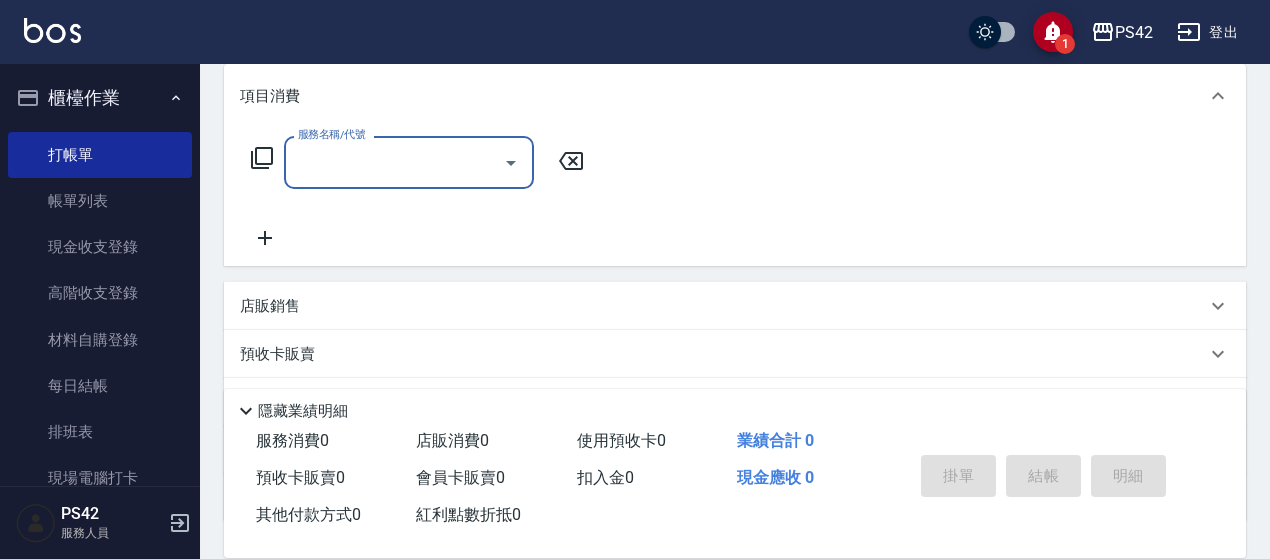 scroll, scrollTop: 300, scrollLeft: 0, axis: vertical 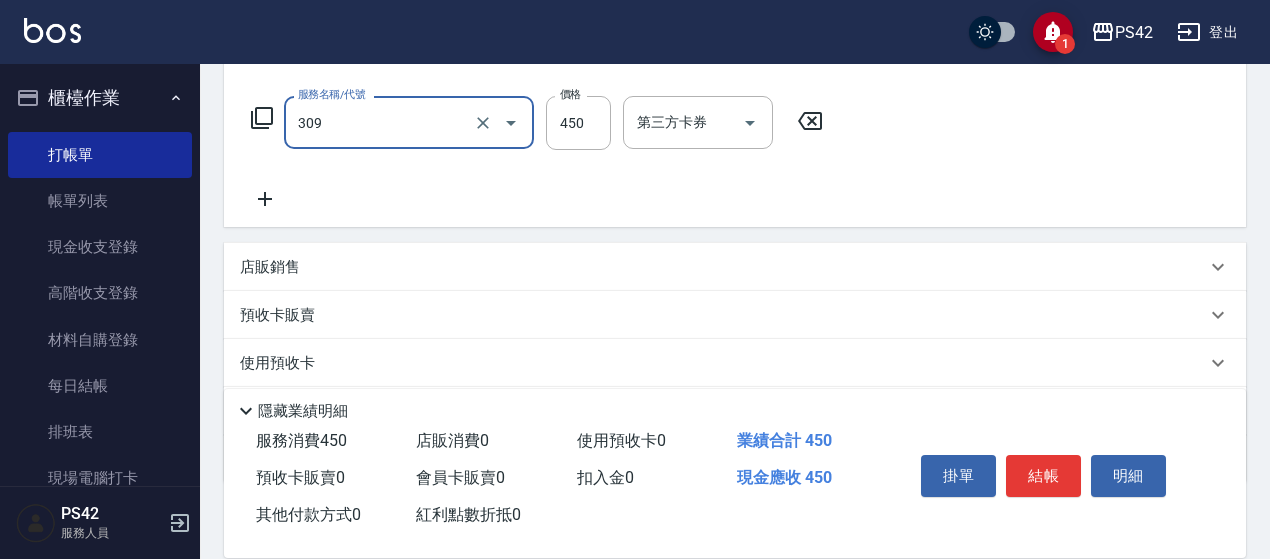 type on "洗+剪(309)" 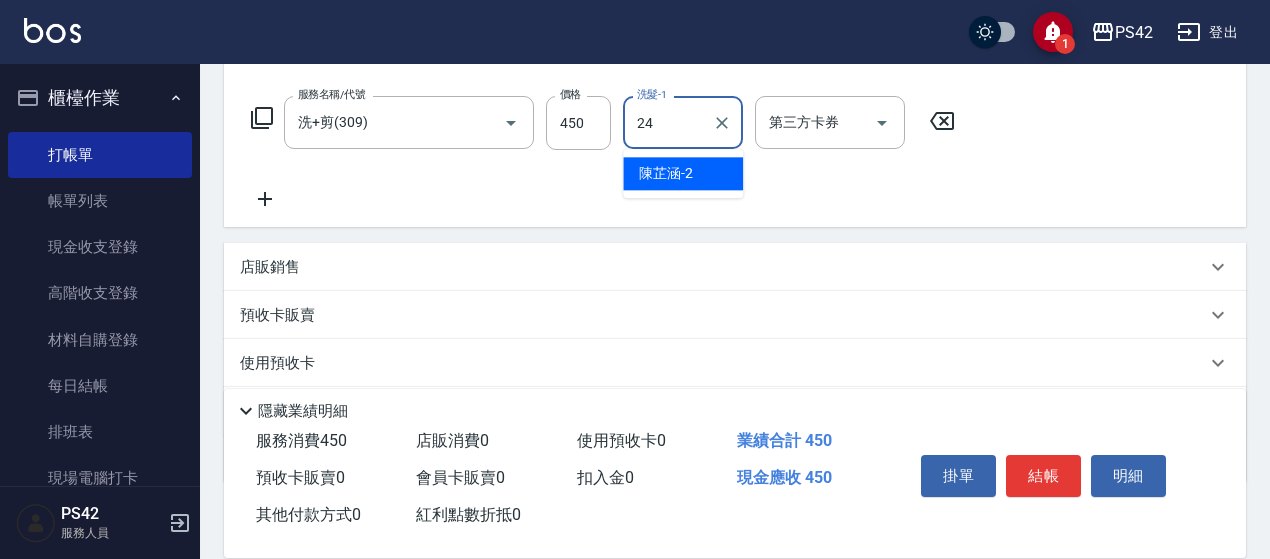 type on "莊薇蓁-24" 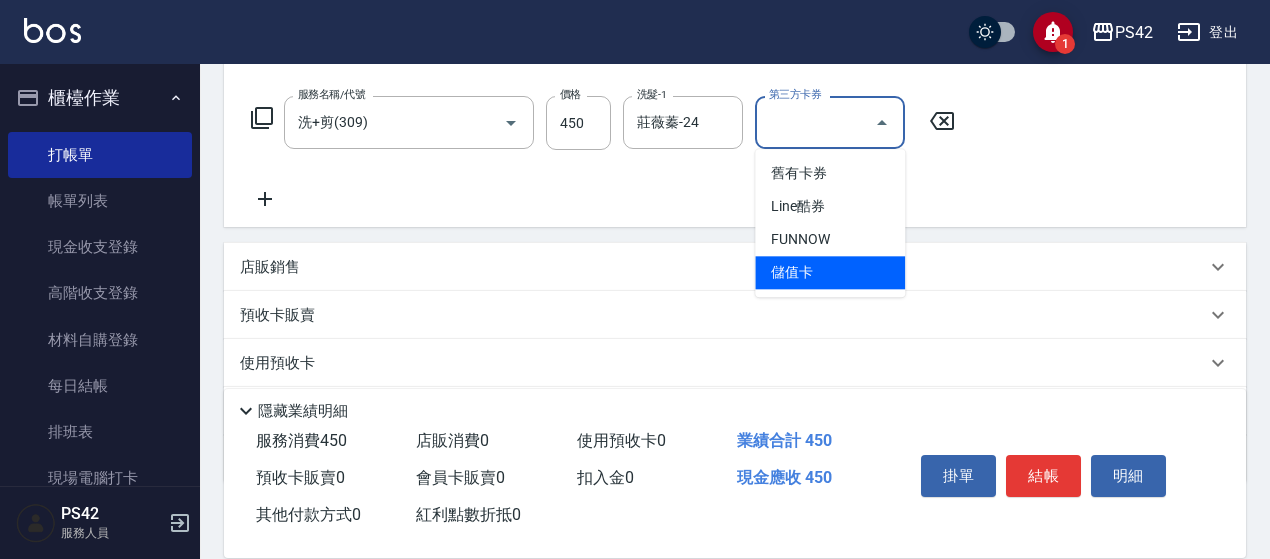 type on "儲值卡" 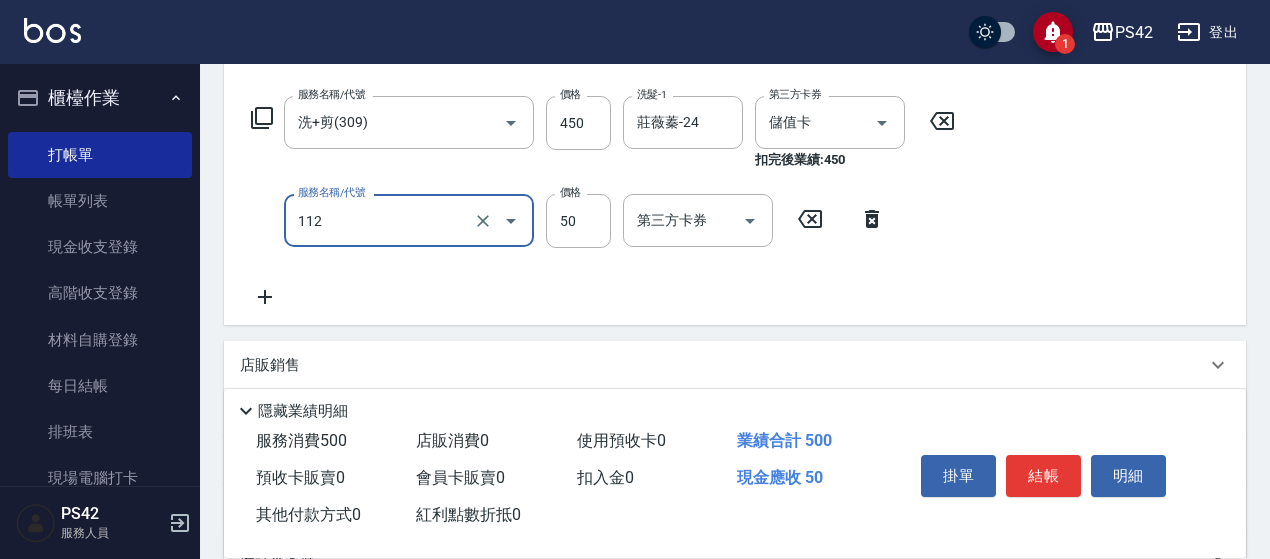 type on "精油50(112)" 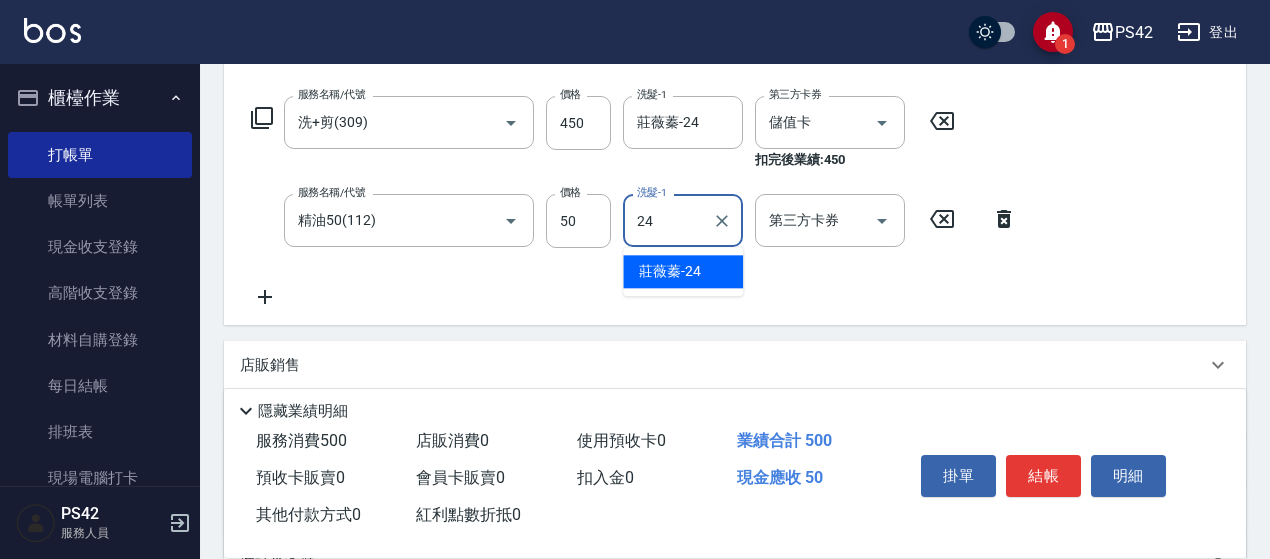 type on "莊薇蓁-24" 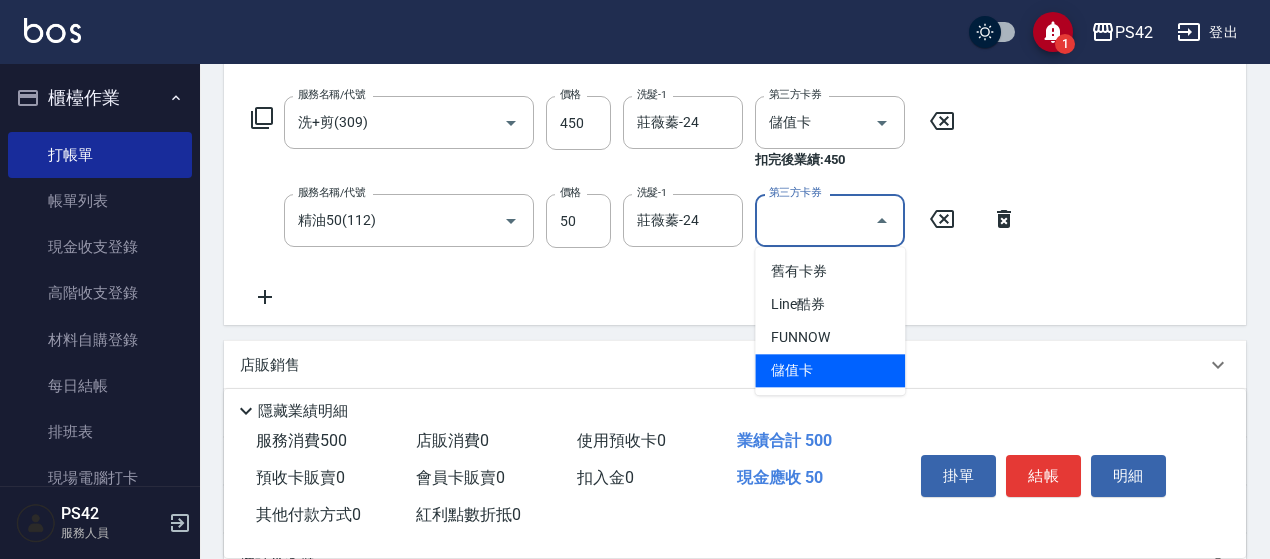 type on "儲值卡" 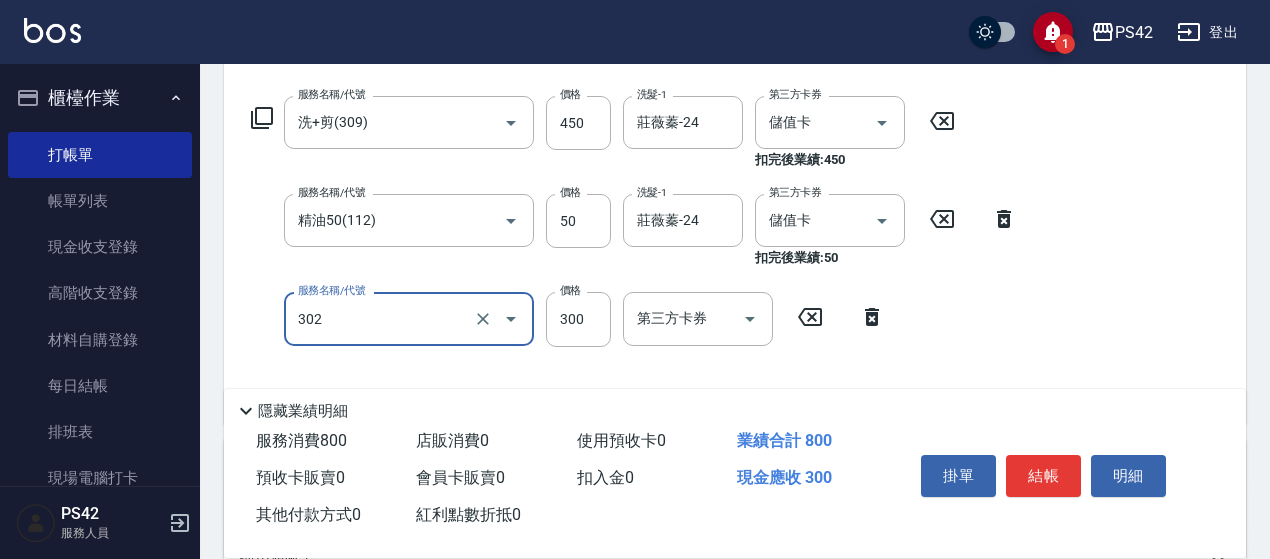 type on "剪髮(302)" 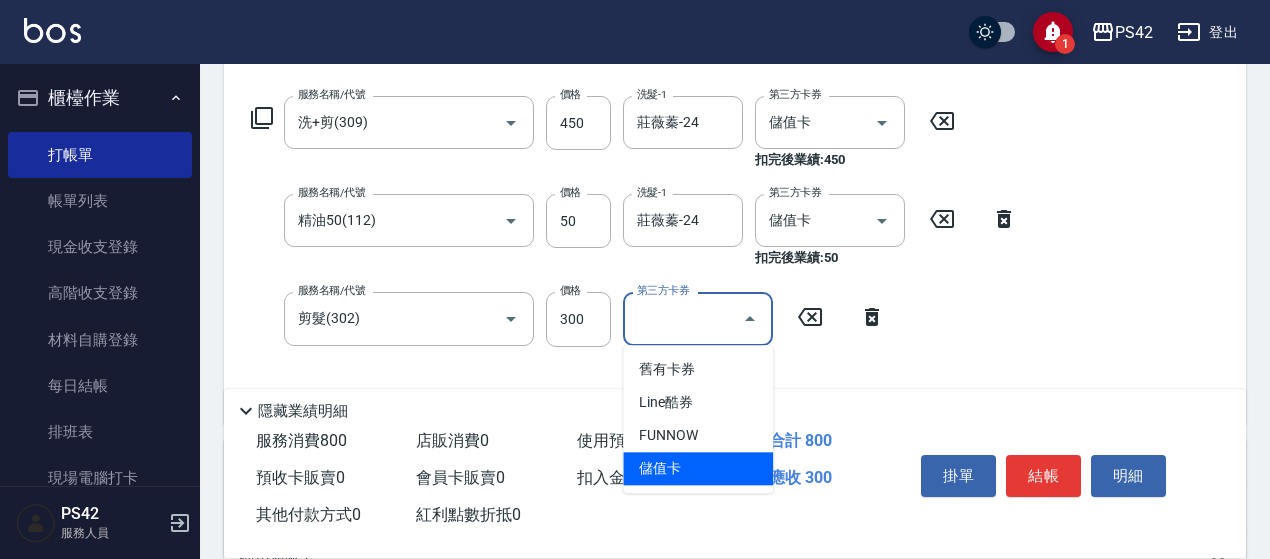 type on "儲值卡" 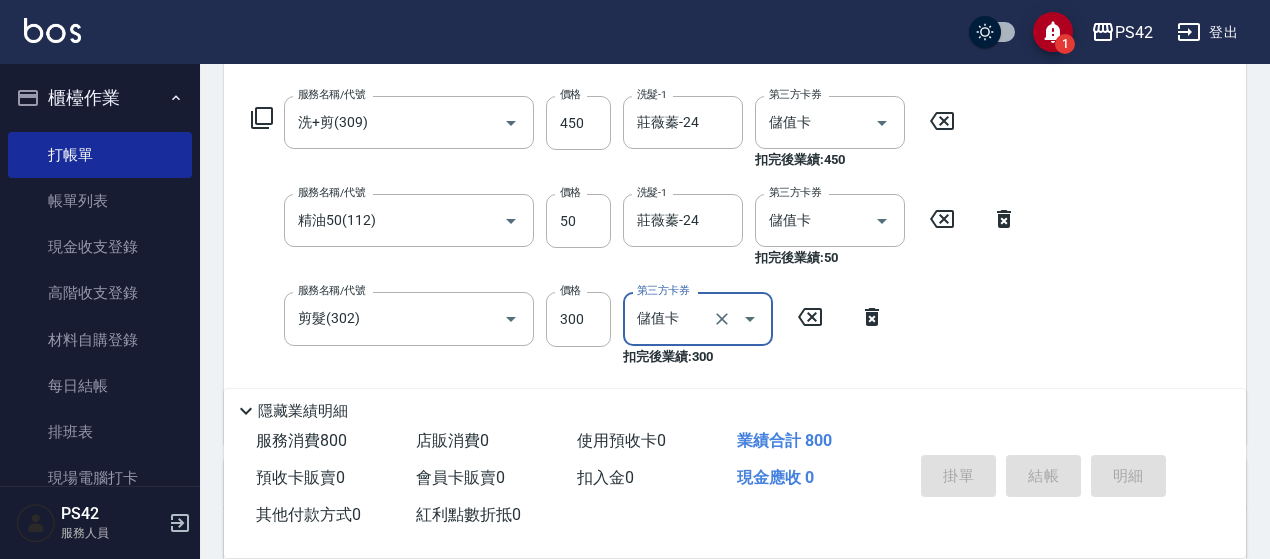 type on "2025/08/08 19:59" 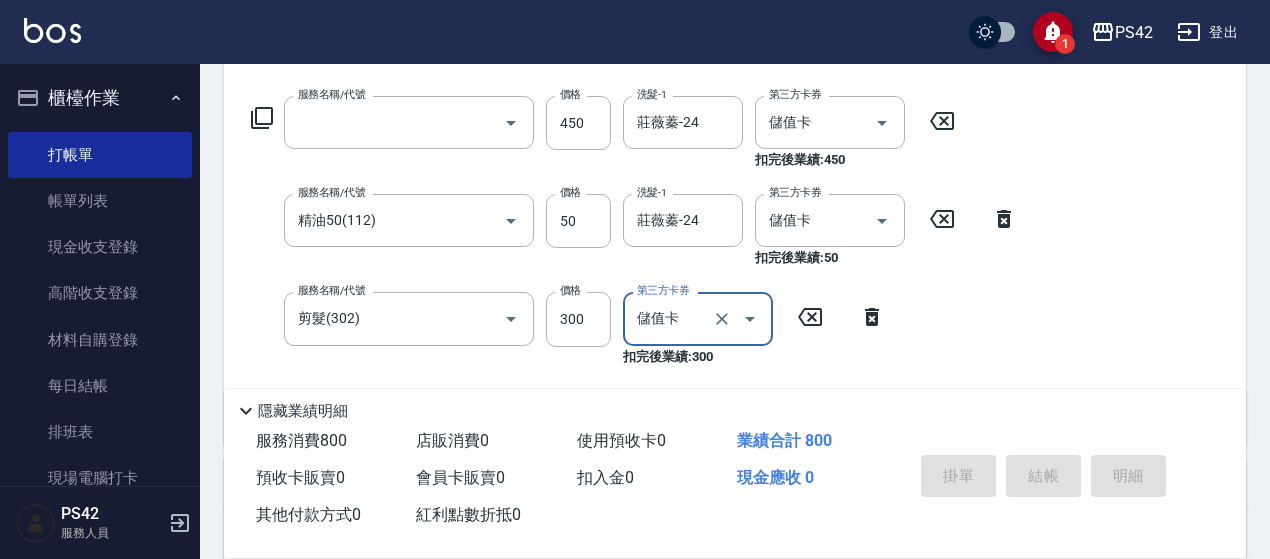 scroll, scrollTop: 0, scrollLeft: 0, axis: both 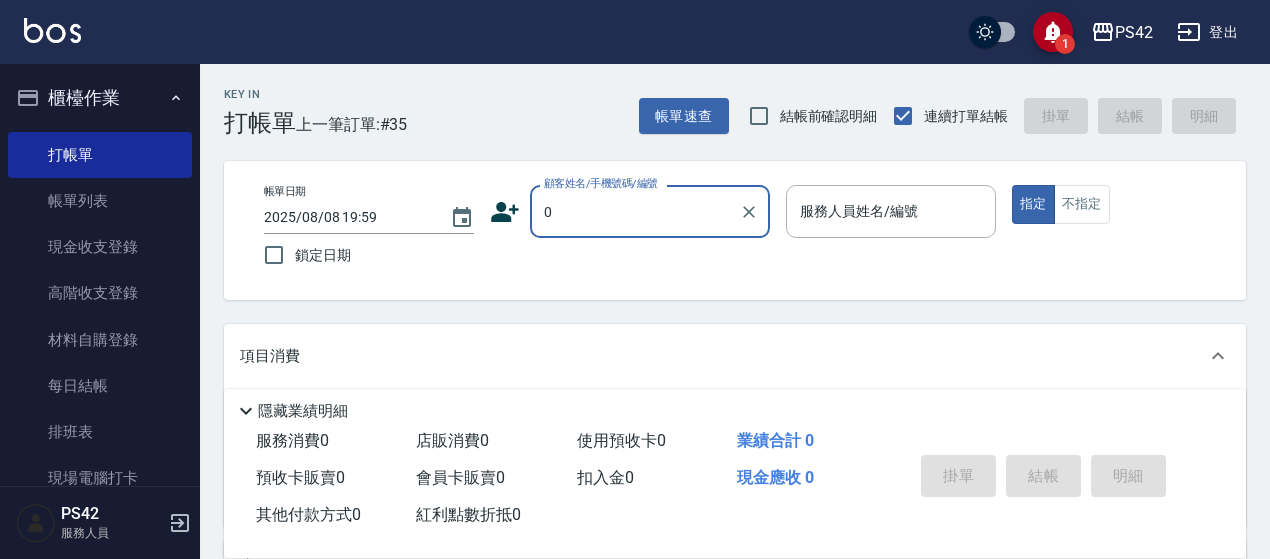 type on "無名字/0/null" 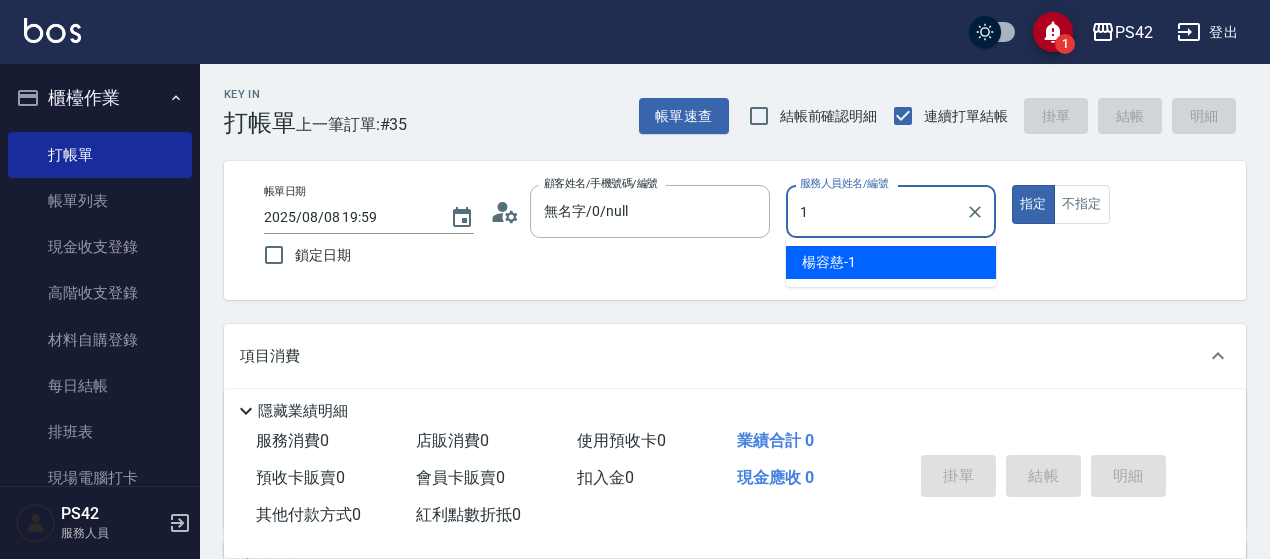 type on "楊容慈-1" 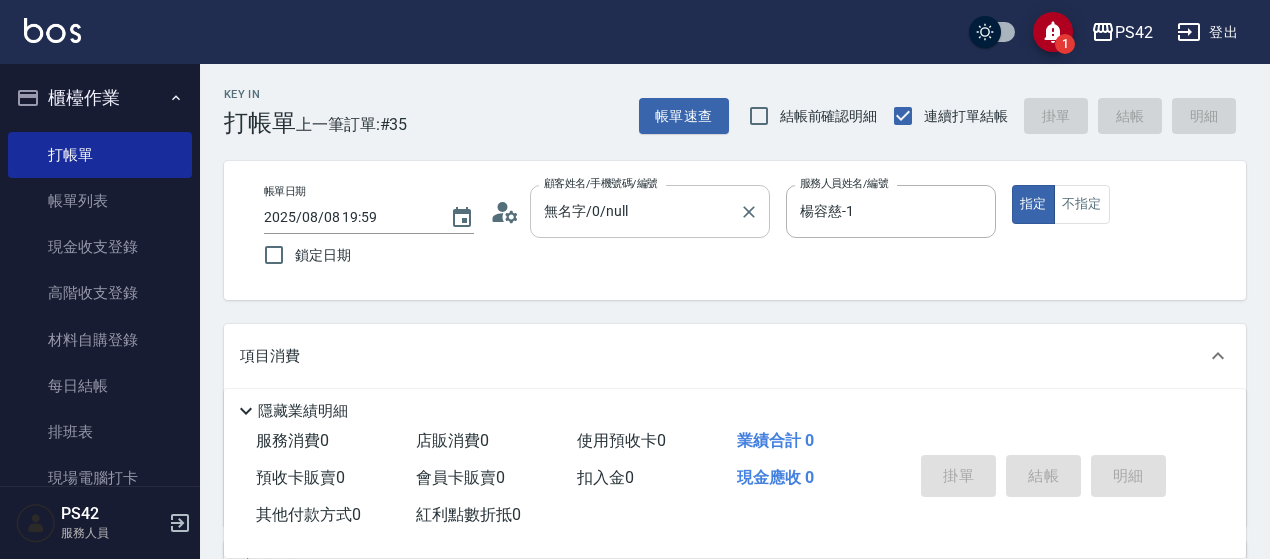 scroll, scrollTop: 200, scrollLeft: 0, axis: vertical 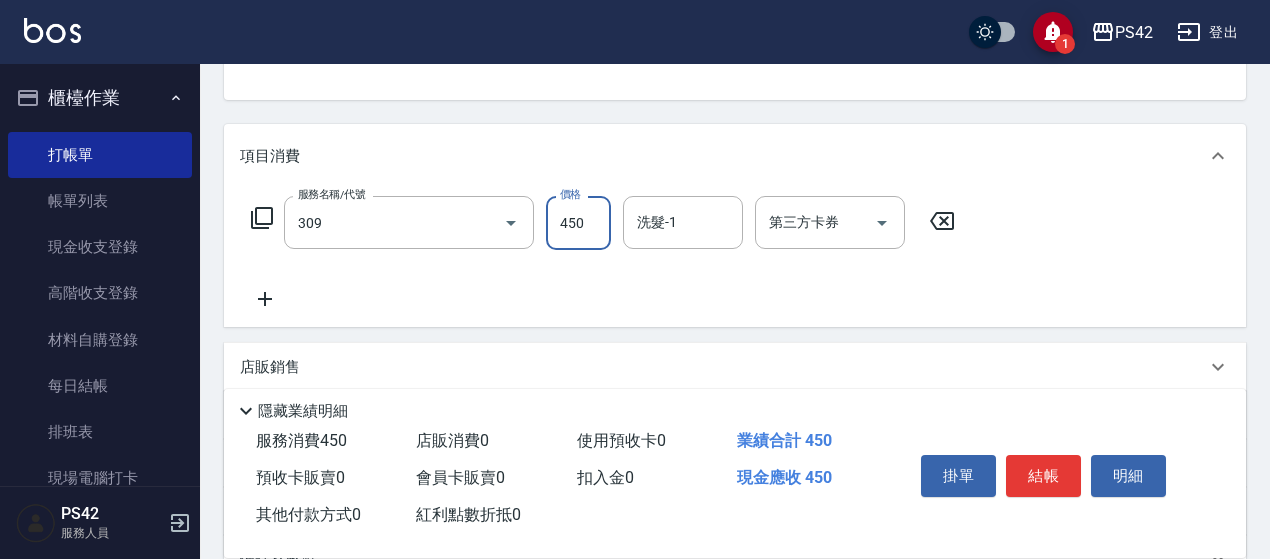 type on "洗+剪(309)" 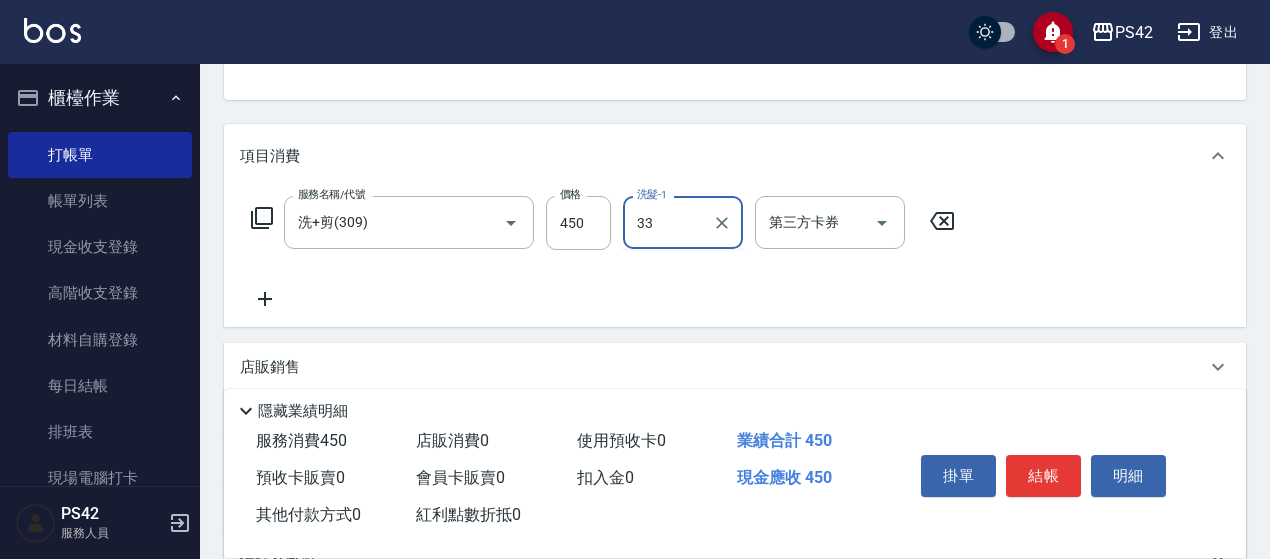 type on "陳盈嵐-33" 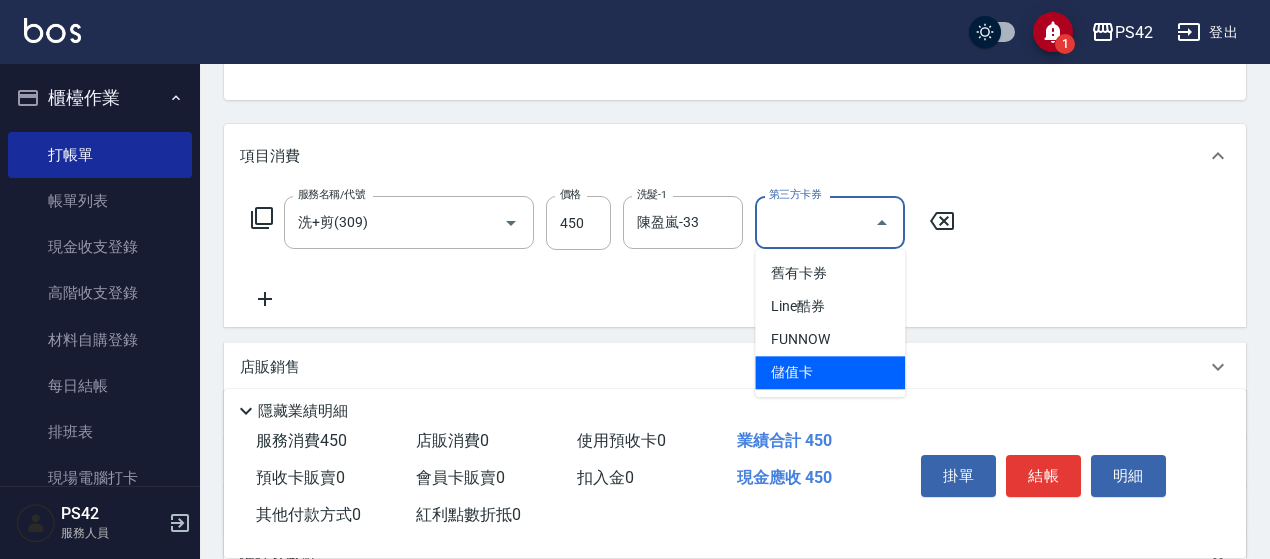 type on "儲值卡" 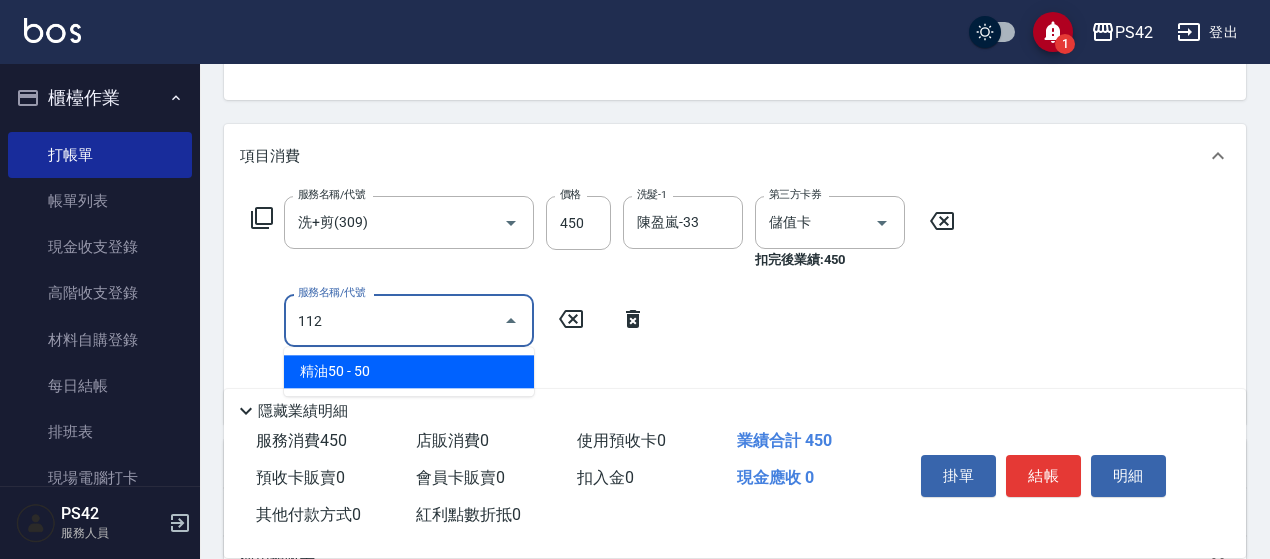 type on "精油50(112)" 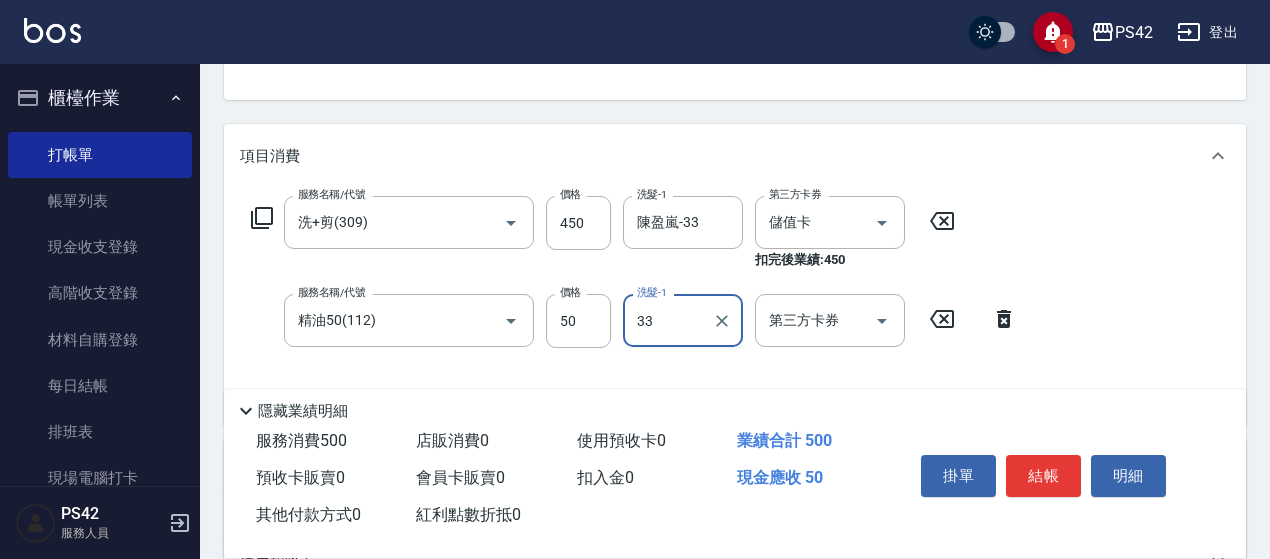 type 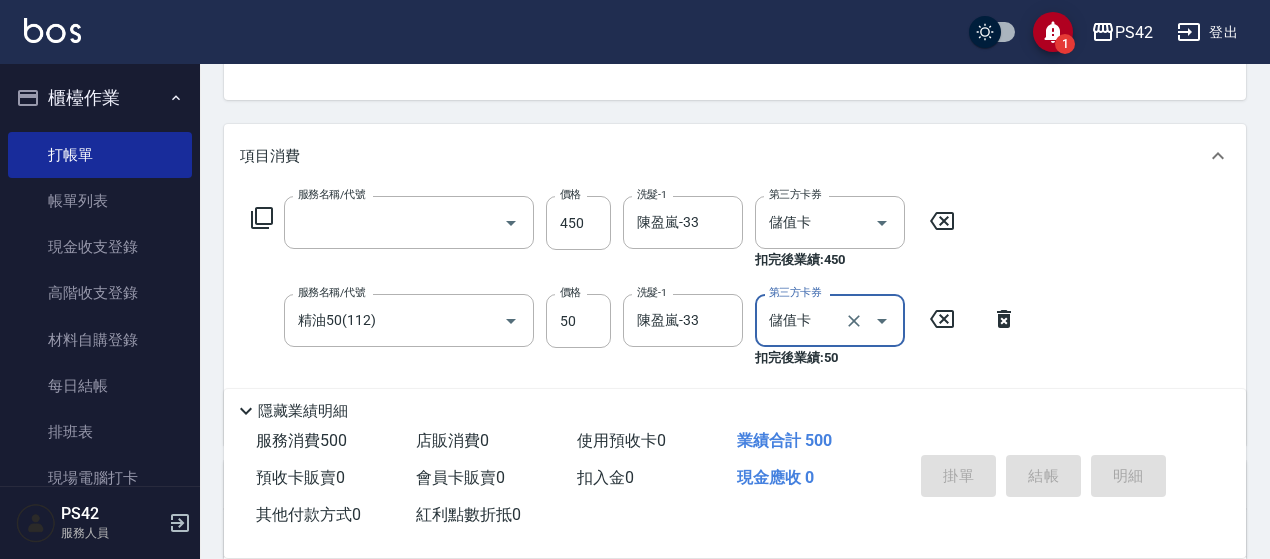 scroll, scrollTop: 194, scrollLeft: 0, axis: vertical 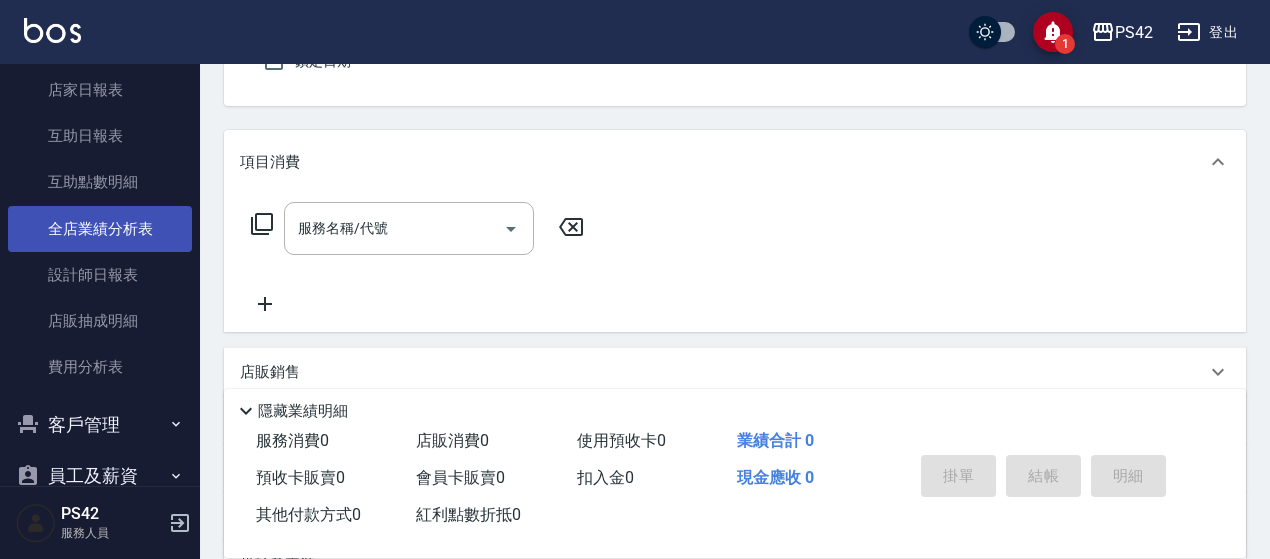 click on "全店業績分析表" at bounding box center [100, 229] 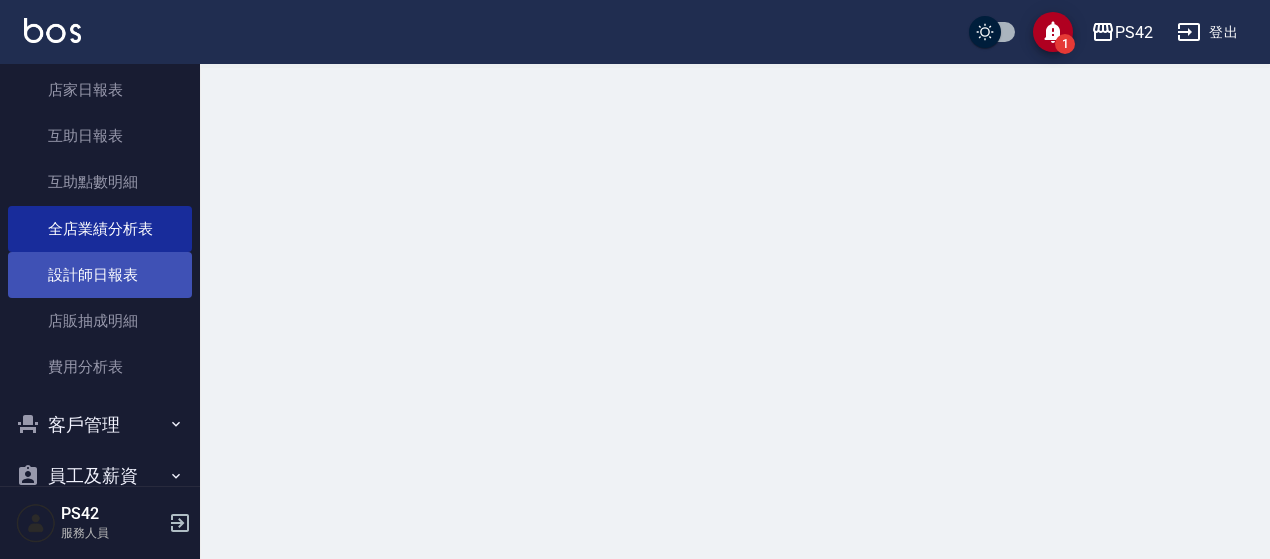 scroll, scrollTop: 0, scrollLeft: 0, axis: both 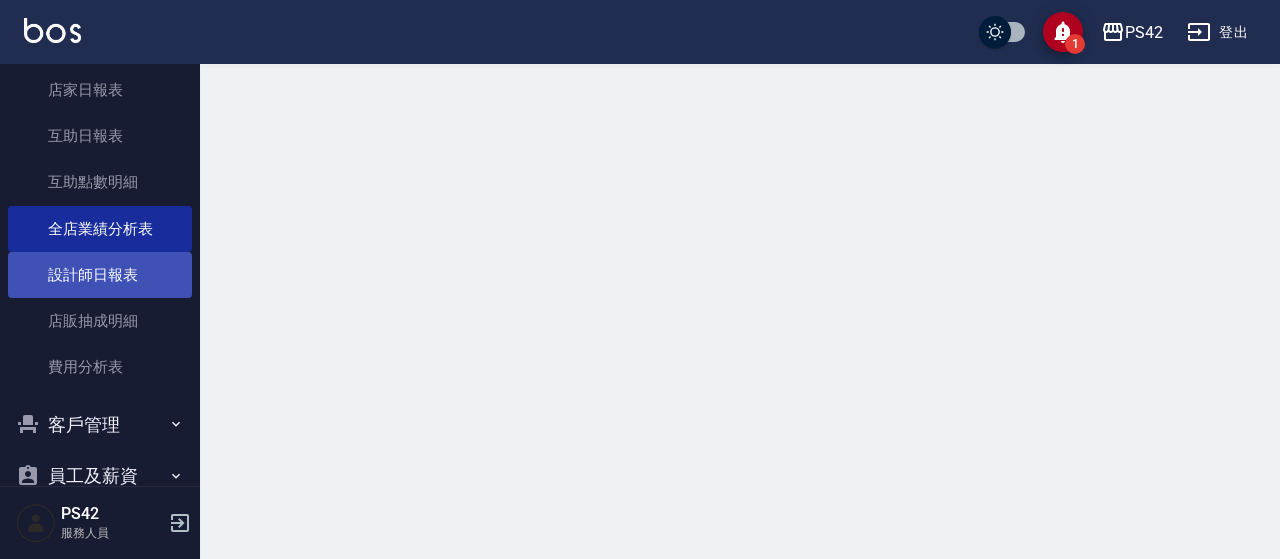 click on "設計師日報表" at bounding box center (100, 275) 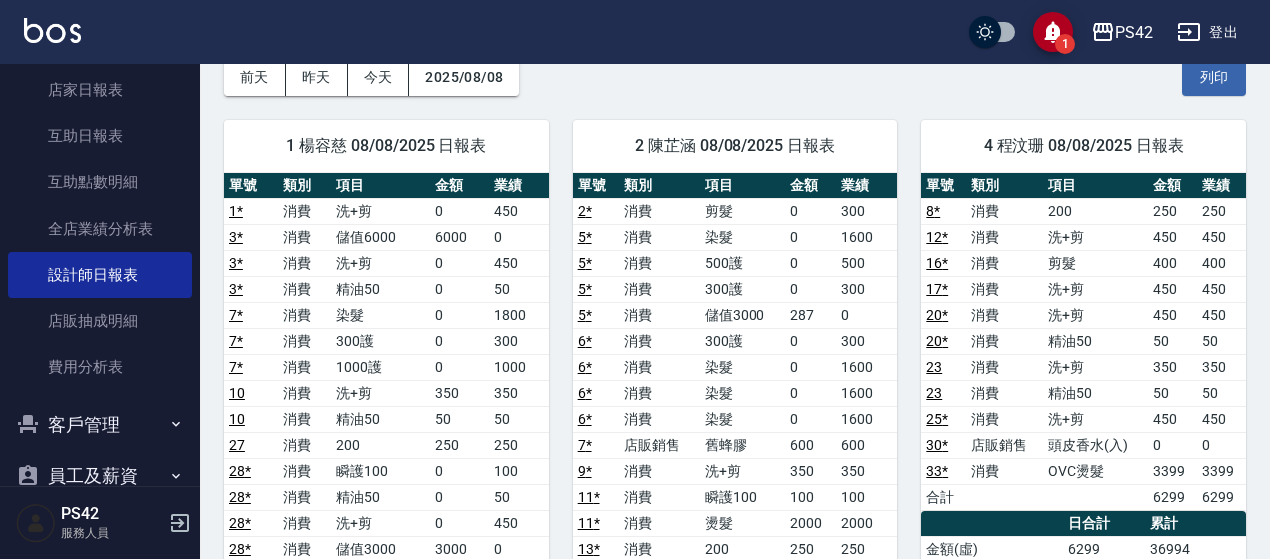 scroll, scrollTop: 0, scrollLeft: 0, axis: both 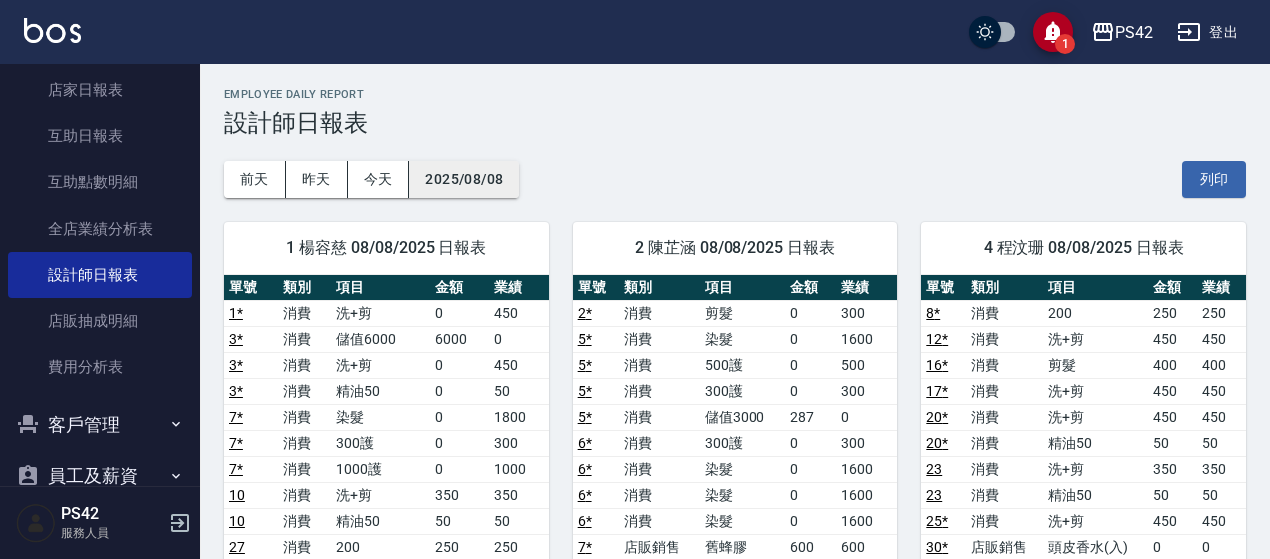 click on "2025/08/08" at bounding box center [464, 179] 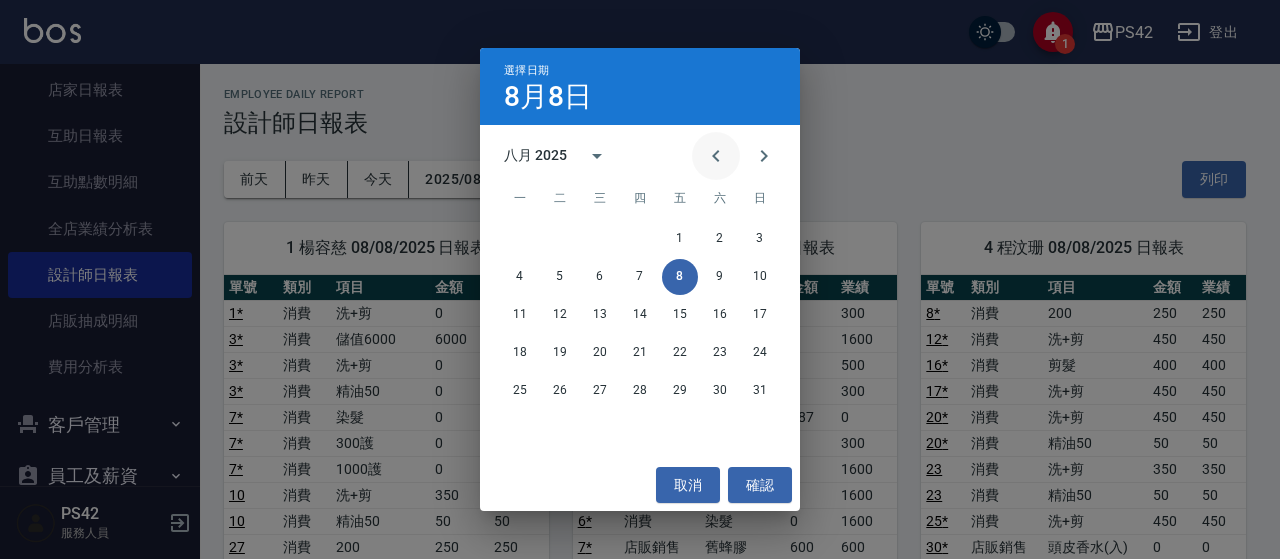 click 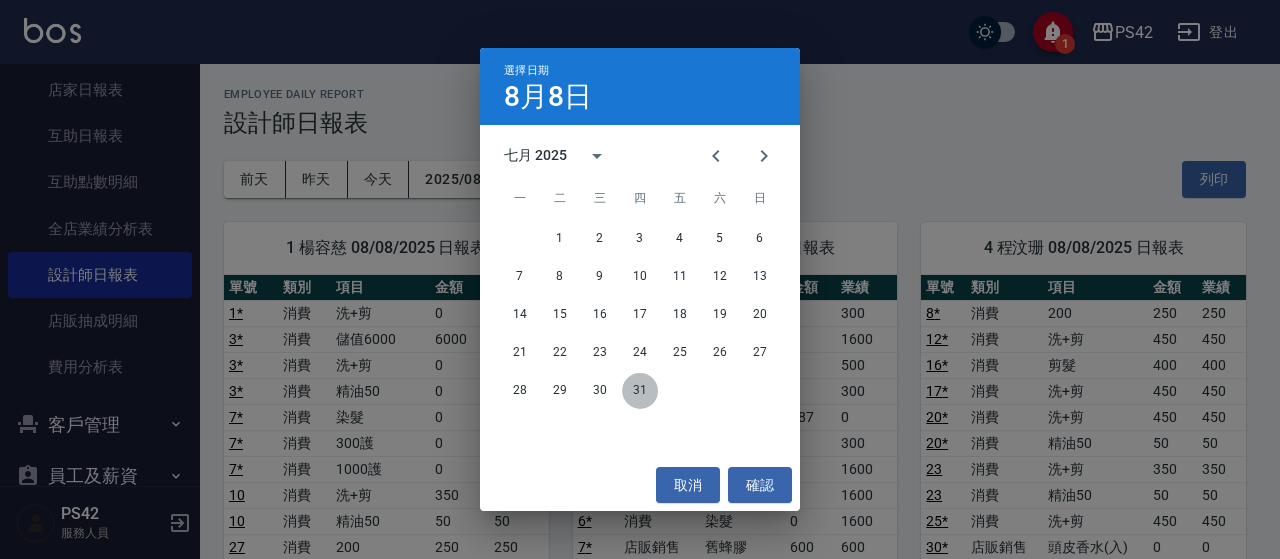 click on "31" at bounding box center (640, 391) 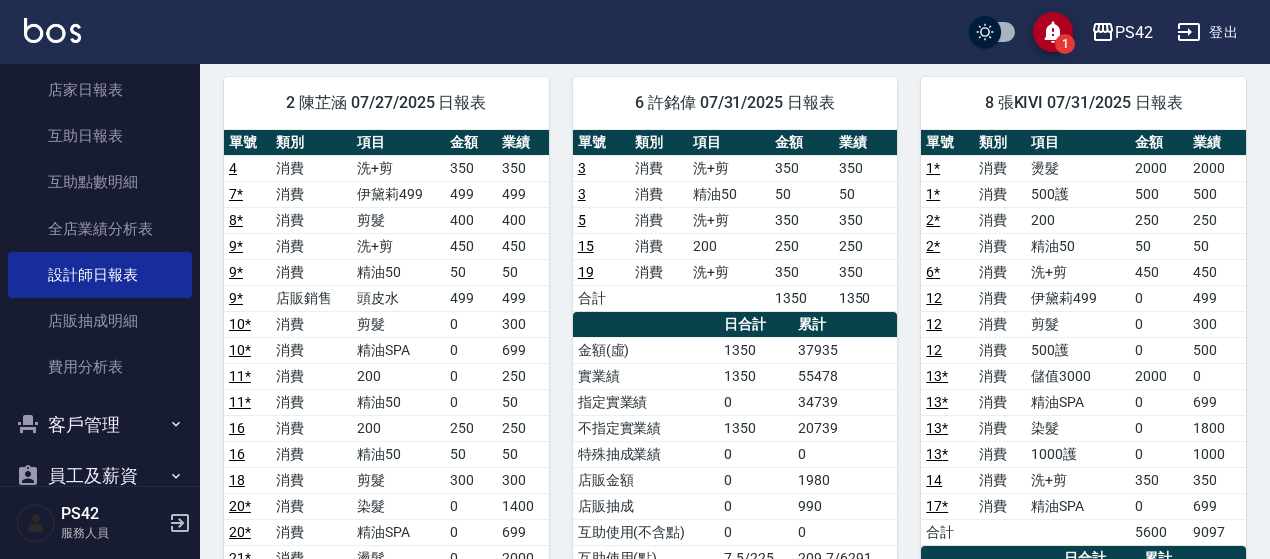 scroll, scrollTop: 0, scrollLeft: 0, axis: both 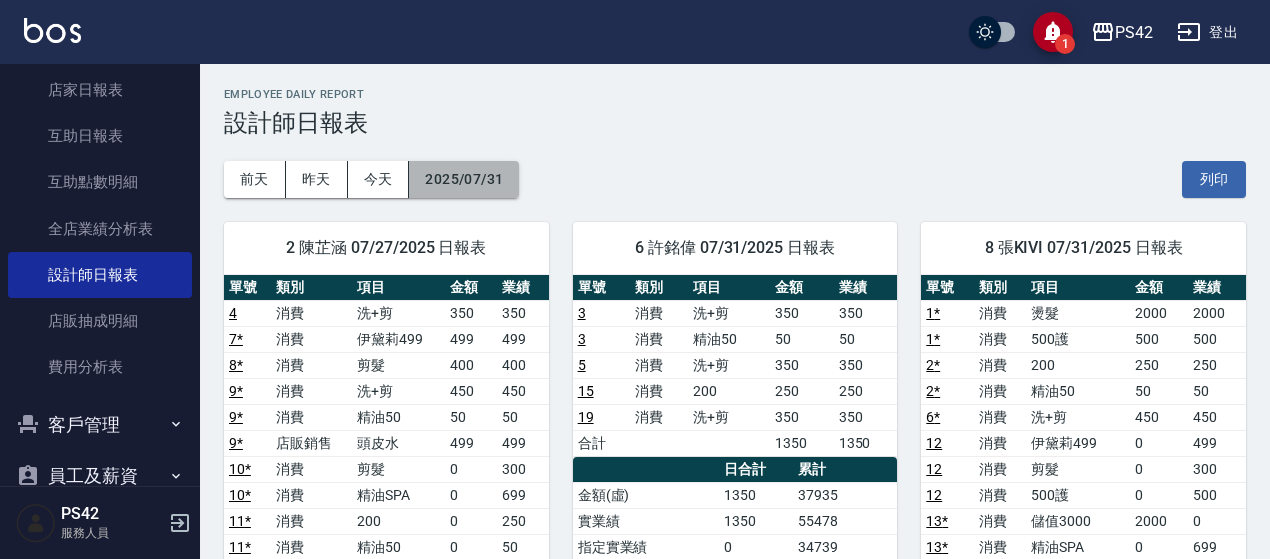 click on "2025/07/31" at bounding box center [464, 179] 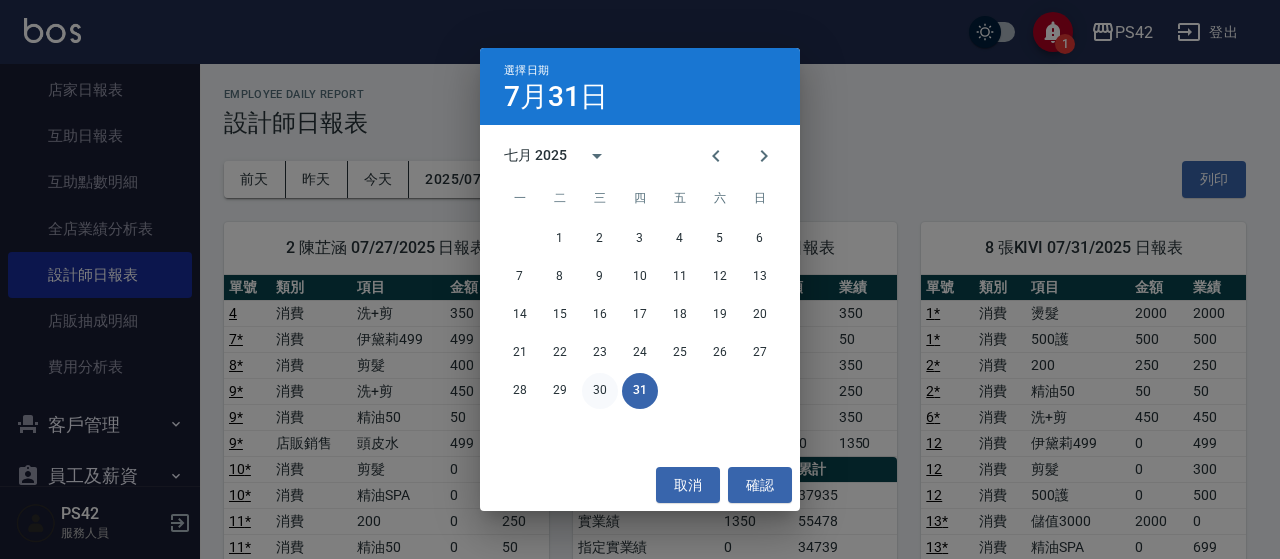 click on "30" at bounding box center (600, 391) 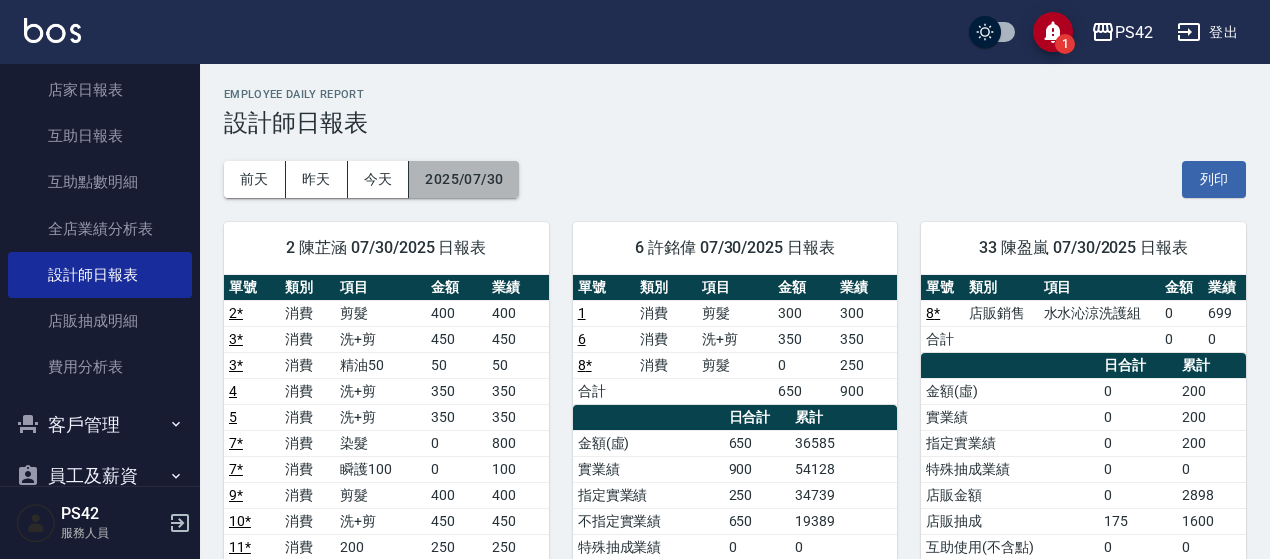 click on "2025/07/30" at bounding box center [464, 179] 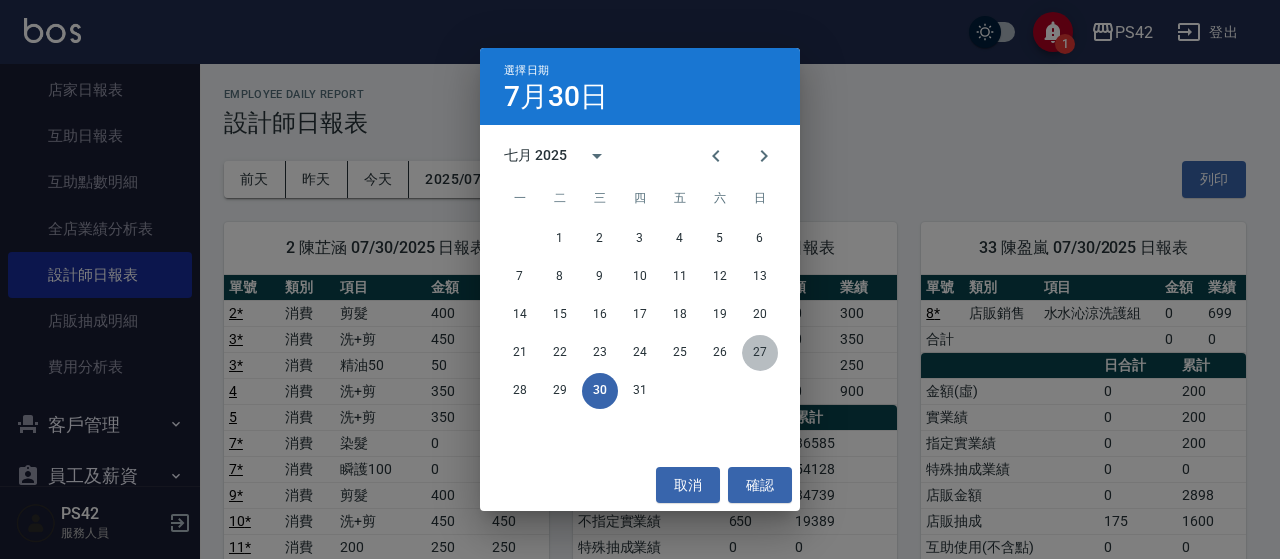 click on "27" at bounding box center [760, 353] 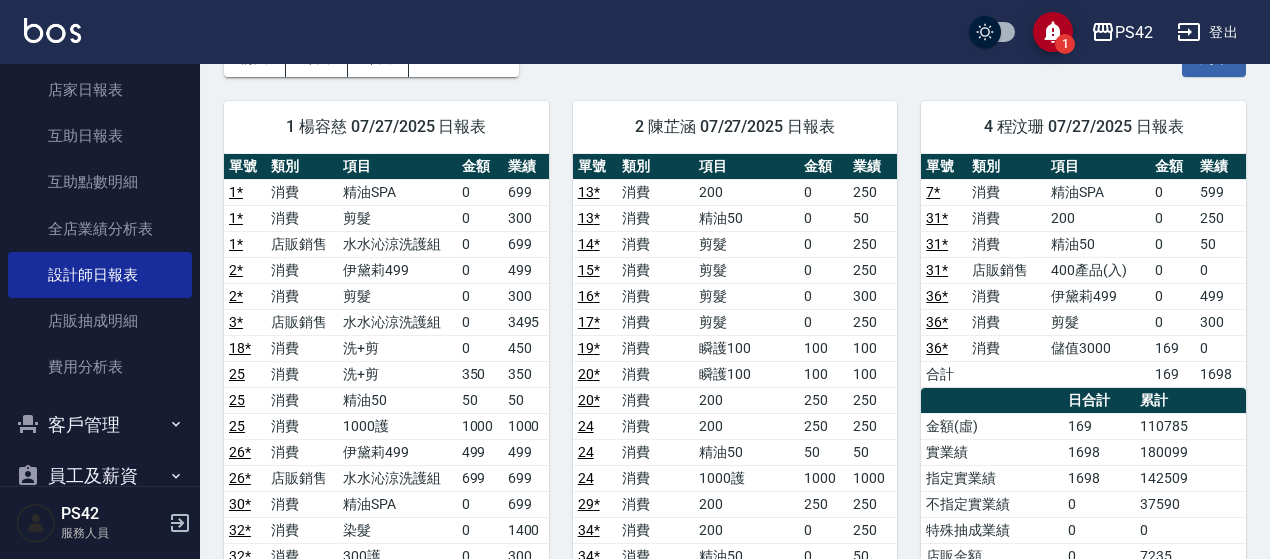 scroll, scrollTop: 0, scrollLeft: 0, axis: both 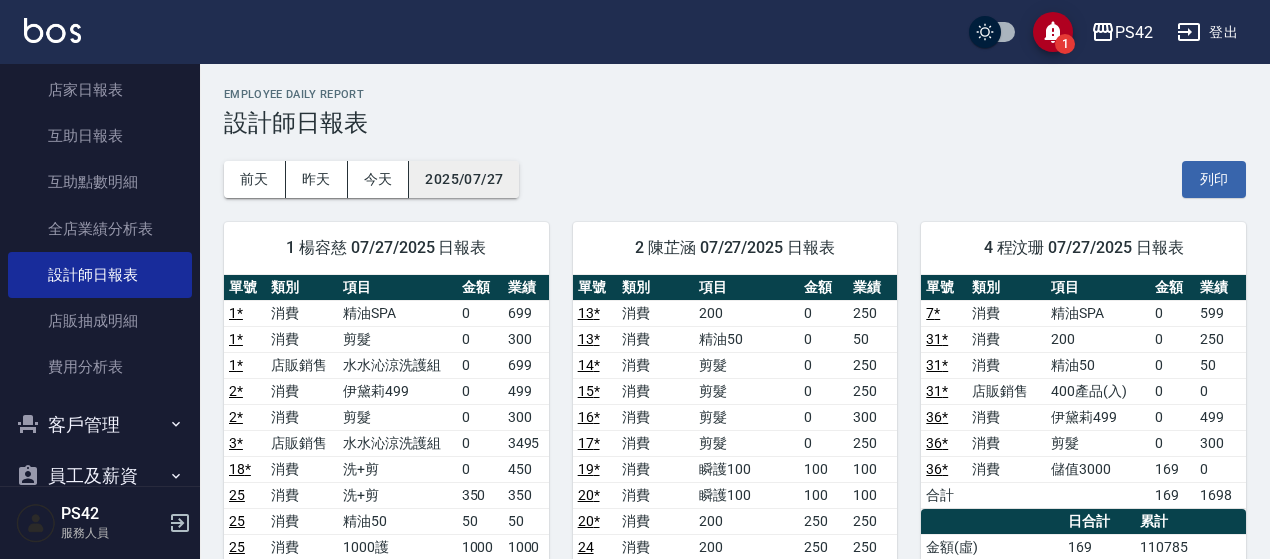 click on "2025/07/27" at bounding box center (464, 179) 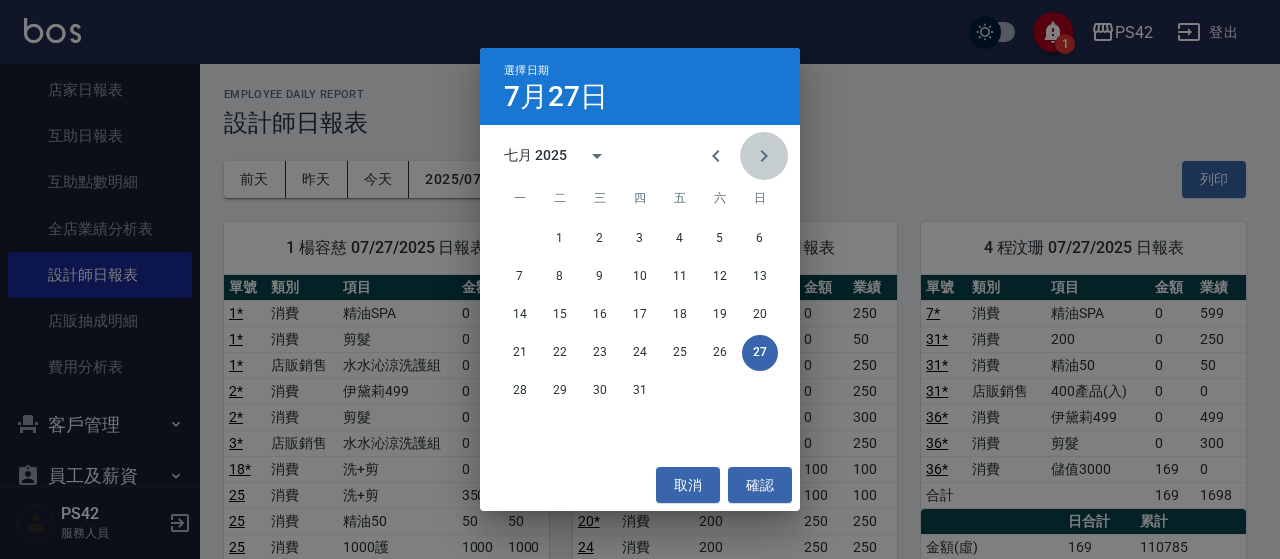 click 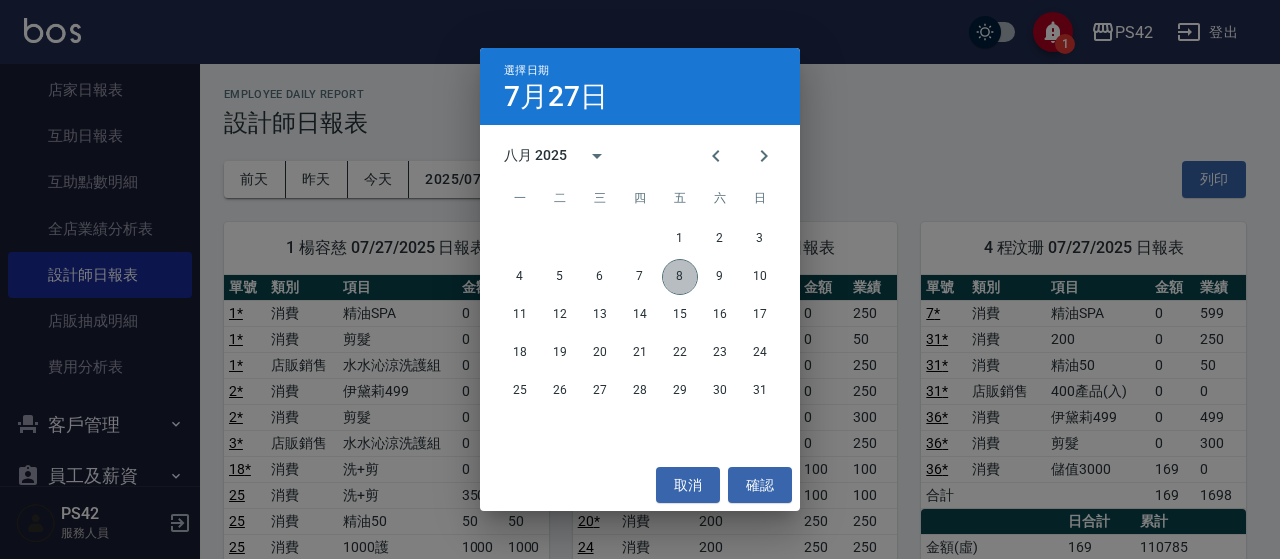 click on "8" at bounding box center (680, 277) 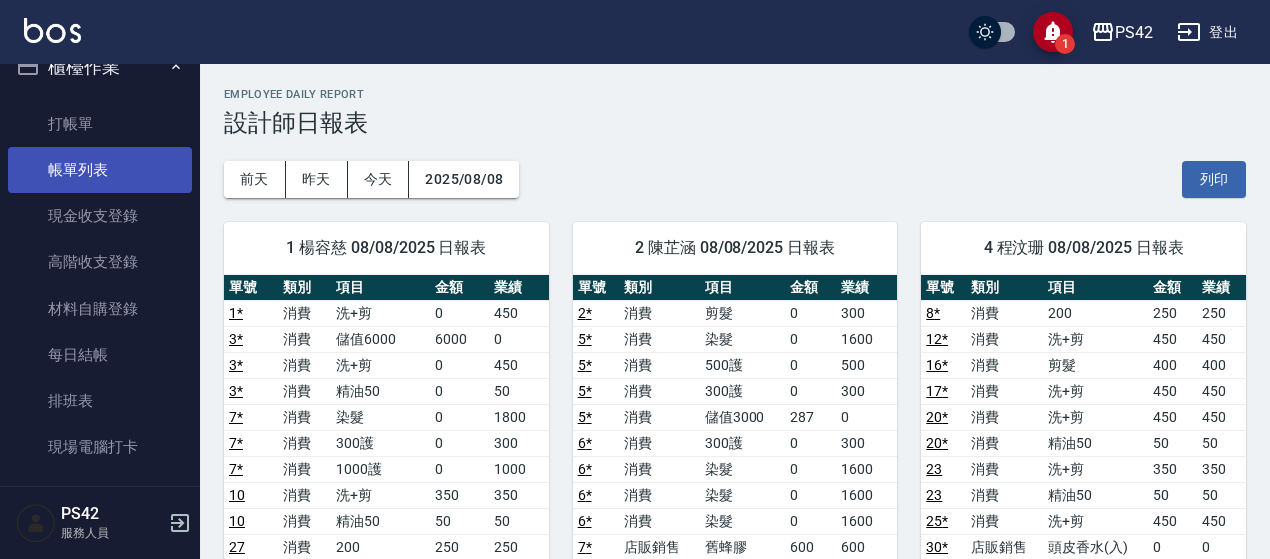 scroll, scrollTop: 0, scrollLeft: 0, axis: both 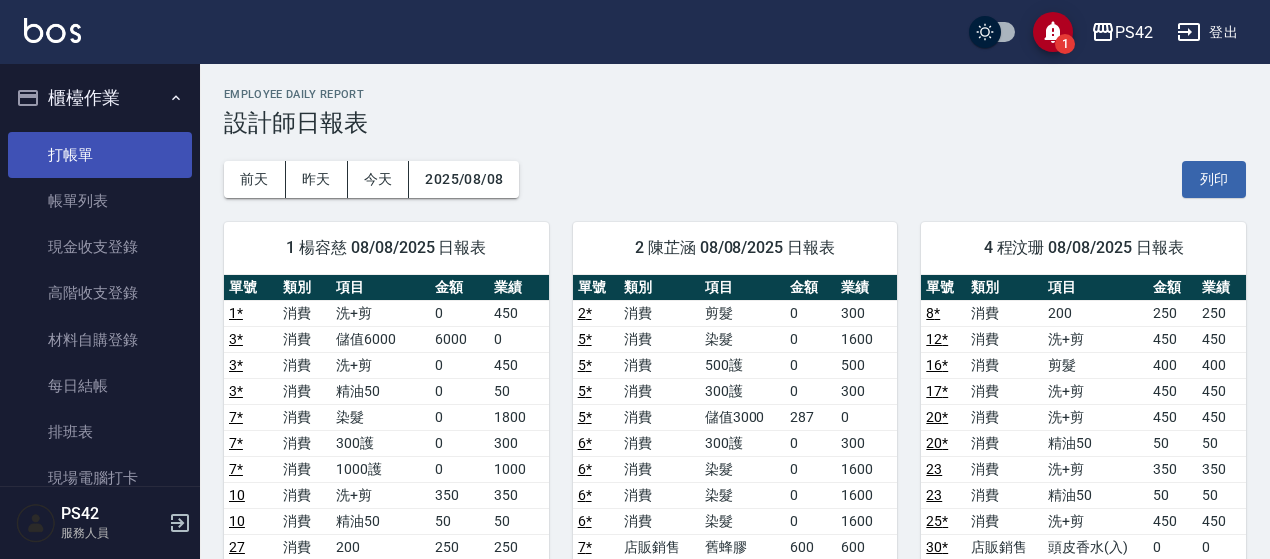 click on "打帳單" at bounding box center (100, 155) 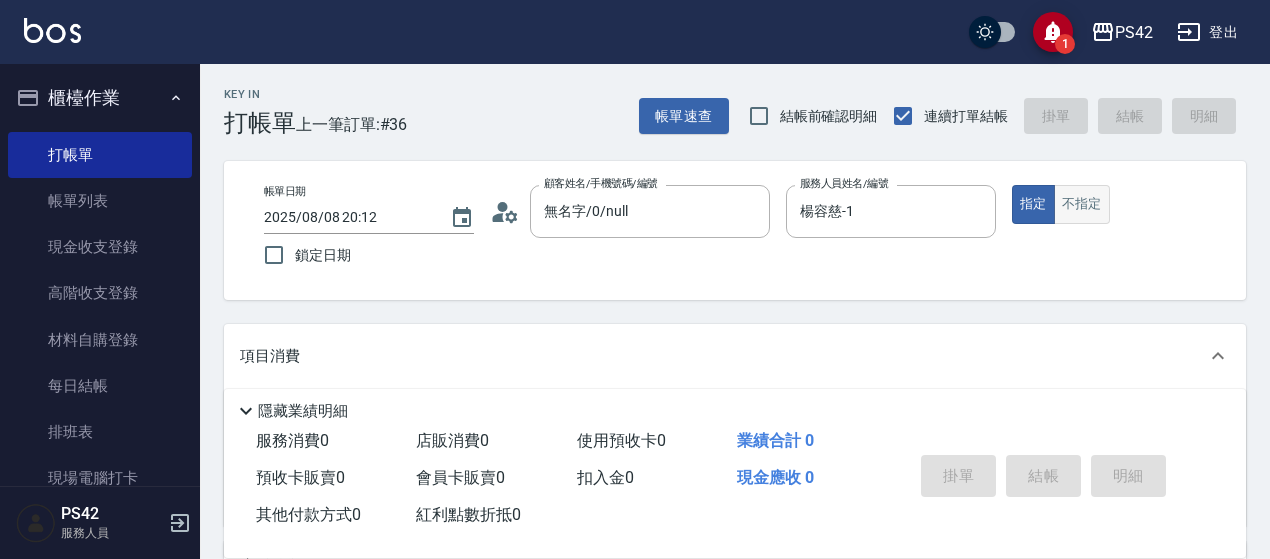 click on "不指定" at bounding box center [1082, 204] 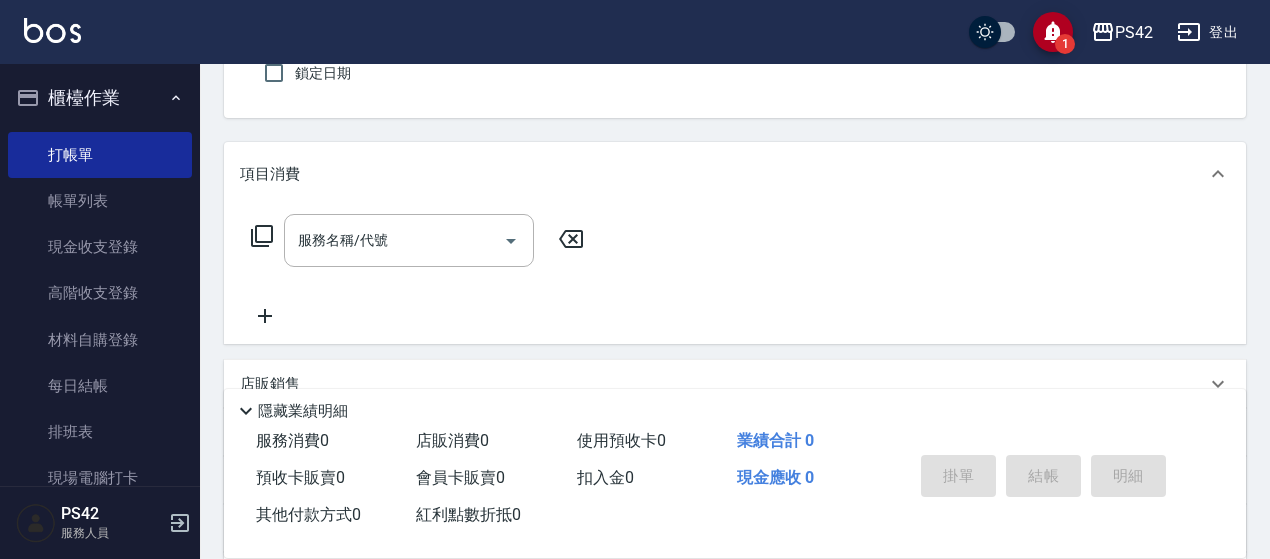 scroll, scrollTop: 200, scrollLeft: 0, axis: vertical 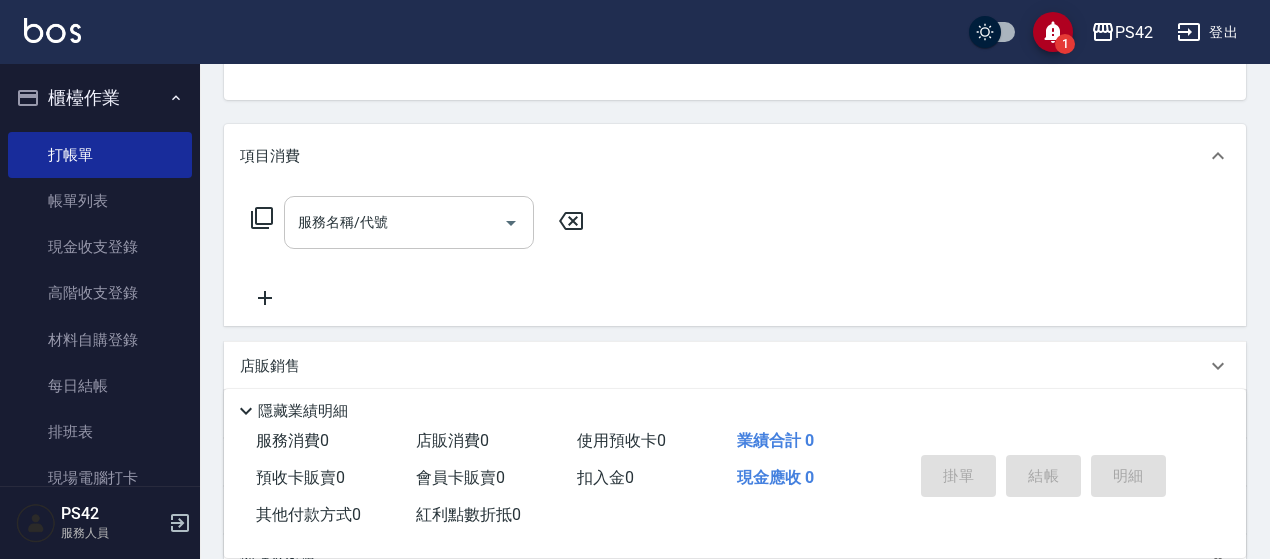 click on "服務名稱/代號" at bounding box center [394, 222] 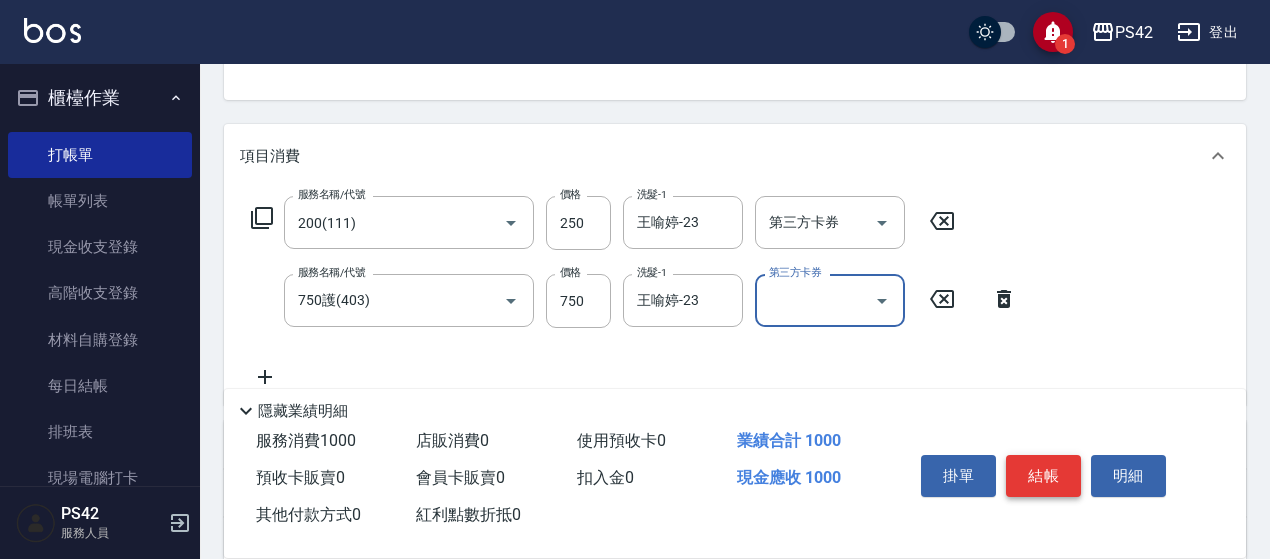 click on "結帳" at bounding box center (1043, 476) 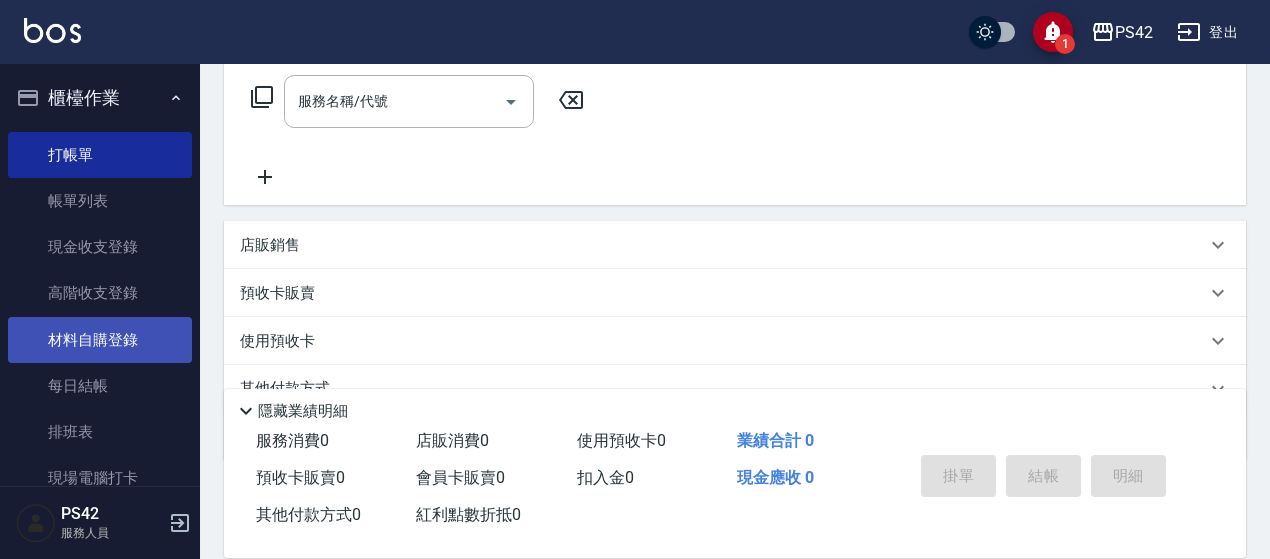 scroll, scrollTop: 412, scrollLeft: 0, axis: vertical 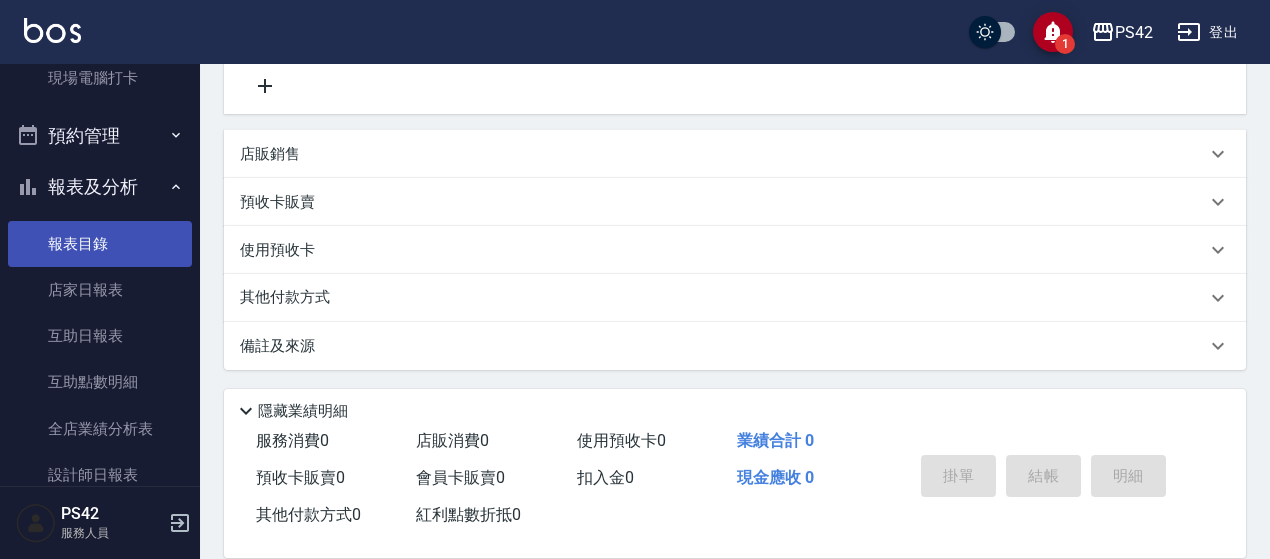 click on "報表目錄" at bounding box center (100, 244) 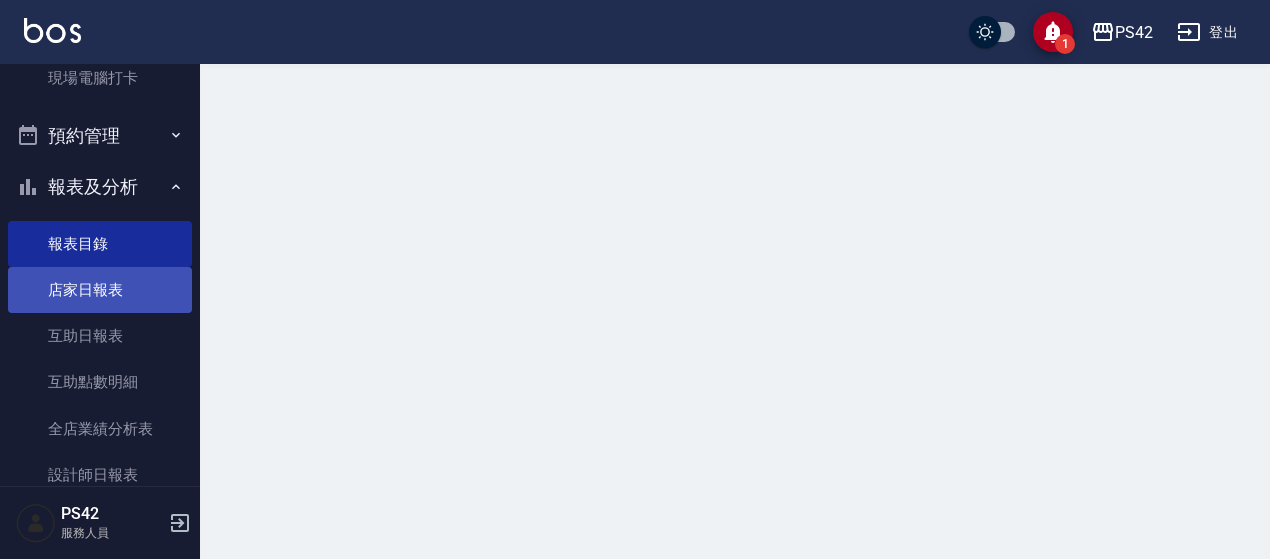 scroll, scrollTop: 0, scrollLeft: 0, axis: both 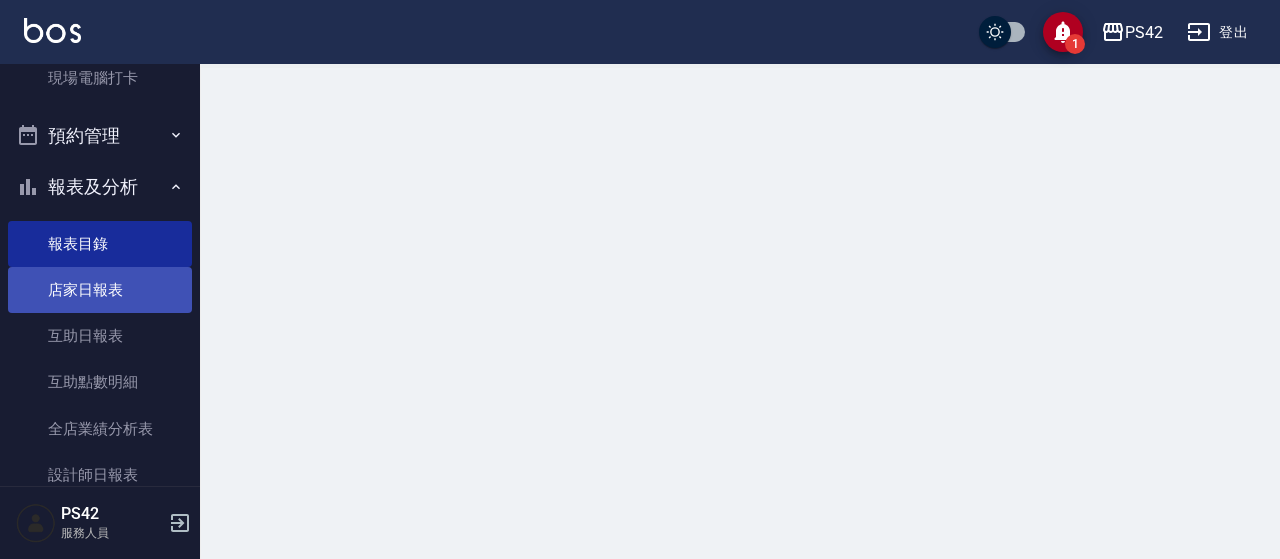 click on "店家日報表" at bounding box center (100, 290) 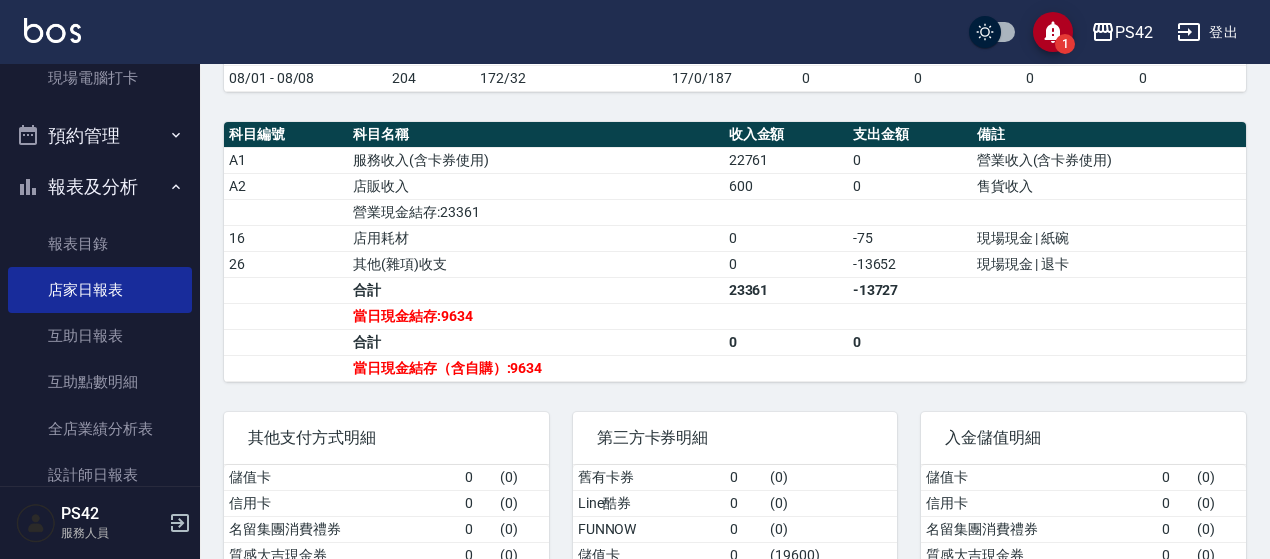 scroll, scrollTop: 689, scrollLeft: 0, axis: vertical 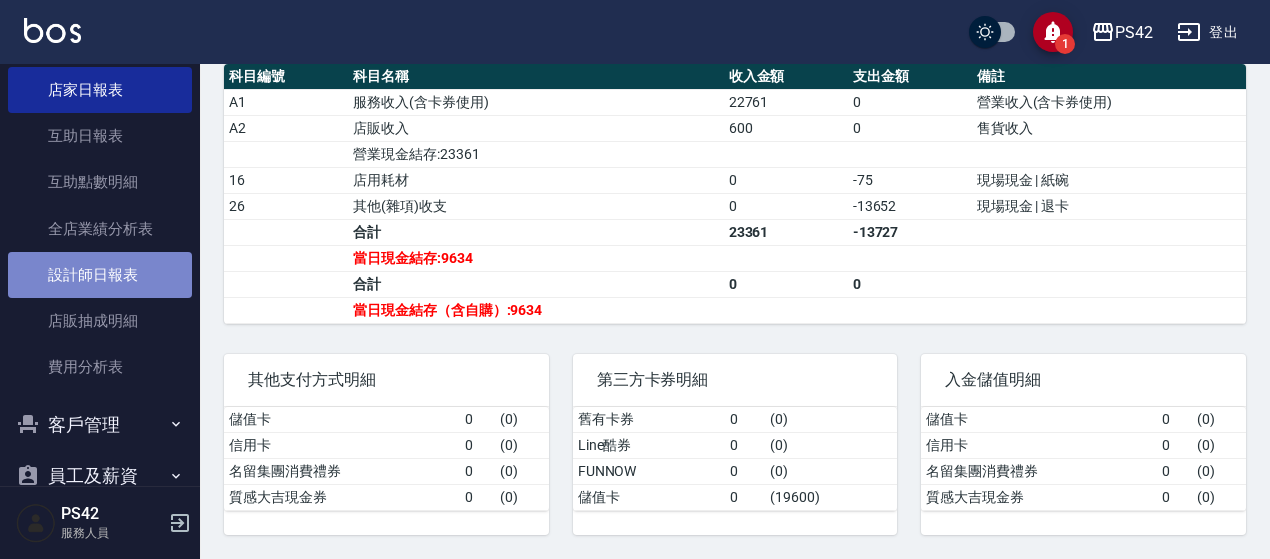 click on "設計師日報表" at bounding box center [100, 275] 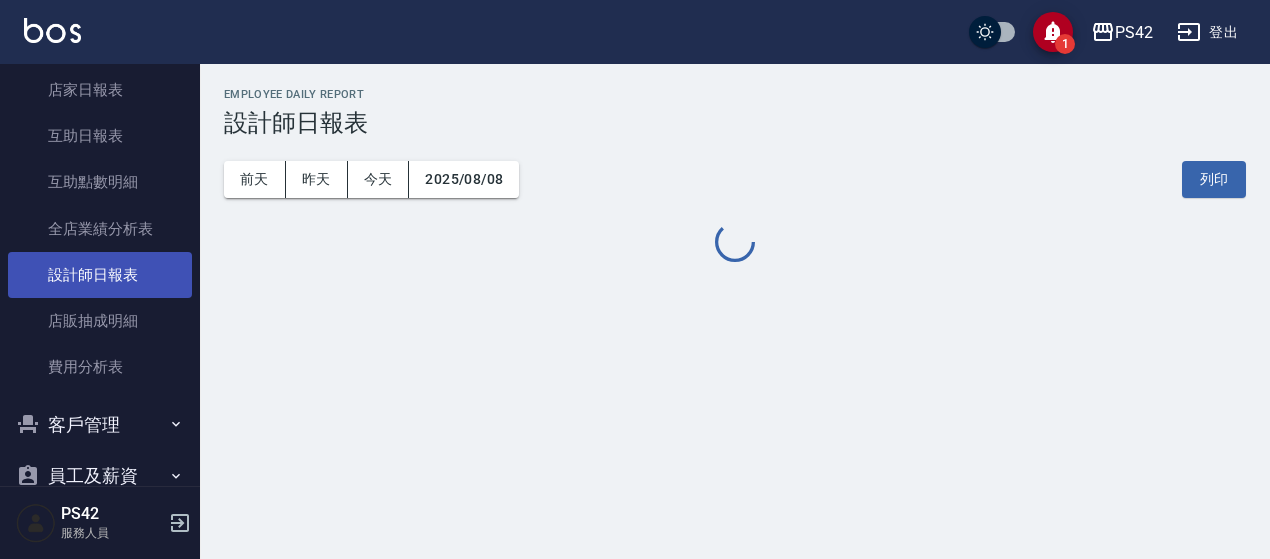 scroll, scrollTop: 0, scrollLeft: 0, axis: both 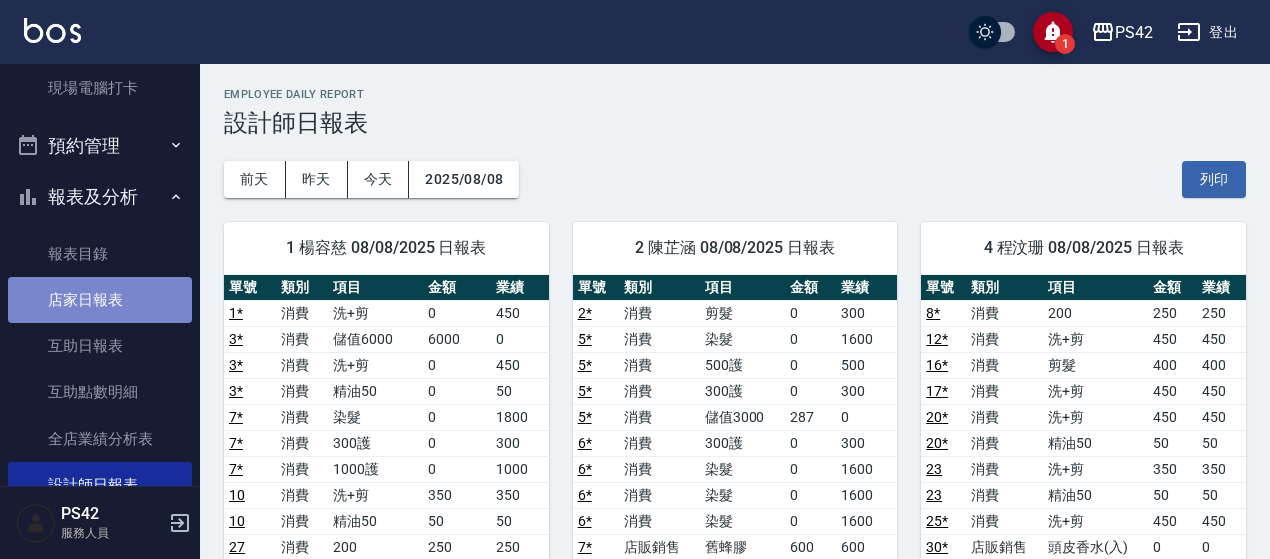 click on "店家日報表" at bounding box center (100, 300) 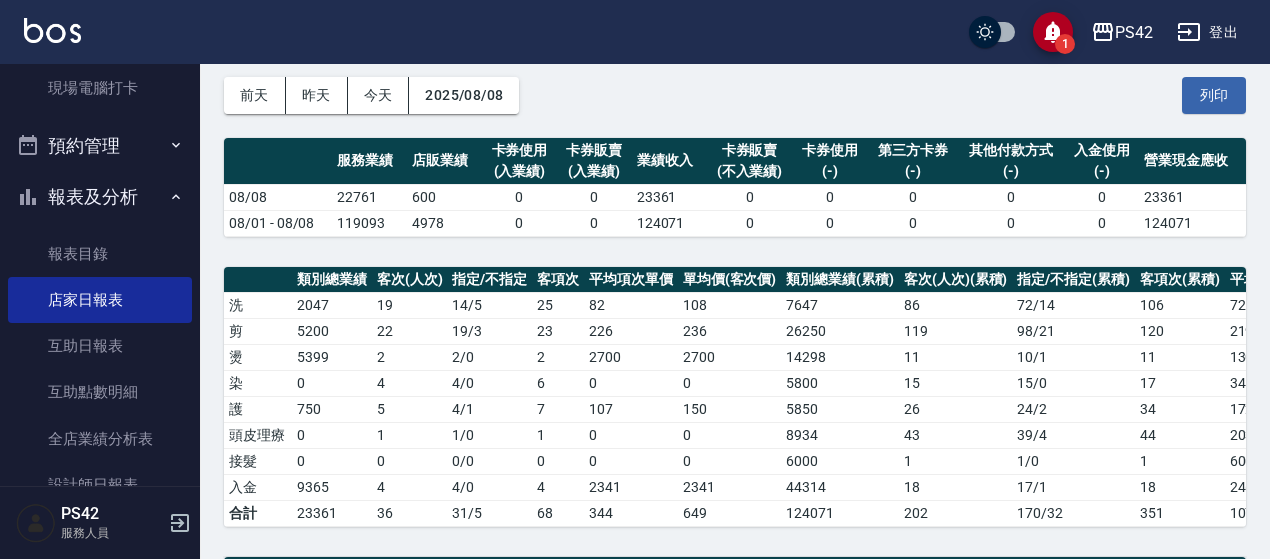 scroll, scrollTop: 500, scrollLeft: 0, axis: vertical 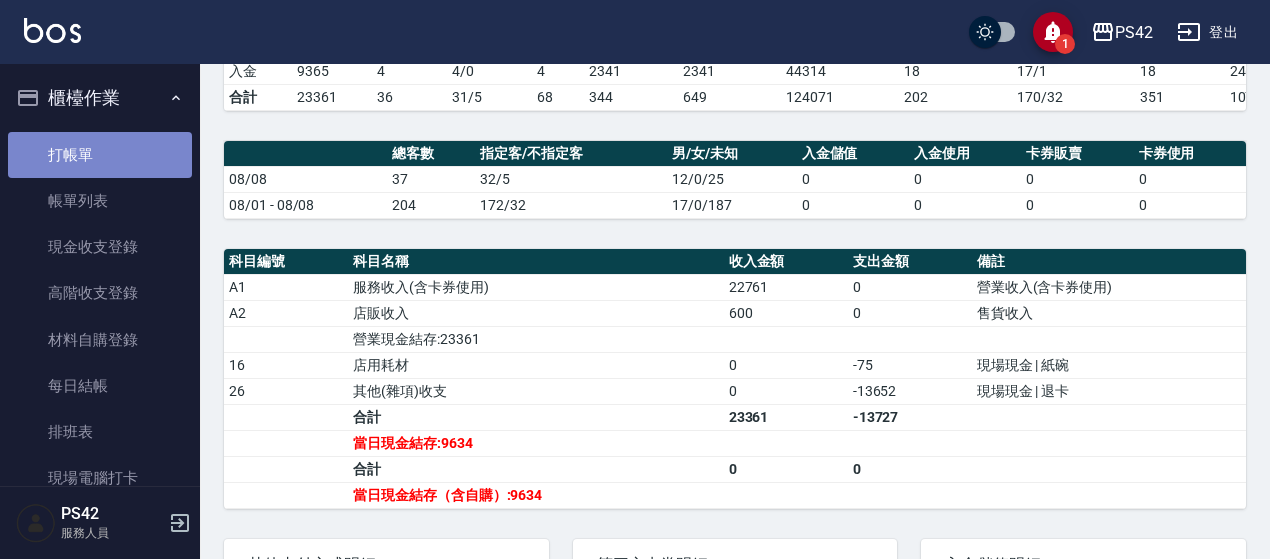 click on "打帳單" at bounding box center (100, 155) 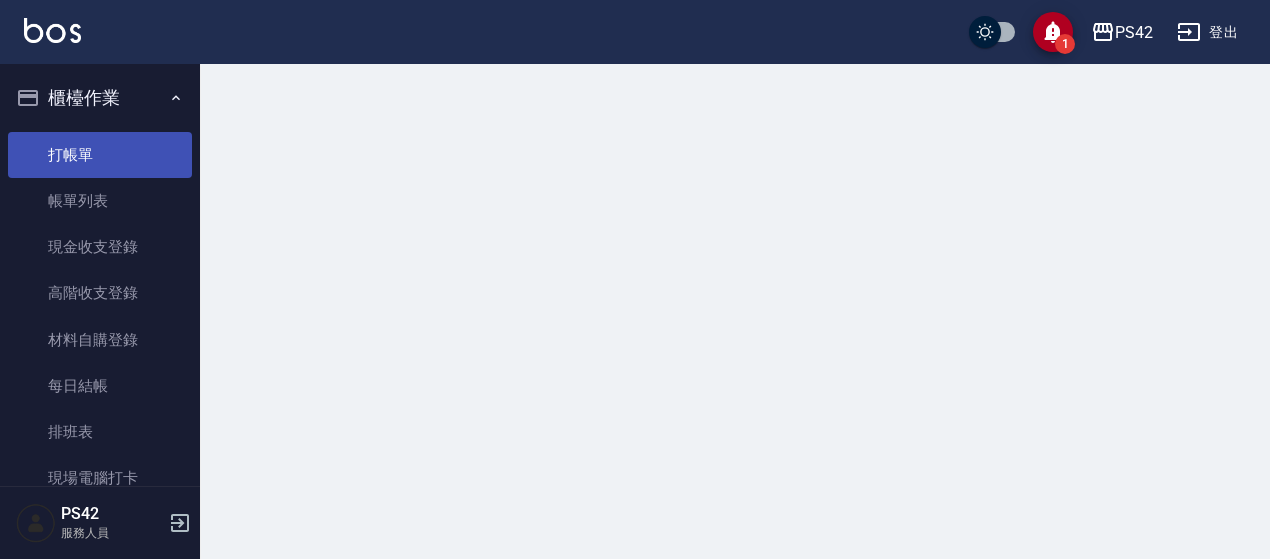 scroll, scrollTop: 0, scrollLeft: 0, axis: both 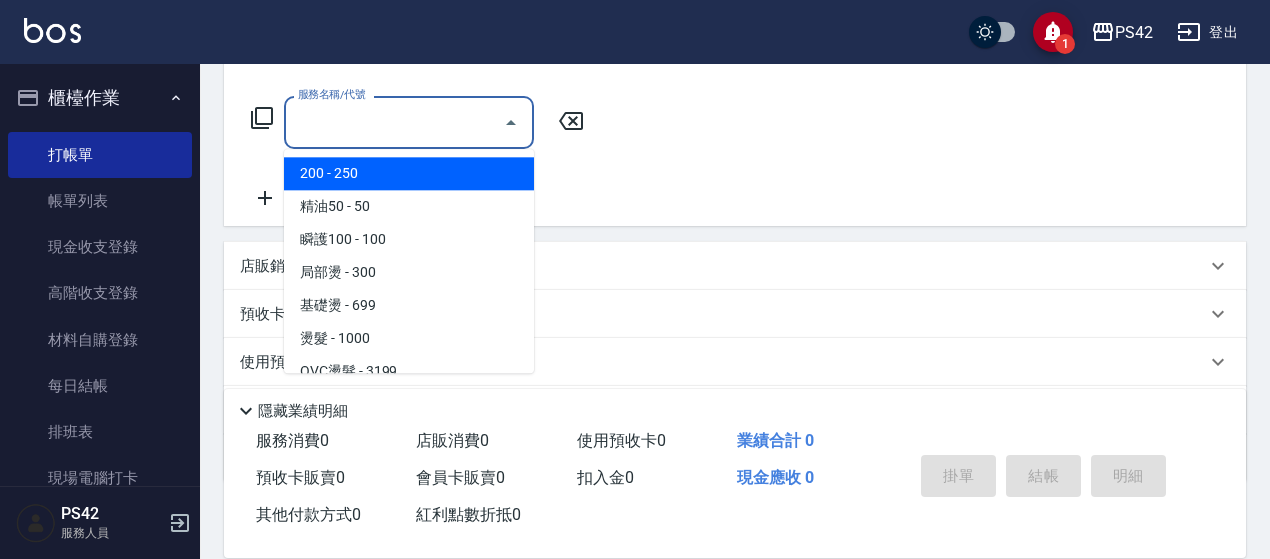click on "服務名稱/代號" at bounding box center (394, 122) 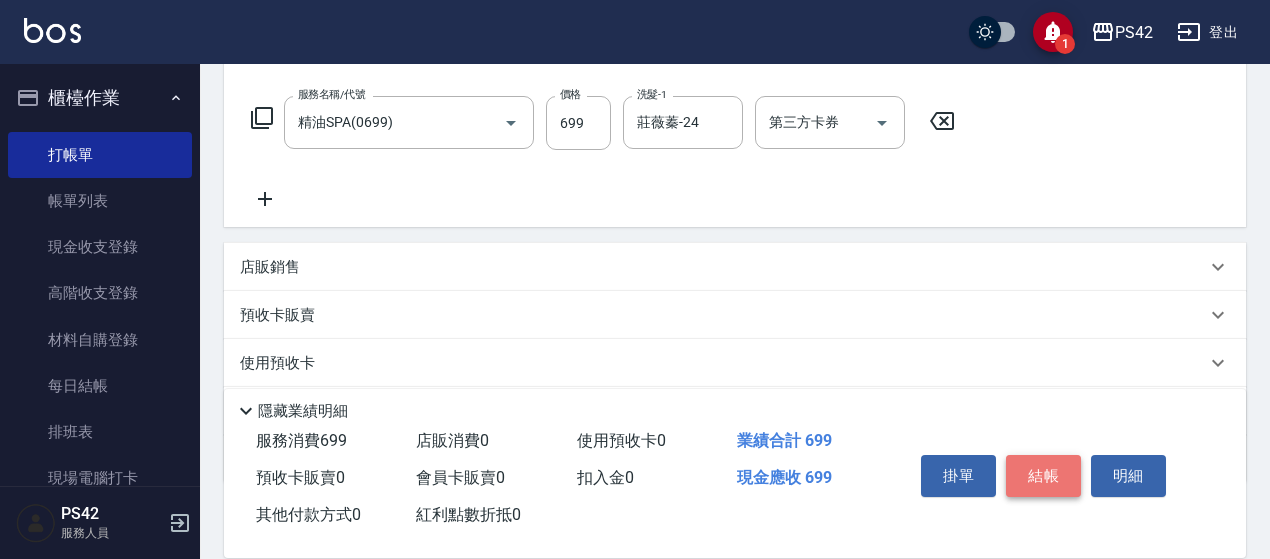 click on "結帳" at bounding box center (1043, 476) 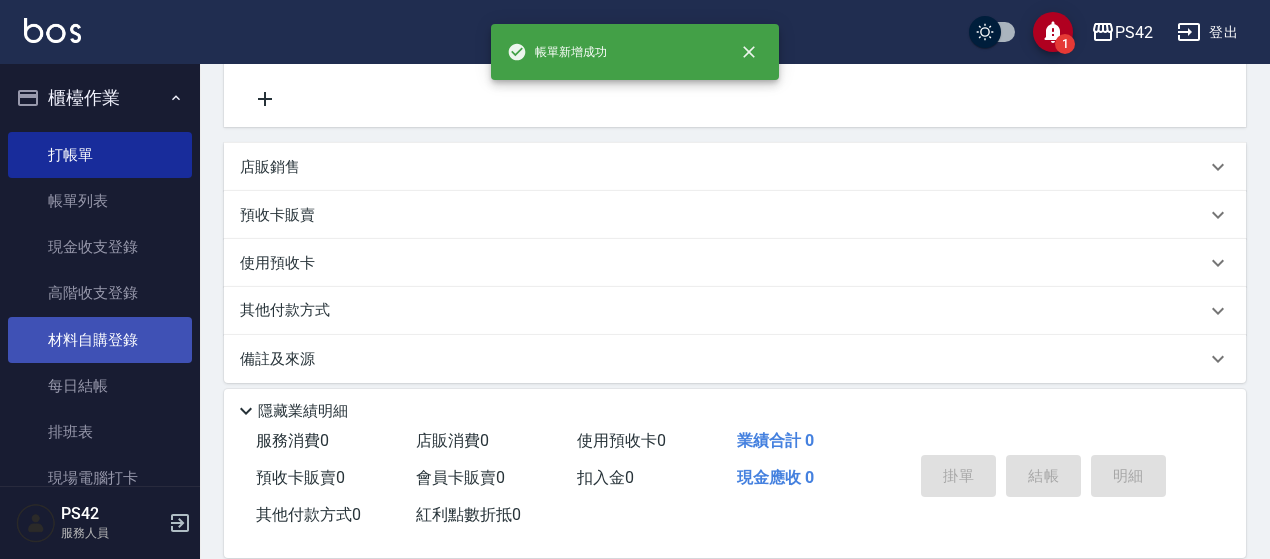 scroll, scrollTop: 400, scrollLeft: 0, axis: vertical 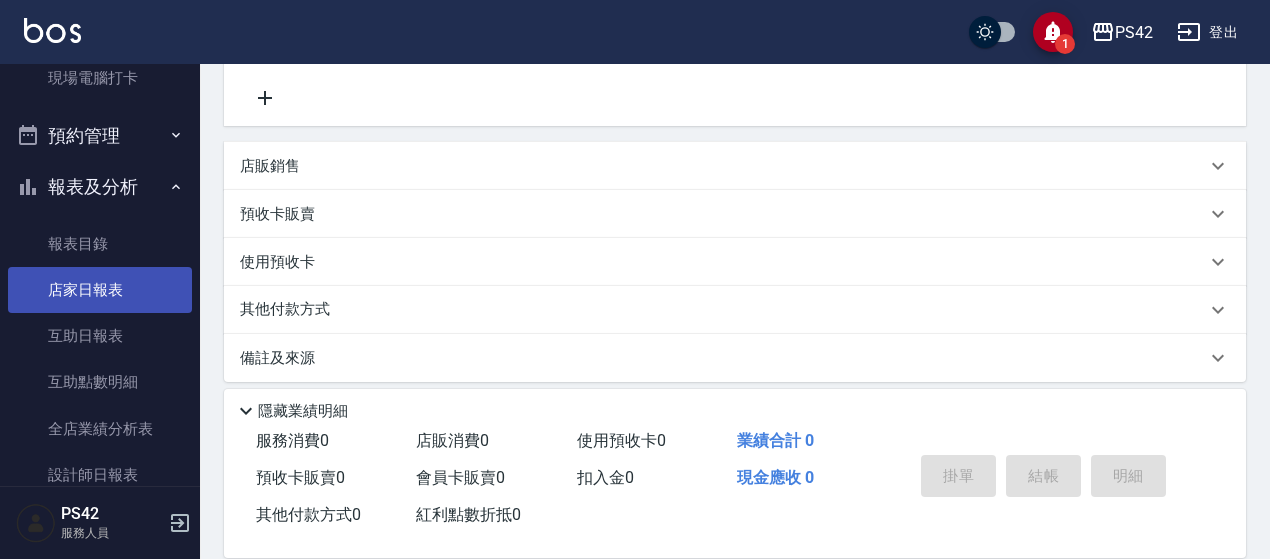 click on "店家日報表" at bounding box center [100, 290] 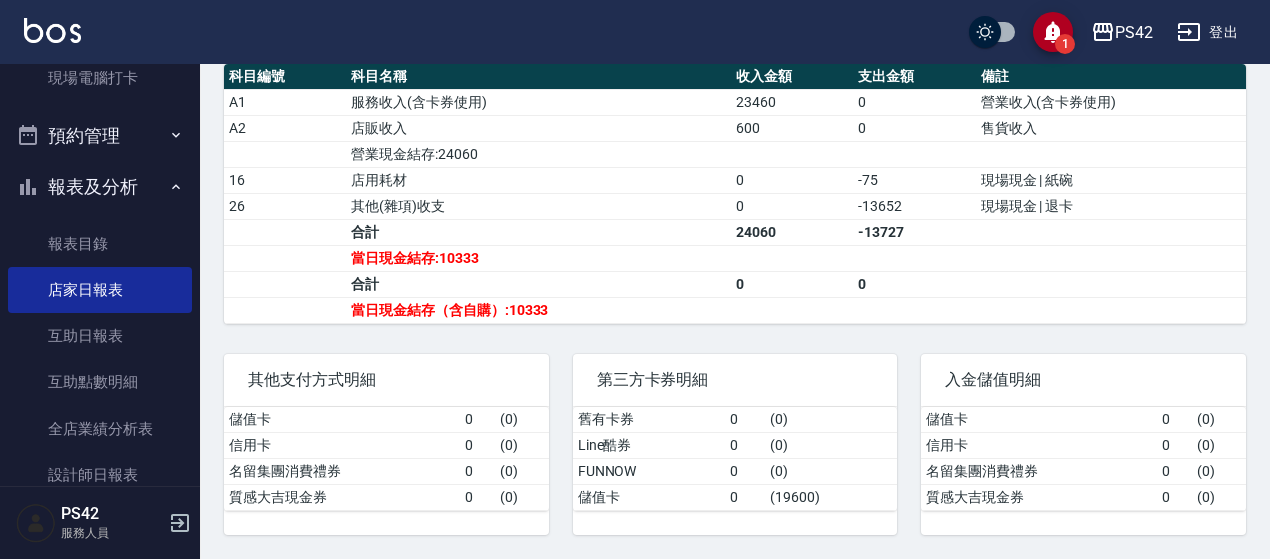 scroll, scrollTop: 689, scrollLeft: 0, axis: vertical 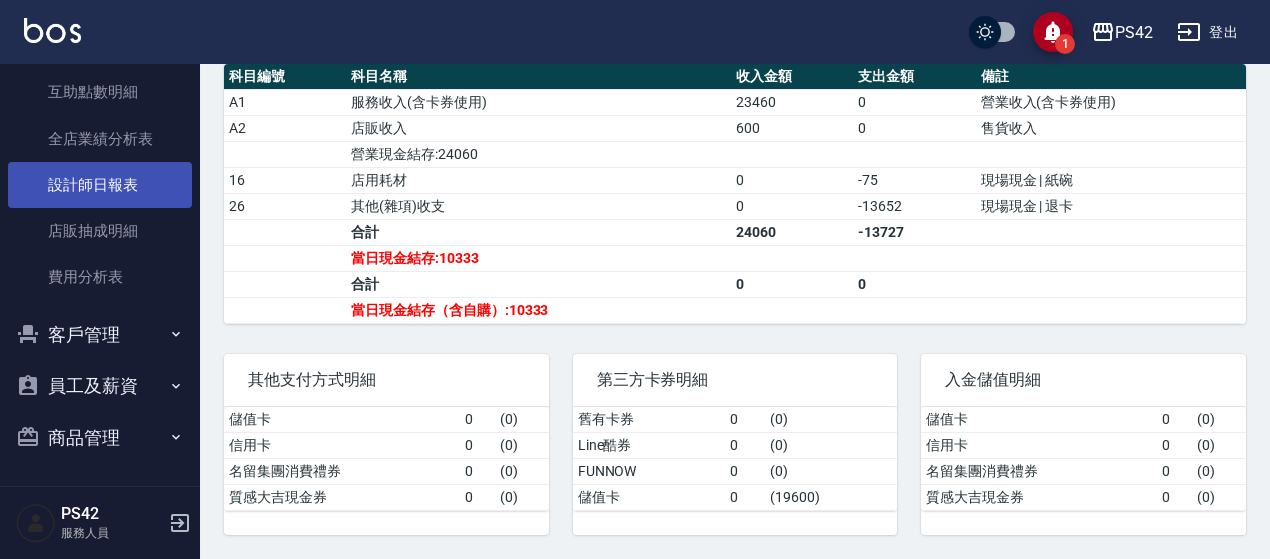 click on "設計師日報表" at bounding box center (100, 185) 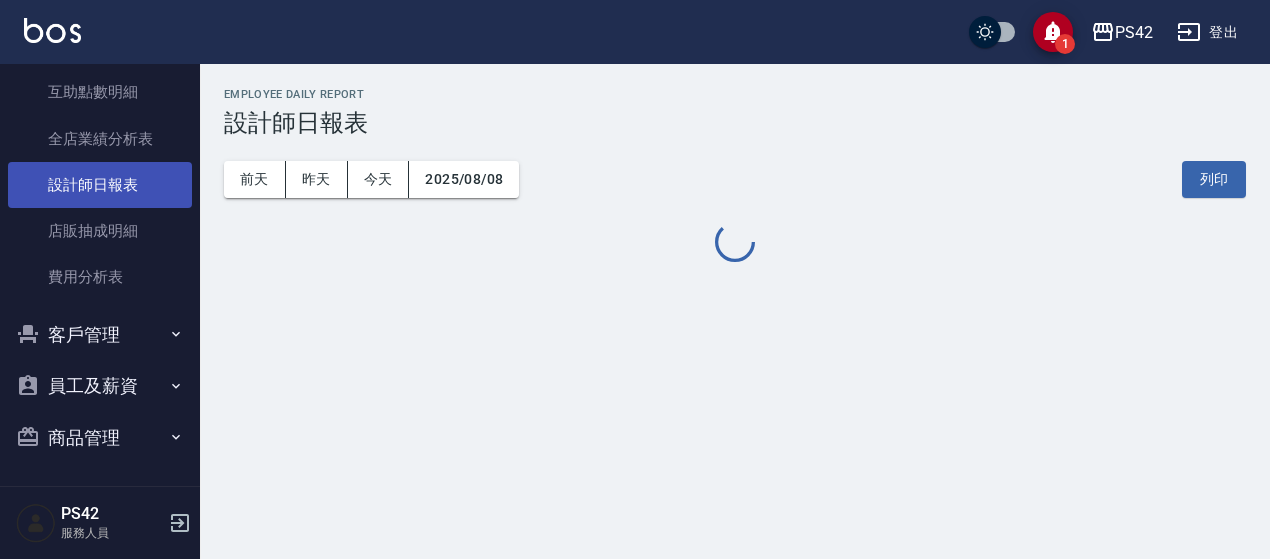 scroll, scrollTop: 0, scrollLeft: 0, axis: both 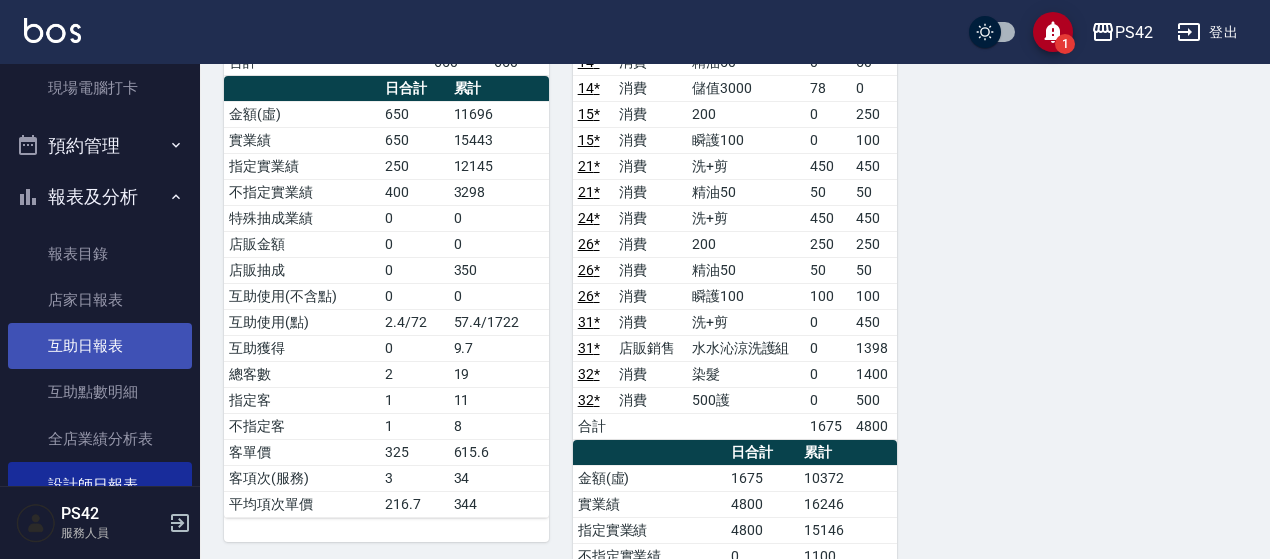 click on "互助日報表" at bounding box center (100, 346) 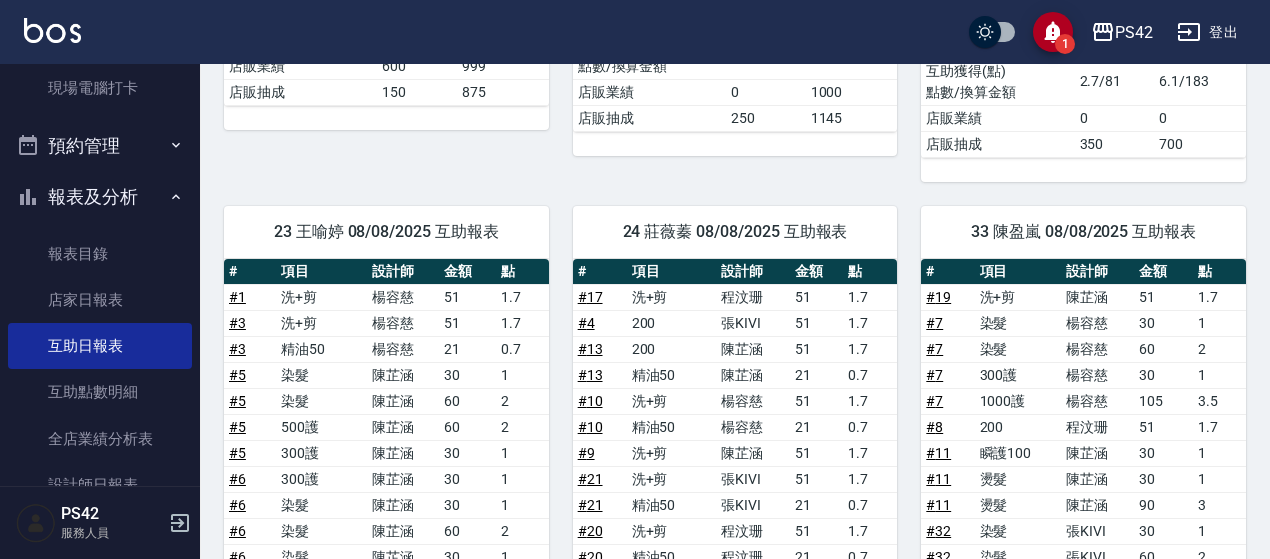 scroll, scrollTop: 500, scrollLeft: 0, axis: vertical 